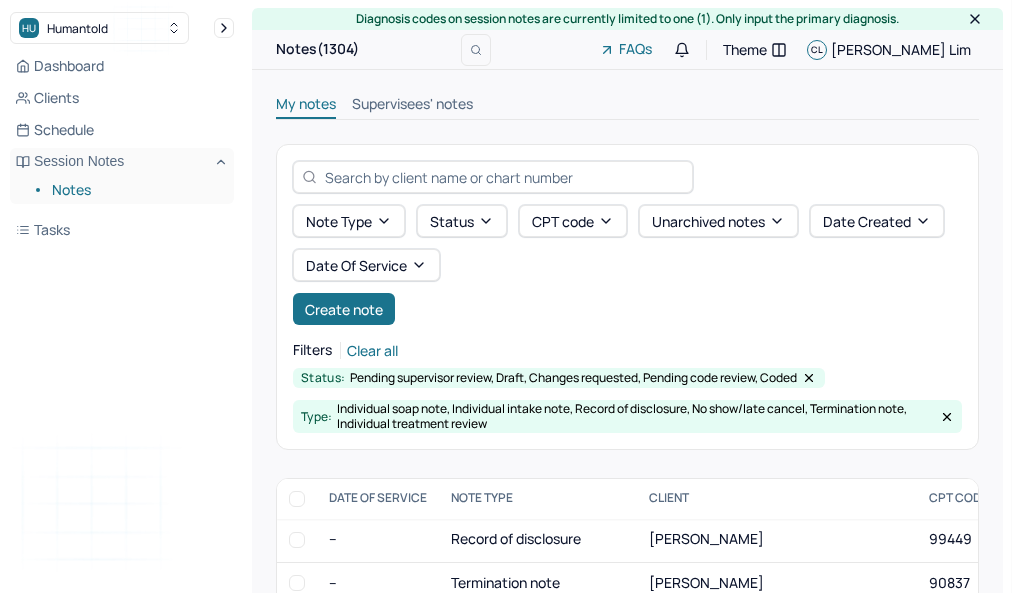 scroll, scrollTop: 391, scrollLeft: 0, axis: vertical 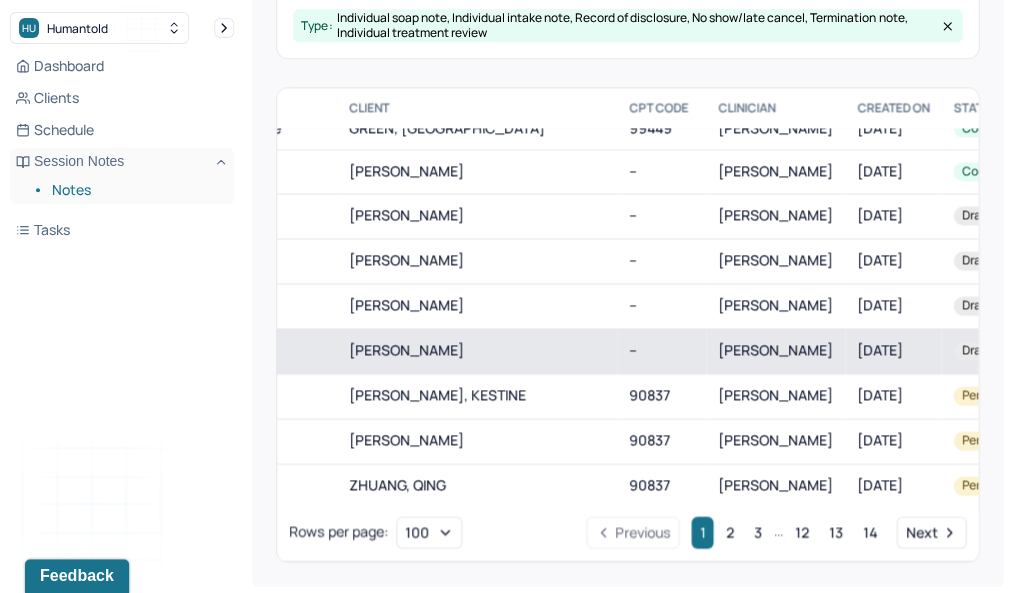 click on "[DATE]" at bounding box center (893, 350) 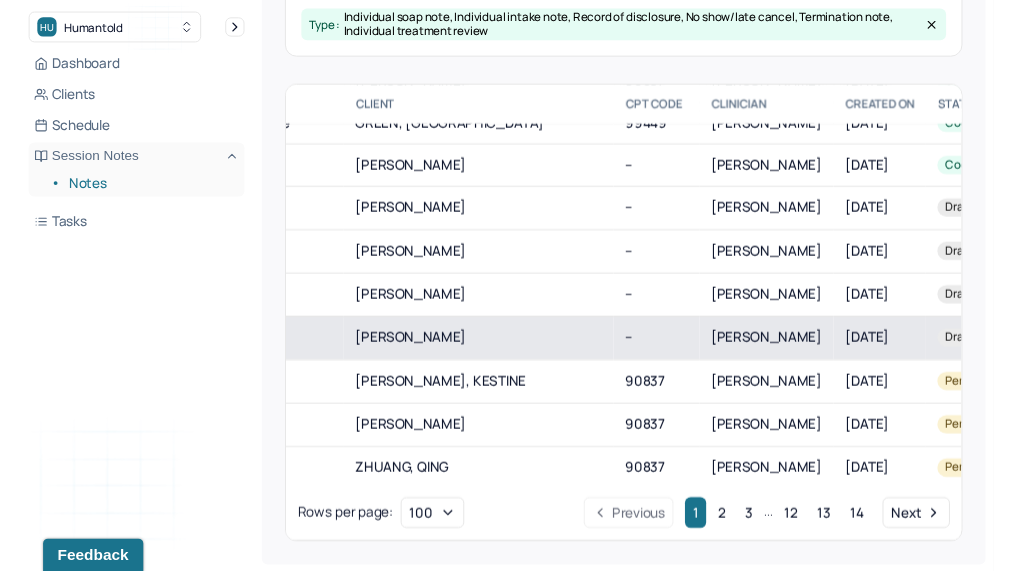 scroll, scrollTop: 0, scrollLeft: 0, axis: both 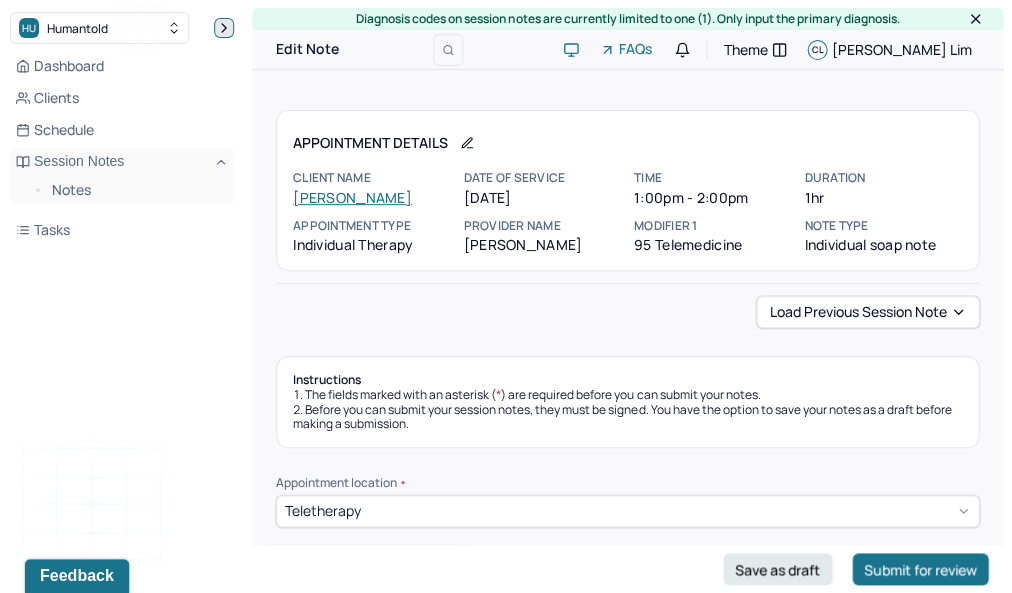 click at bounding box center (224, 28) 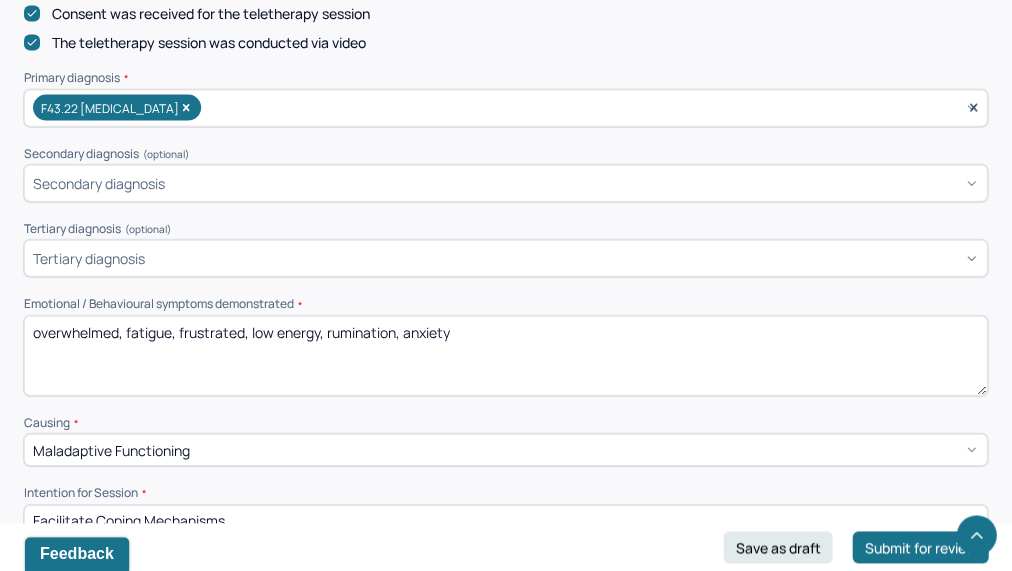 scroll, scrollTop: 667, scrollLeft: 0, axis: vertical 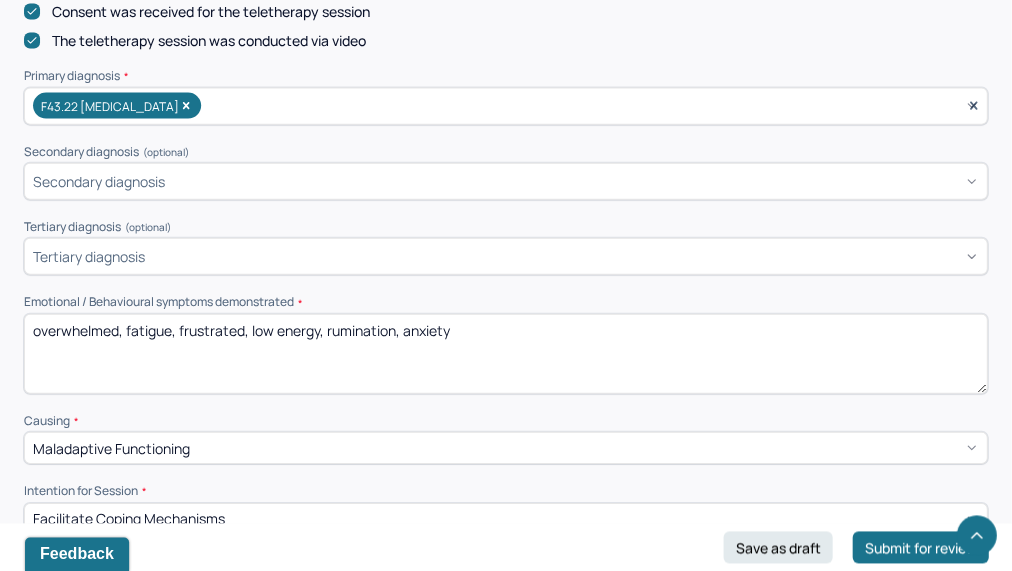 click on "overwhelmed, fatigue, frustrated, low energy, rumination, anxiety" at bounding box center [505, 354] 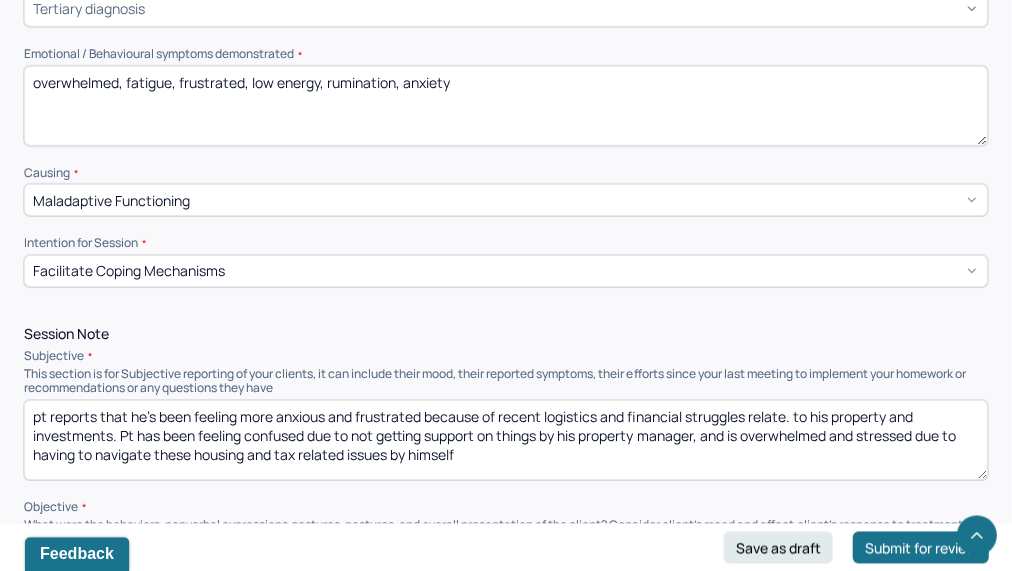 scroll, scrollTop: 921, scrollLeft: 0, axis: vertical 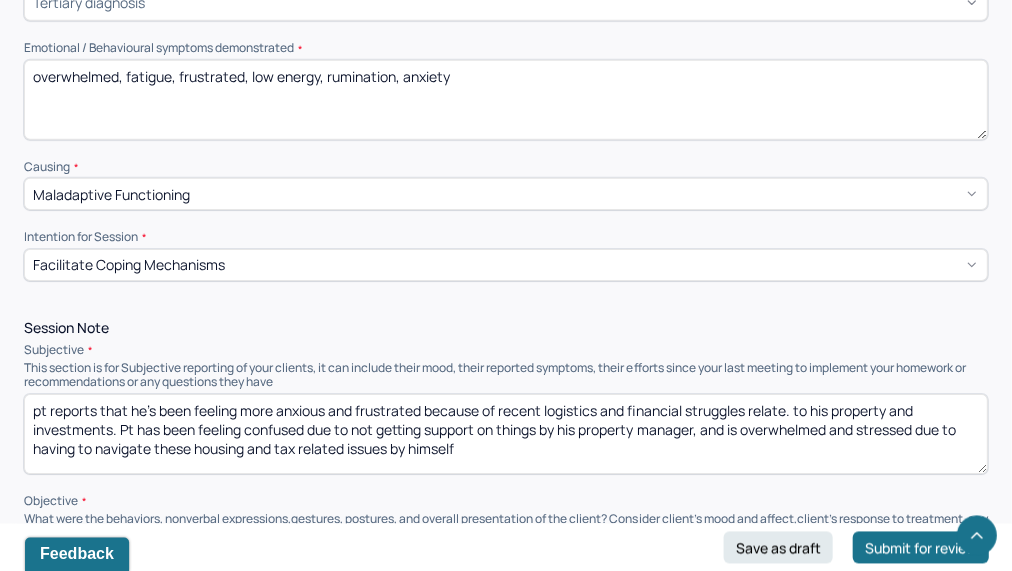 click on "pt reports that he's been feeling more anxious and frustrated because of recent logistics and financial struggles relate. to his property and investments. Pt has been feeling confused due to not getting support on things by his property manager, and is overwhelmed and stressed due to having to navigate these housing and tax related issues by himself" at bounding box center [505, 434] 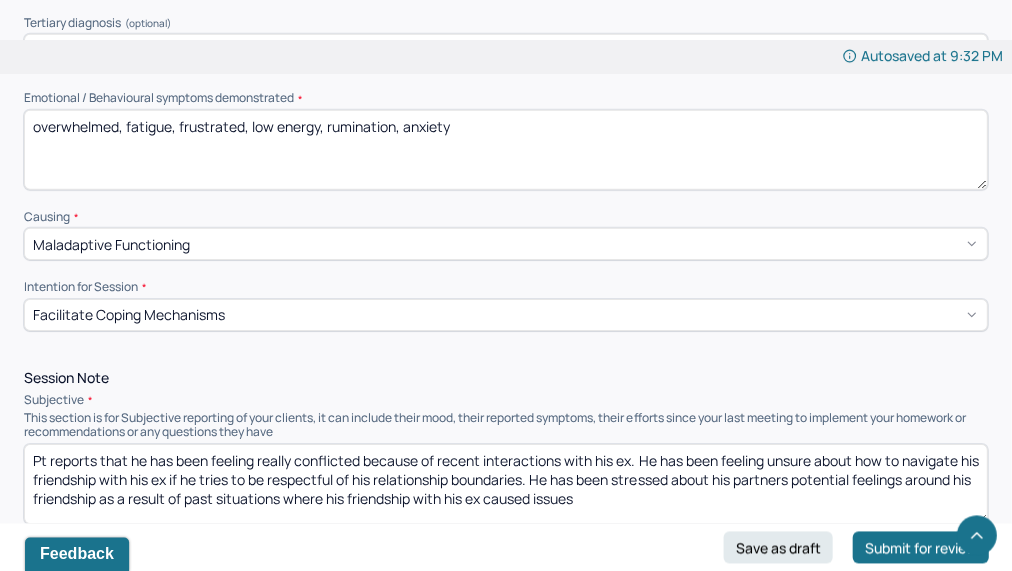 scroll, scrollTop: 860, scrollLeft: 0, axis: vertical 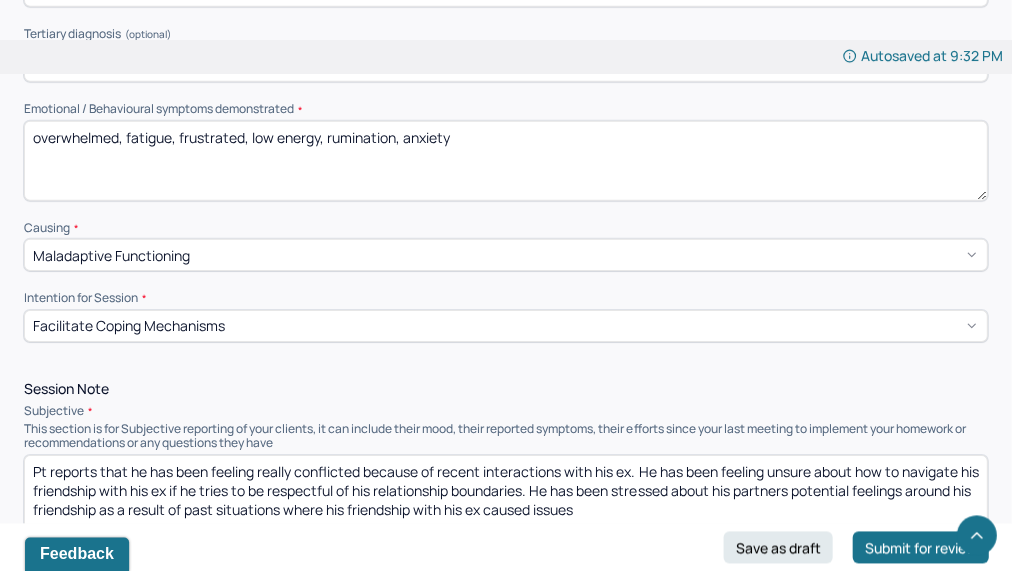 type on "Pt reports that he has been feeling really conflicted because of recent interactions with his ex. He has been feeling unsure about how to navigate his friendship with his ex if he tries to be respectful of his relationship boundaries. He has been stressed about his partners potential feelings around his friendship as a result of past situations where his friendship with his ex caused issues" 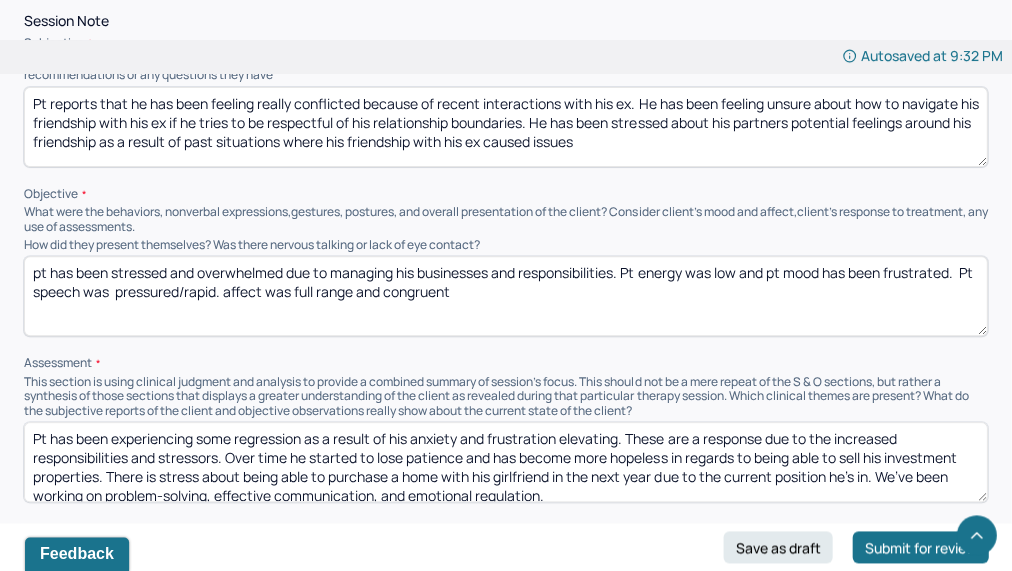 scroll, scrollTop: 1229, scrollLeft: 0, axis: vertical 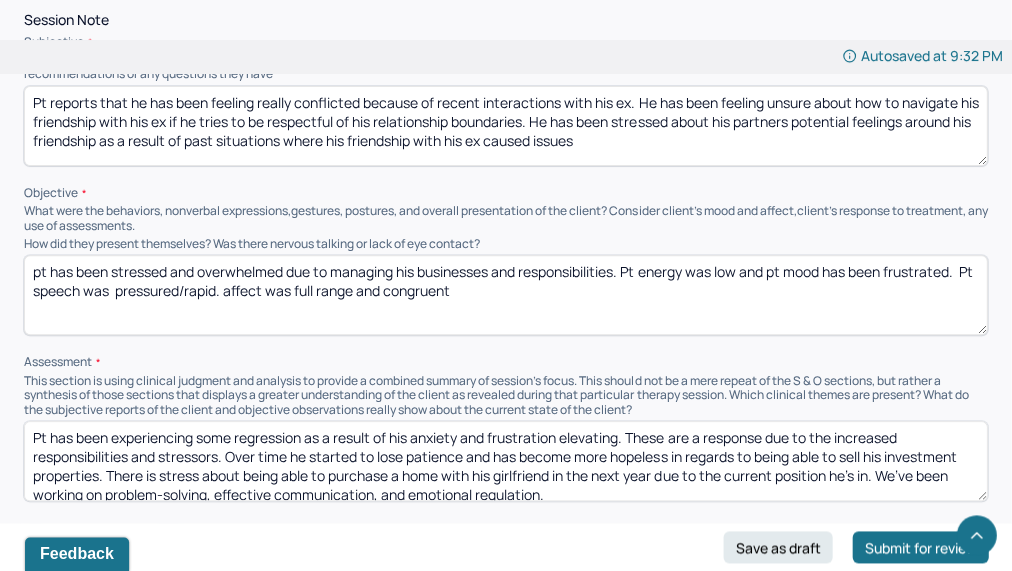 type on "uncertainty, conflictedness, rumination, anxiety" 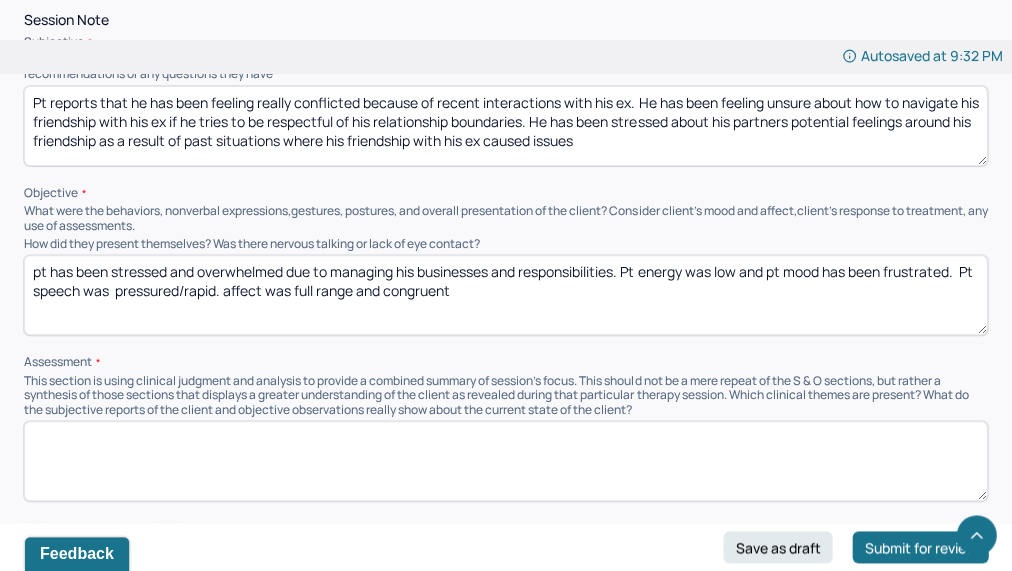 type 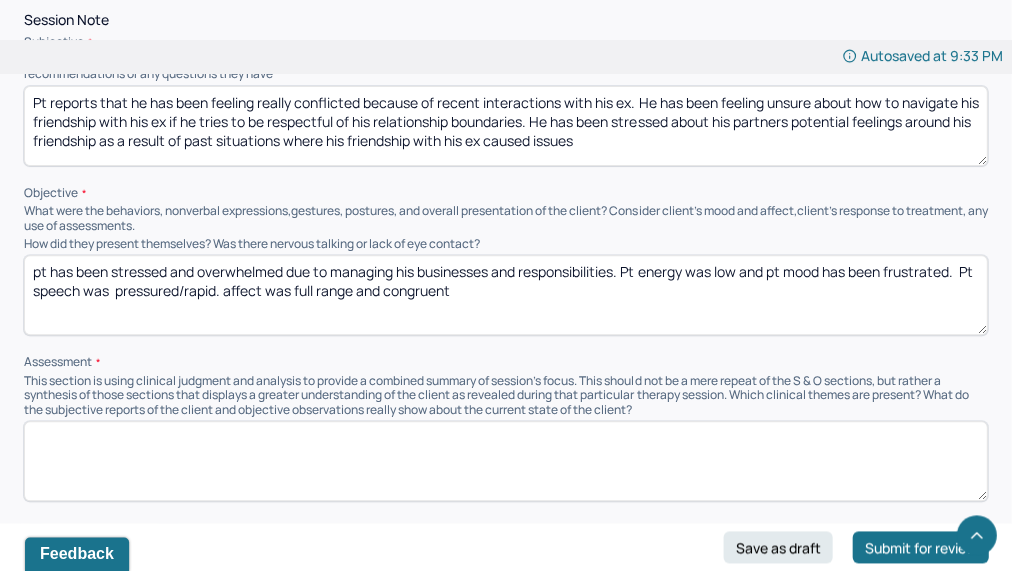 click on "pt has been stressed and overwhelmed due to managing his businesses and responsibilities. Pt energy was low and pt mood has been frustrated.  Pt speech was  pressured/rapid. affect was full range and congruent" at bounding box center (505, 295) 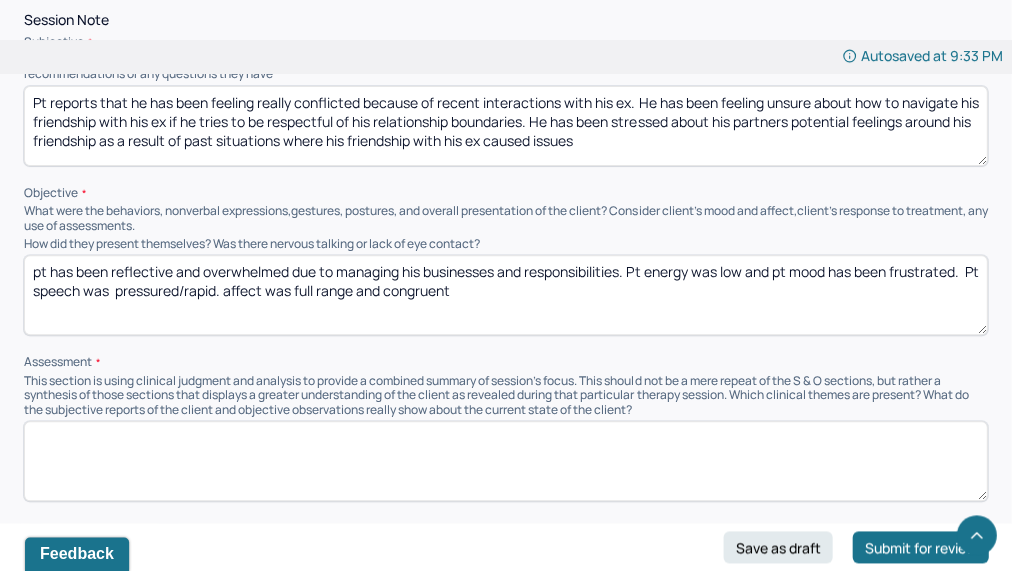 click on "pt has been stressed and overwhelmed due to managing his businesses and responsibilities. Pt energy was low and pt mood has been frustrated.  Pt speech was  pressured/rapid. affect was full range and congruent" at bounding box center [505, 295] 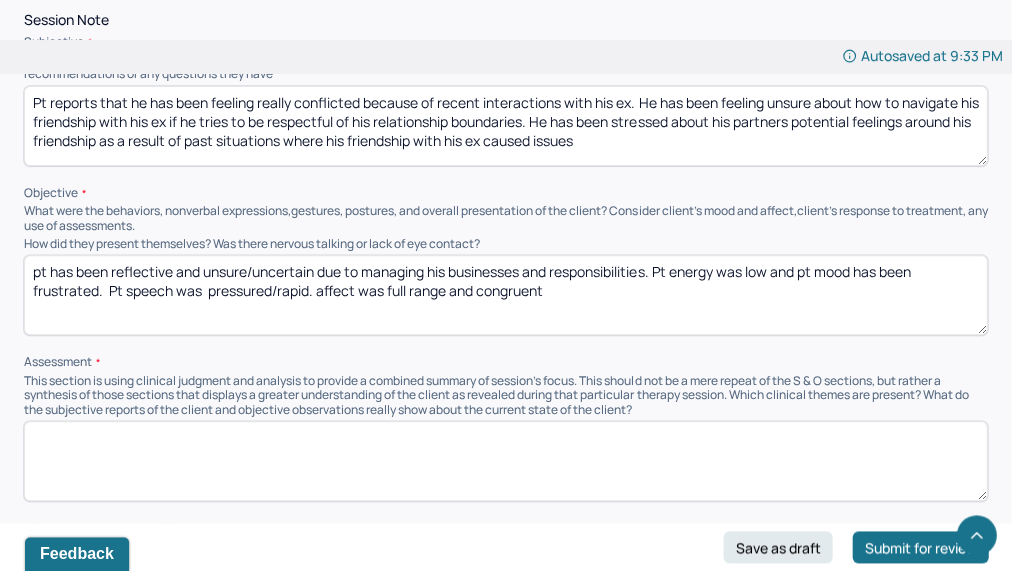 drag, startPoint x: 366, startPoint y: 264, endPoint x: 655, endPoint y: 267, distance: 289.01556 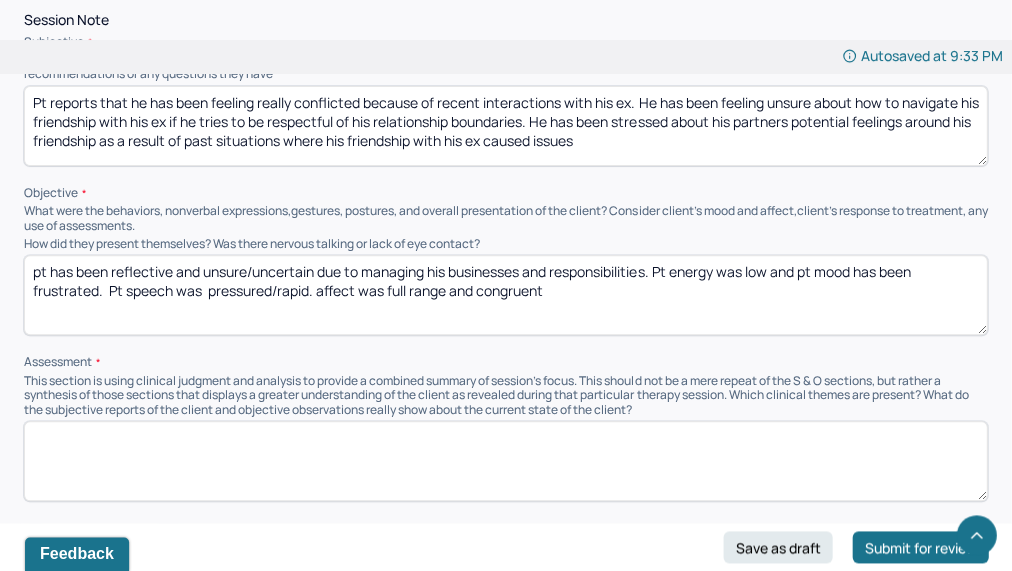 click on "pt has been reflective and unsure/uncertain due to managing his businesses and responsibilities. Pt energy was low and pt mood has been frustrated.  Pt speech was  pressured/rapid. affect was full range and congruent" at bounding box center (505, 295) 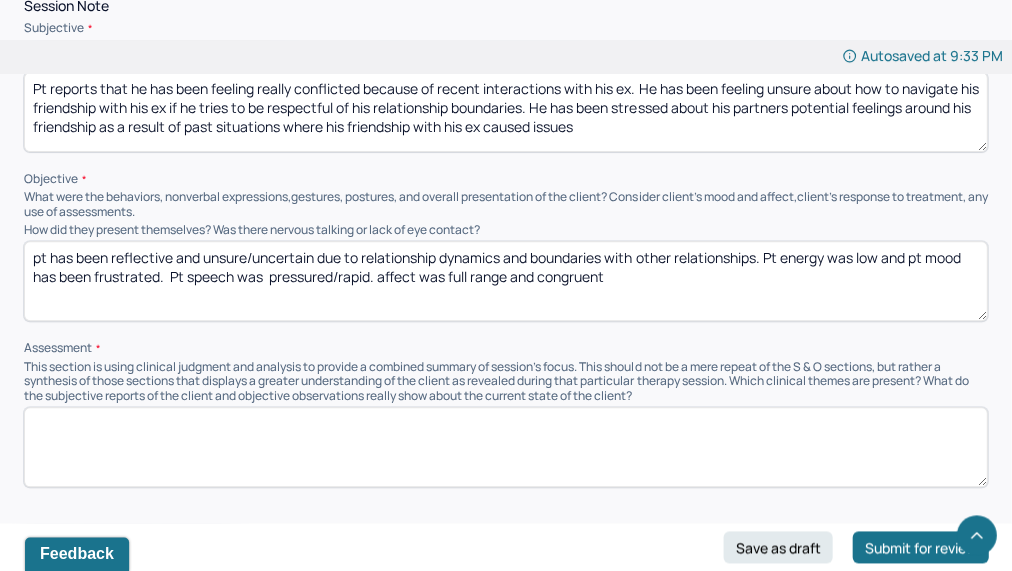 scroll, scrollTop: 1257, scrollLeft: 0, axis: vertical 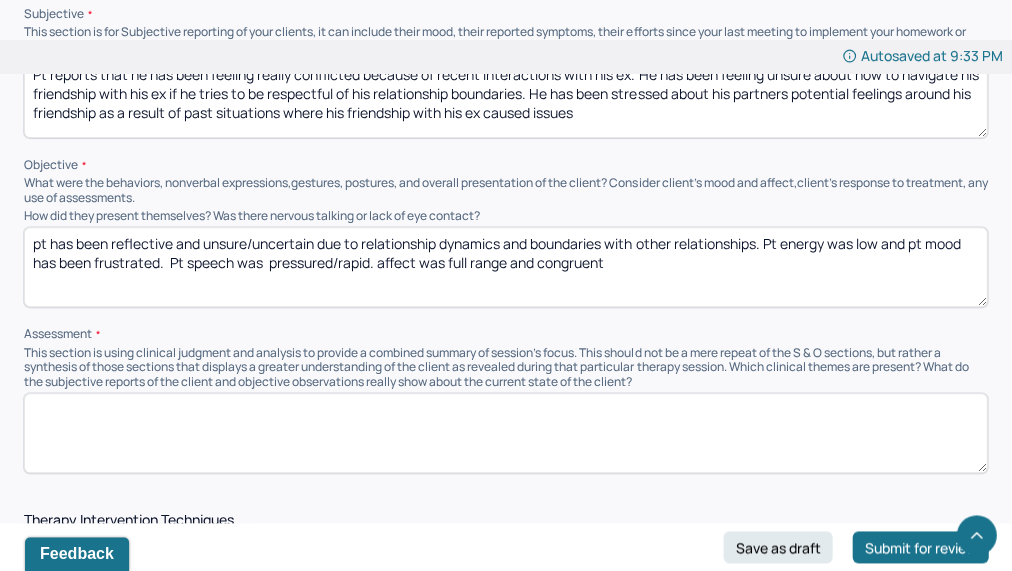drag, startPoint x: 159, startPoint y: 260, endPoint x: 94, endPoint y: 259, distance: 65.00769 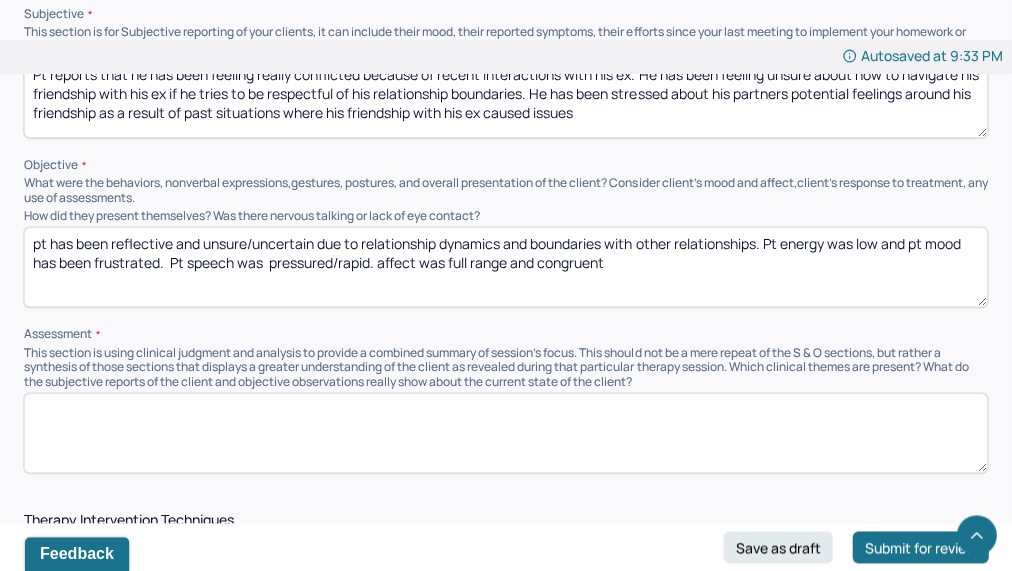 click on "pt has been reflective and unsure/uncertain due to relationship dynamics and boundaries with other relationships. Pt energy was low and pt mood has been frustrated.  Pt speech was  pressured/rapid. affect was full range and congruent" at bounding box center [505, 267] 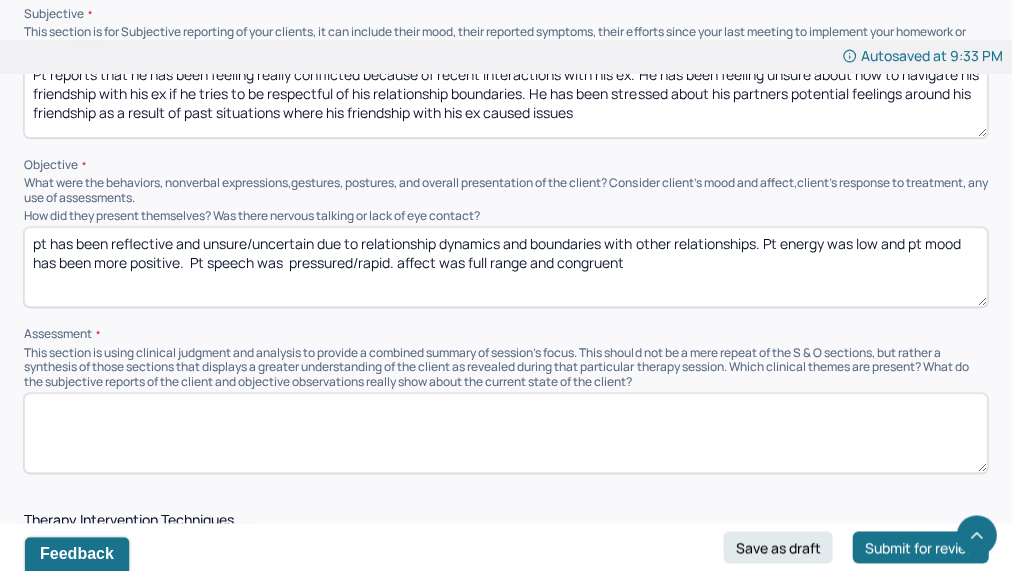 type on "pt has been reflective and unsure/uncertain due to relationship dynamics and boundaries with other relationships. Pt energy was low and pt mood has been more positive.  Pt speech was  pressured/rapid. affect was full range and congruent" 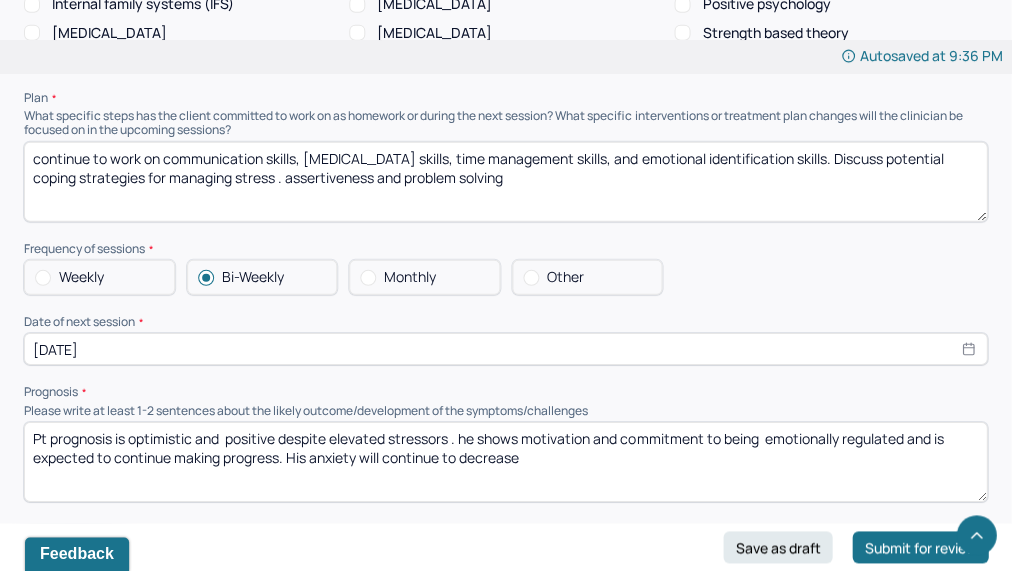 scroll, scrollTop: 2056, scrollLeft: 0, axis: vertical 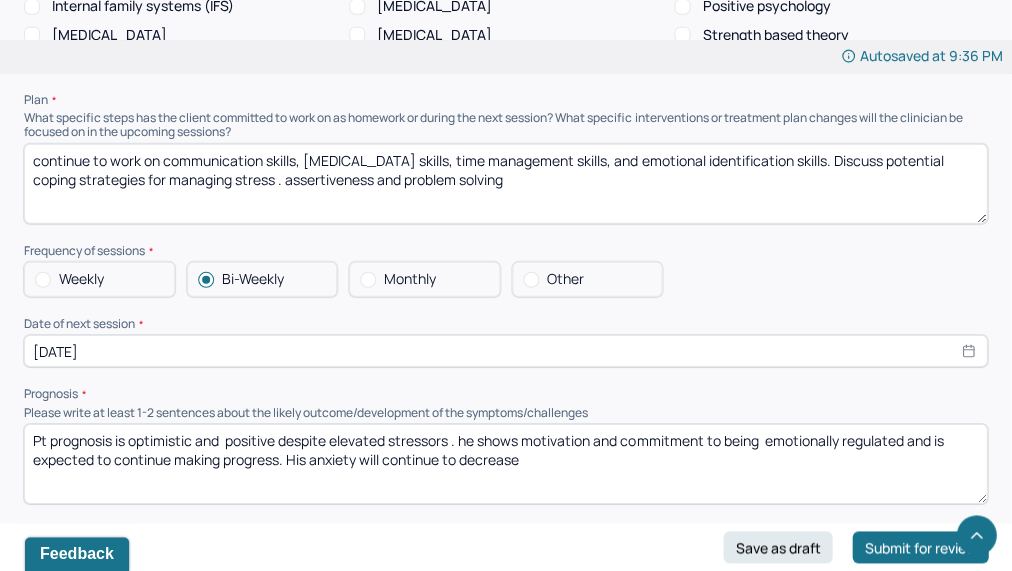 type on "Pt continues to be honest and forthcoming regarding his current circumstances, including his current friendship with his ex and how that has been developing. We explored the boundaries and expectations in his relationship. He was honest and vulnerable in taking responsibility about his past actions. We practiced perspective taking and cost- benefit analysis to determine whether he wants to continue to pursue a friendship with his ex." 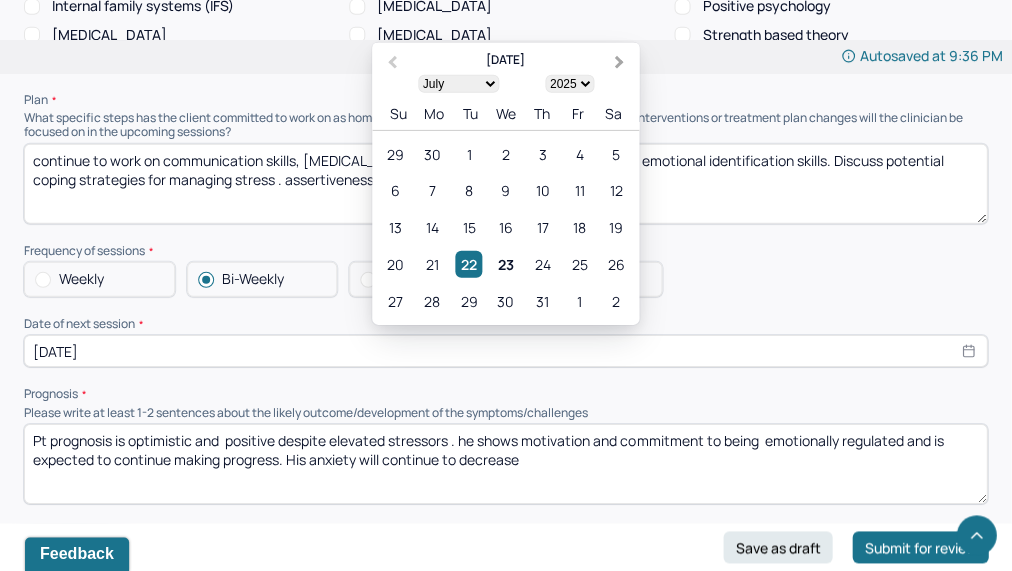 click on "Next Month" at bounding box center (621, 64) 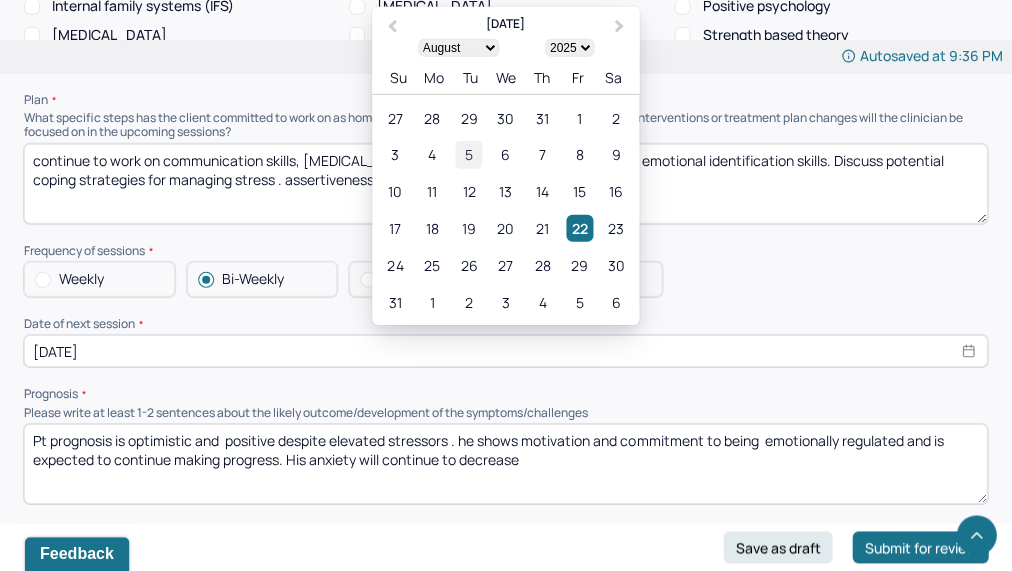 click on "5" at bounding box center [468, 155] 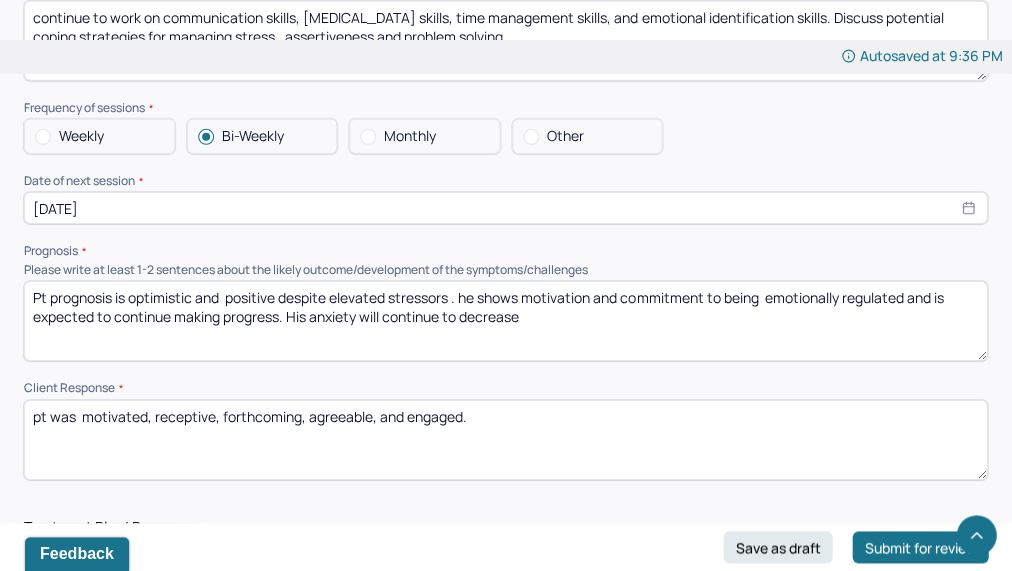 scroll, scrollTop: 2204, scrollLeft: 0, axis: vertical 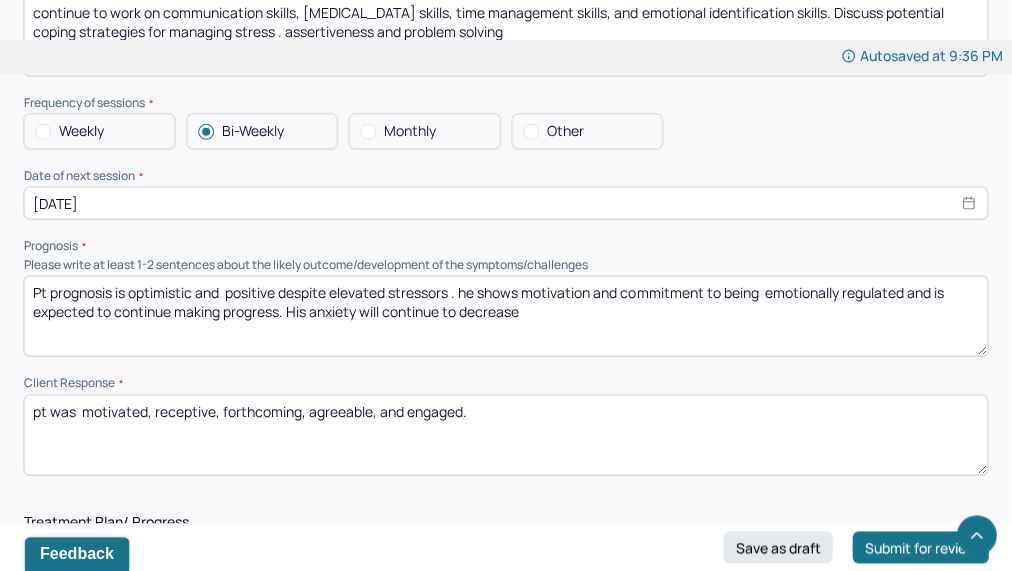click on "Pt prognosis is optimistic and  positive despite elevated stressors . he shows motivation and commitment to being  emotionally regulated and is expected to continue making progress. His anxiety will continue to decrease" at bounding box center (505, 316) 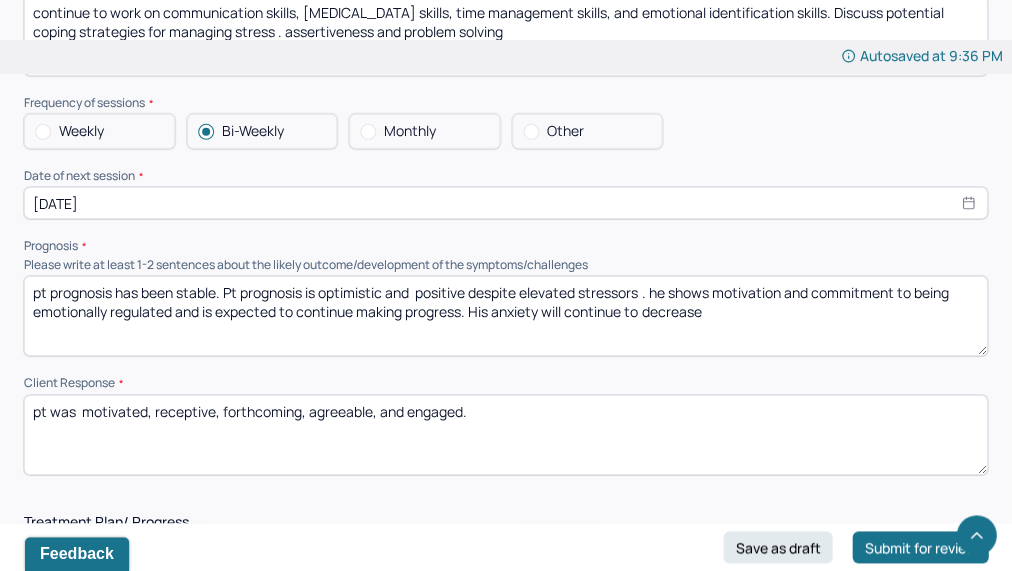 type on "pt prognosis has been stable. Pt prognosis is optimistic and  positive despite elevated stressors . he shows motivation and commitment to being  emotionally regulated and is expected to continue making progress. His anxiety will continue to decrease" 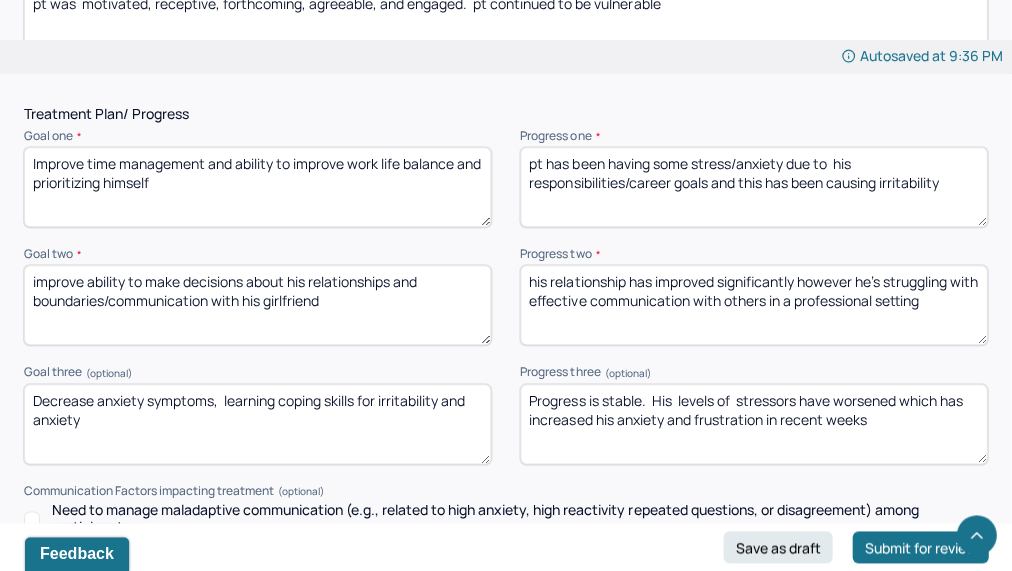 scroll, scrollTop: 2615, scrollLeft: 0, axis: vertical 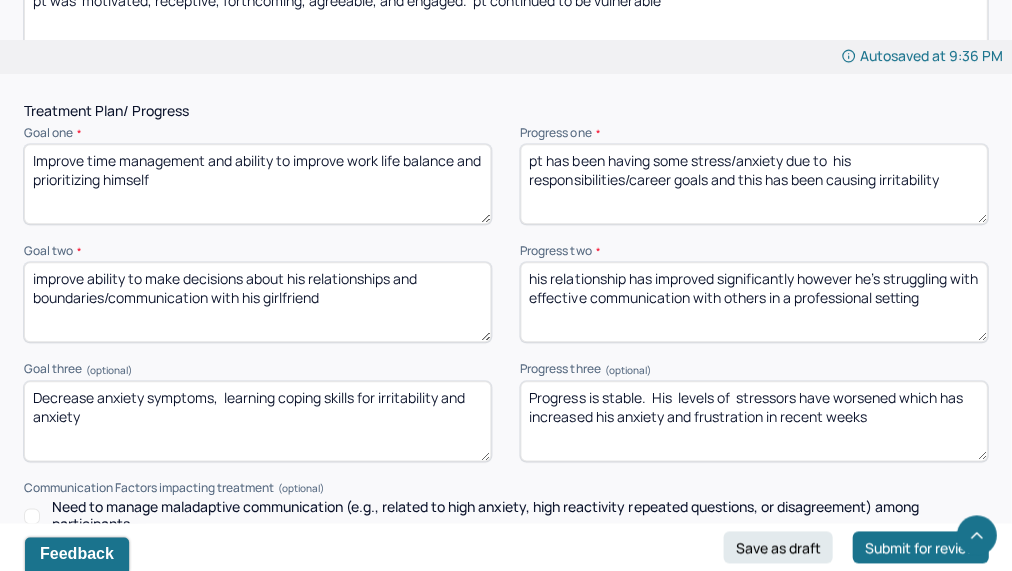 type on "pt was  motivated, receptive, forthcoming, agreeable, and engaged.  pt continued to be vulnerable" 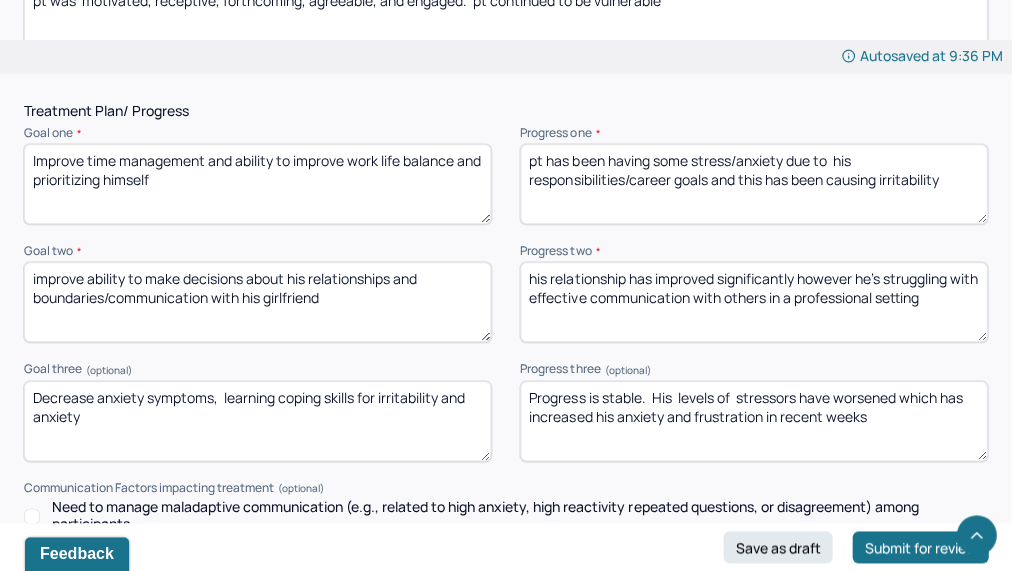 drag, startPoint x: 881, startPoint y: 174, endPoint x: 711, endPoint y: 171, distance: 170.02647 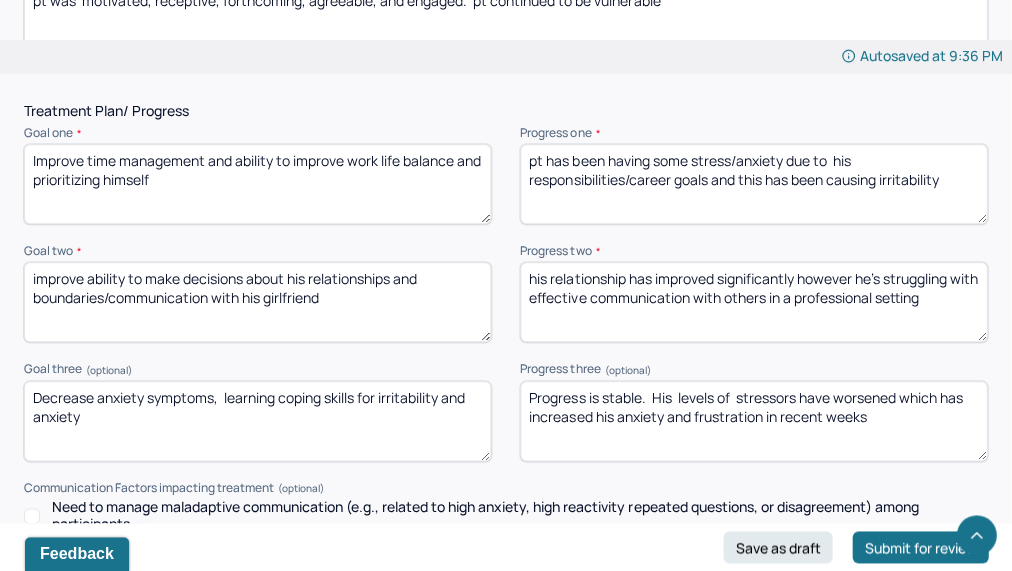 click on "pt has been having some stress/anxiety due to  his responsibilities/career goals and this has been causing irritability" at bounding box center (753, 184) 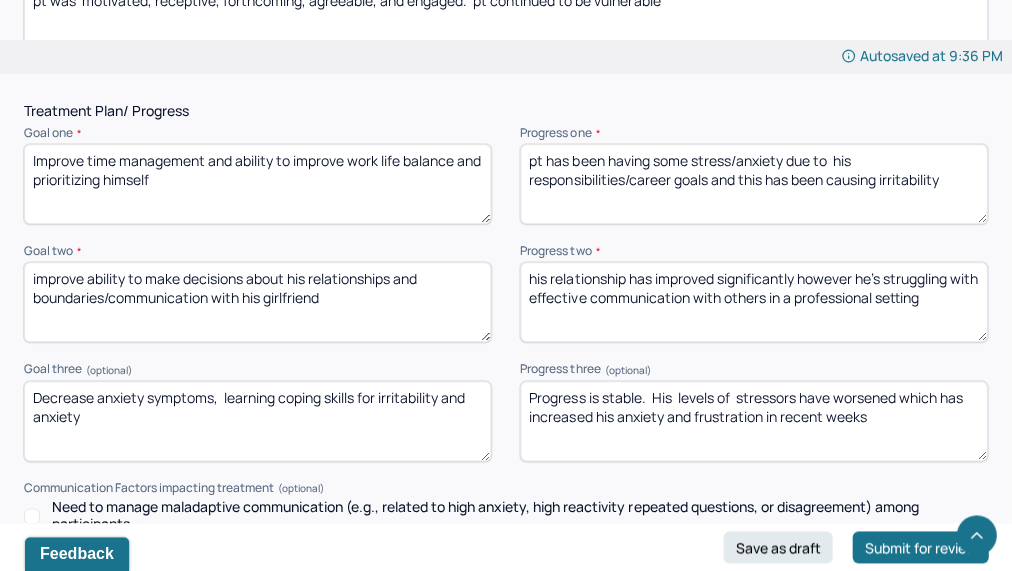 drag, startPoint x: 827, startPoint y: 172, endPoint x: 712, endPoint y: 175, distance: 115.03912 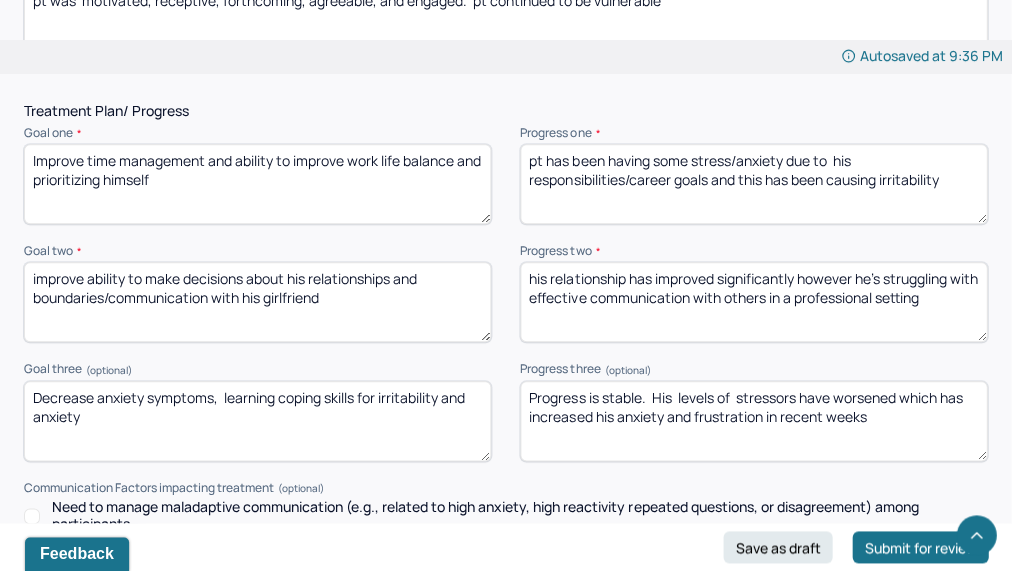 click on "pt has been having some stress/anxiety due to  his responsibilities/career goals and this has been causing irritability" at bounding box center [753, 184] 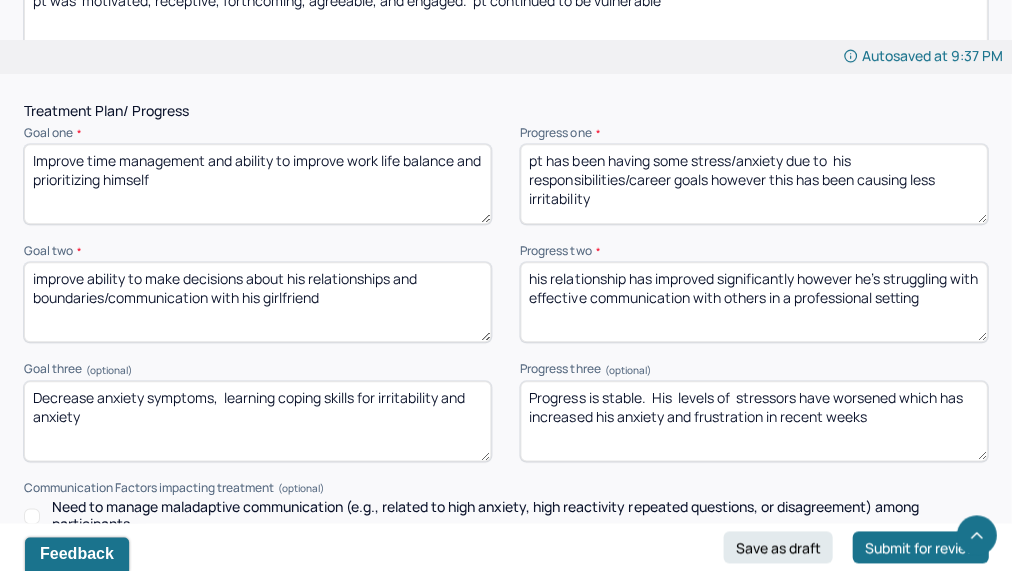 type on "pt has been having some stress/anxiety due to  his responsibilities/career goals however this has been causing less irritability" 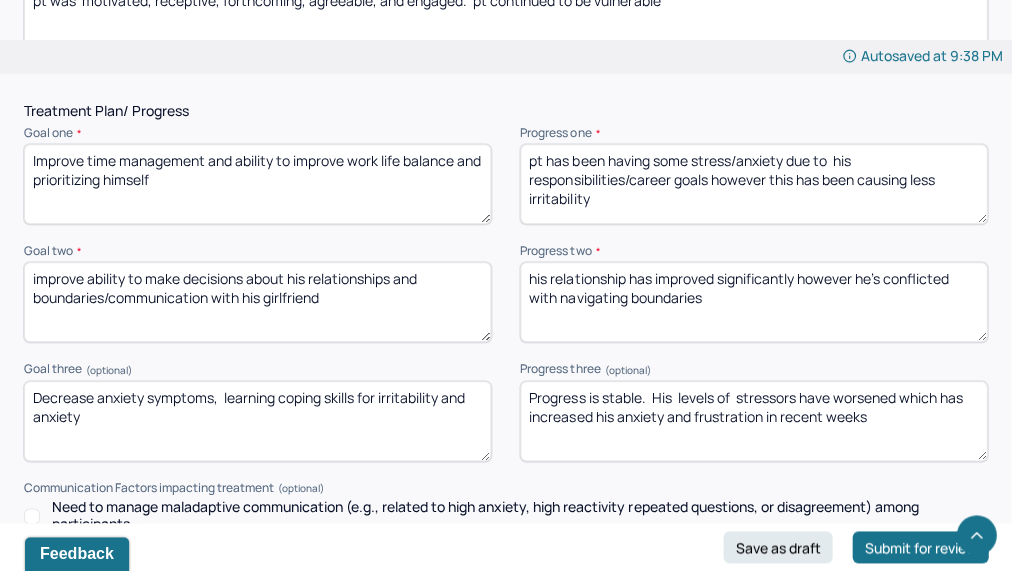 type on "his relationship has improved significantly however he's conflicted with navigating boundaries" 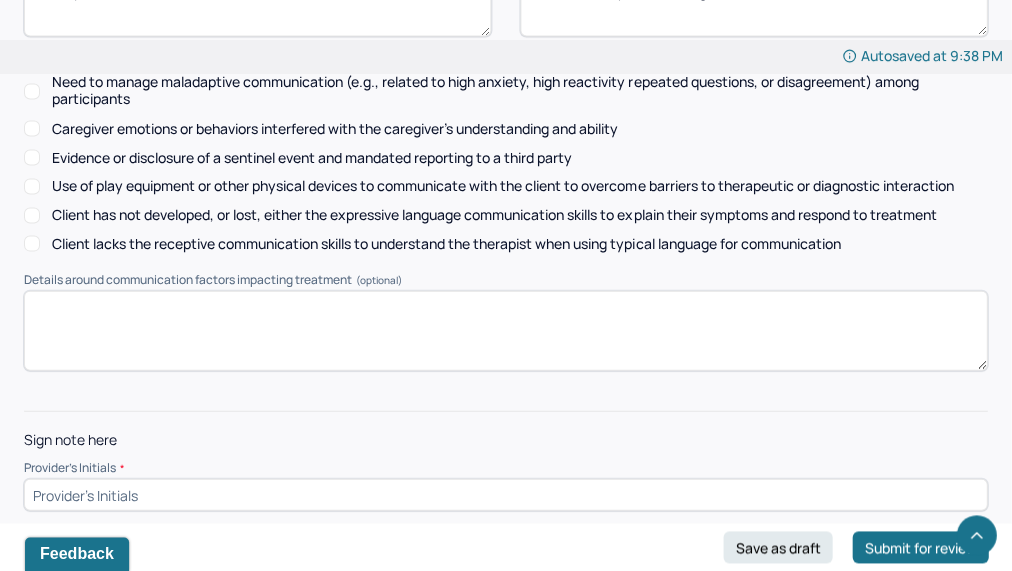 scroll, scrollTop: 3040, scrollLeft: 0, axis: vertical 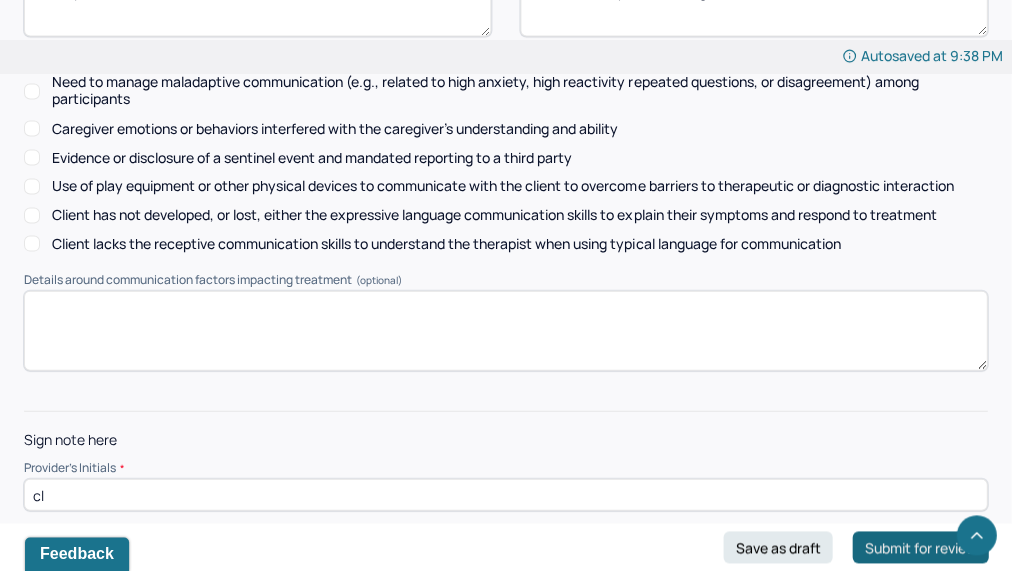 type on "cl" 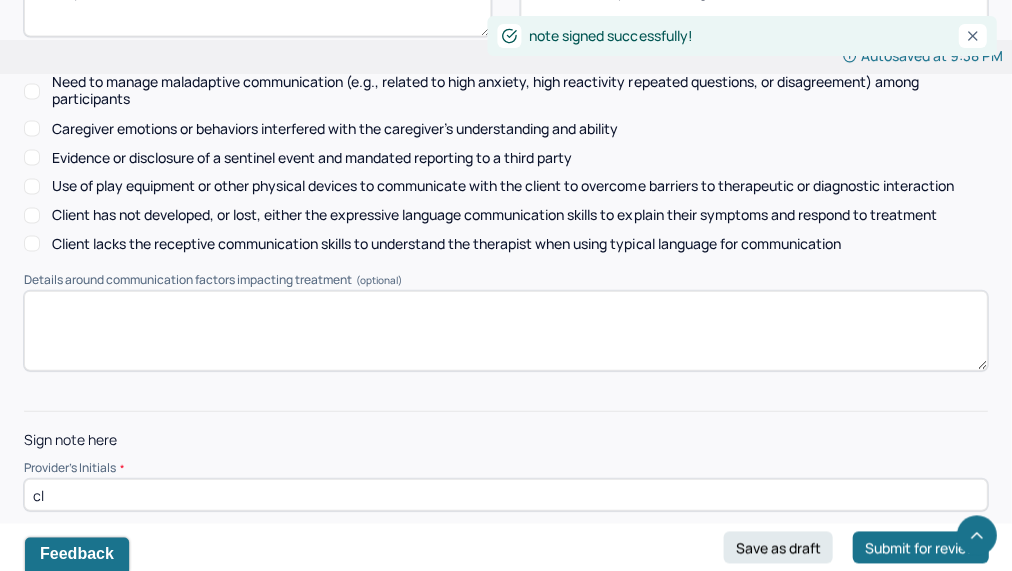 scroll, scrollTop: 0, scrollLeft: 0, axis: both 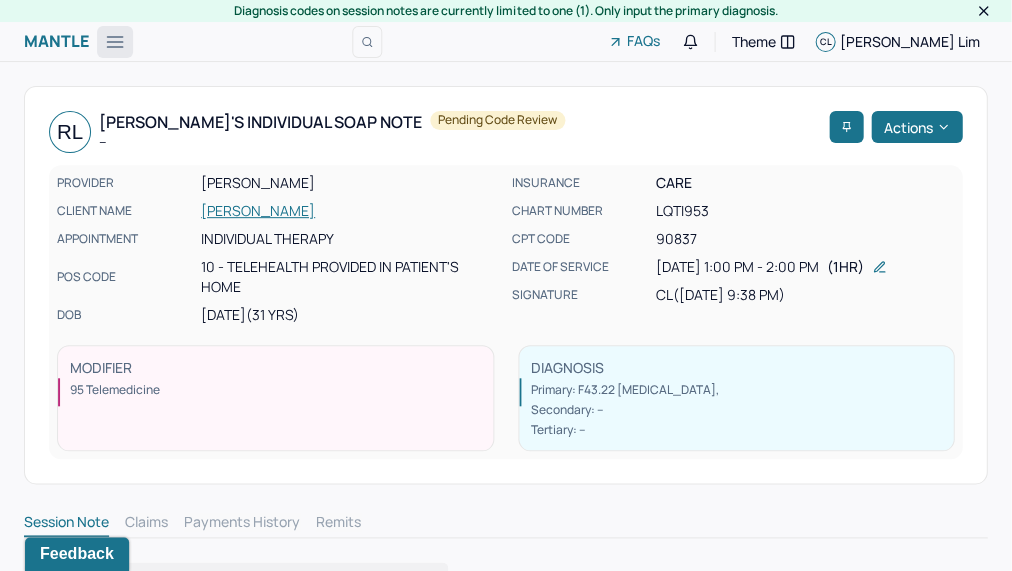 click 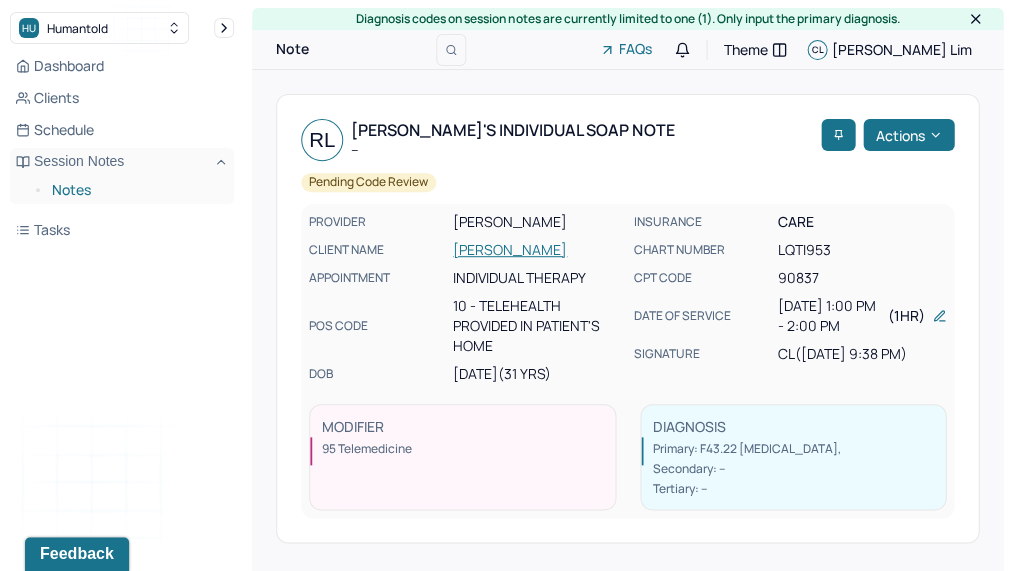 click on "Notes" at bounding box center (135, 190) 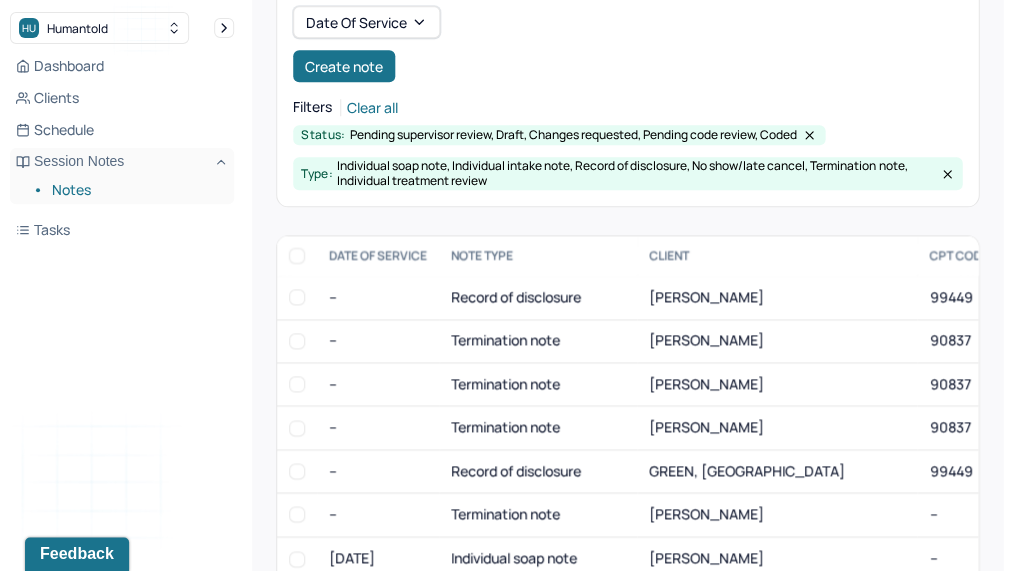 scroll, scrollTop: 247, scrollLeft: 0, axis: vertical 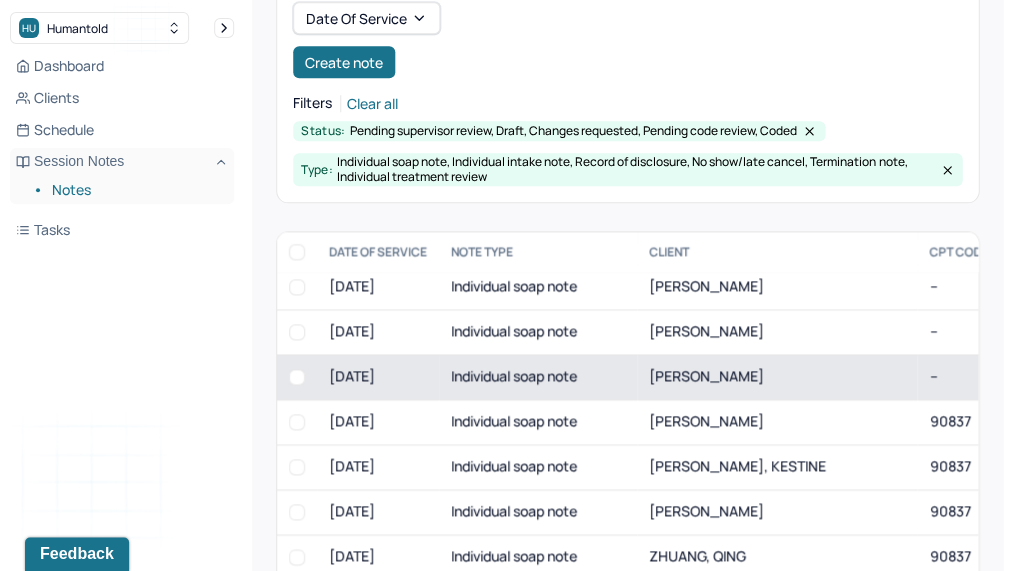 click on "Individual soap note" at bounding box center (538, 376) 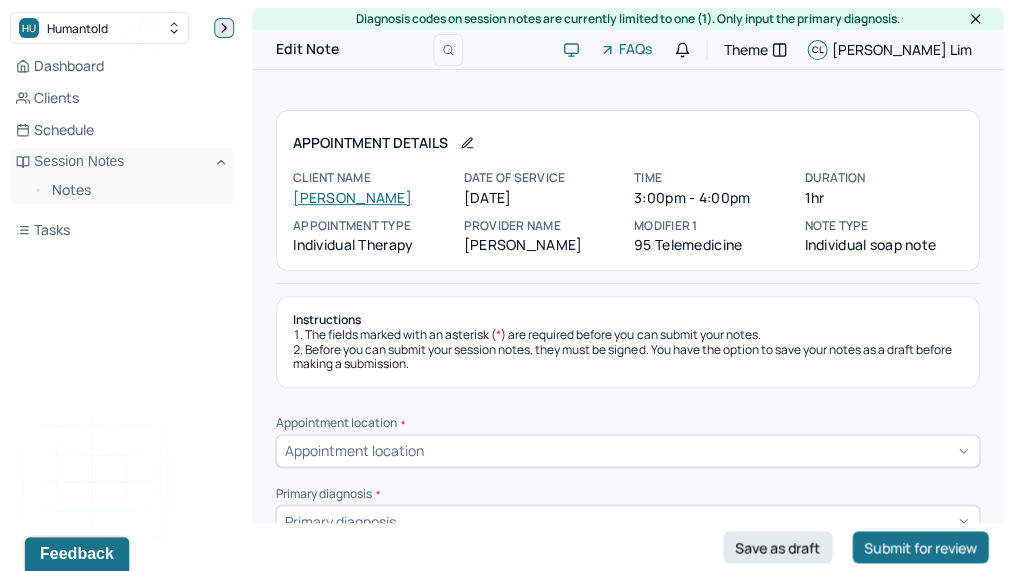 click 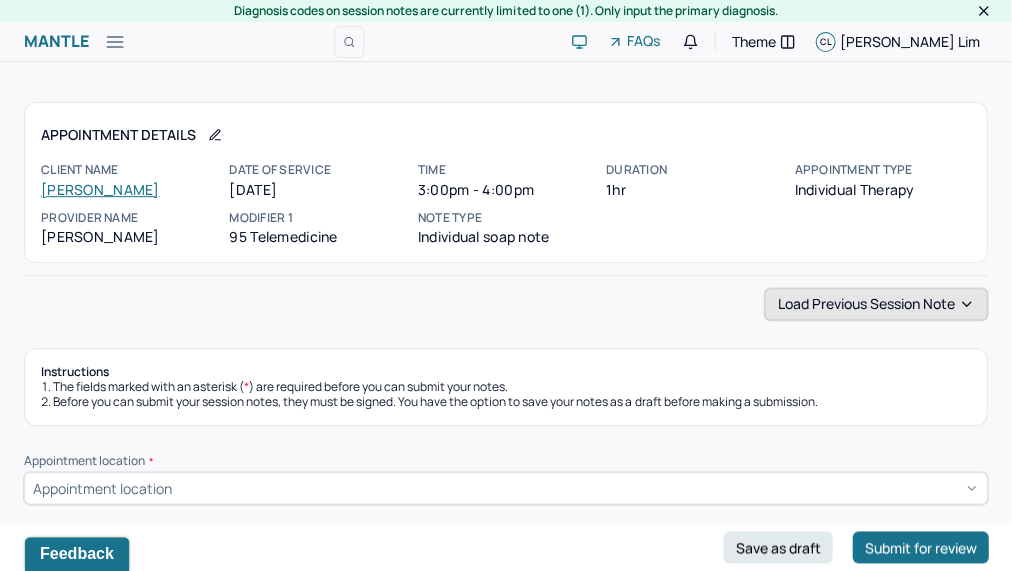 scroll, scrollTop: 0, scrollLeft: 0, axis: both 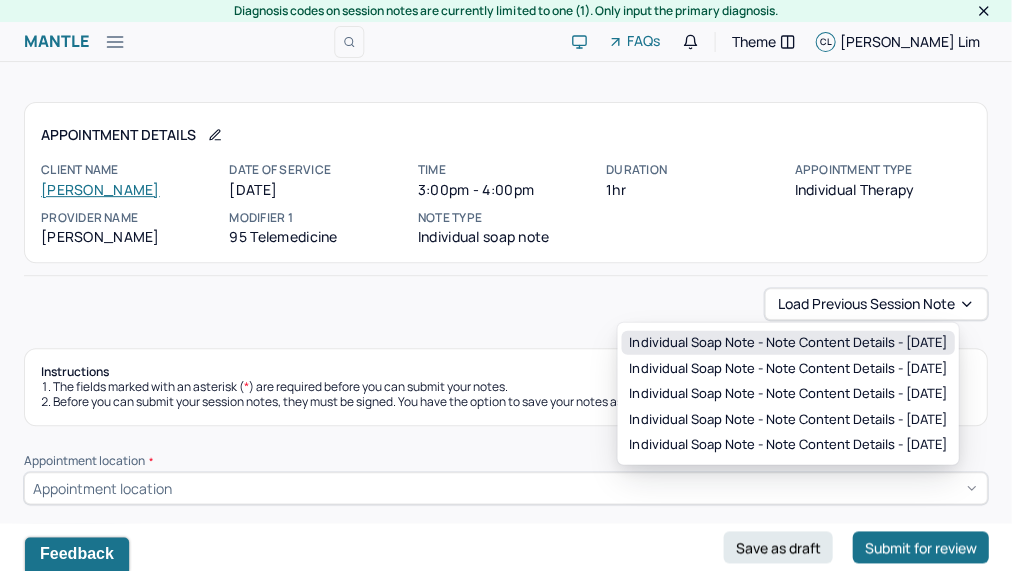 click on "Individual soap note   - Note content Details -   [DATE]" at bounding box center (787, 343) 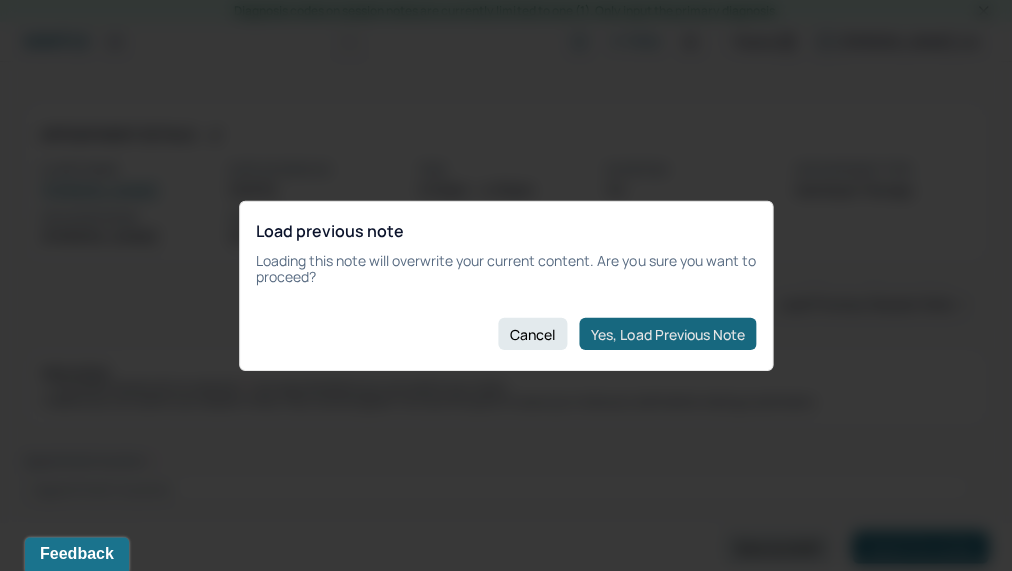 click on "Yes, Load Previous Note" at bounding box center [667, 334] 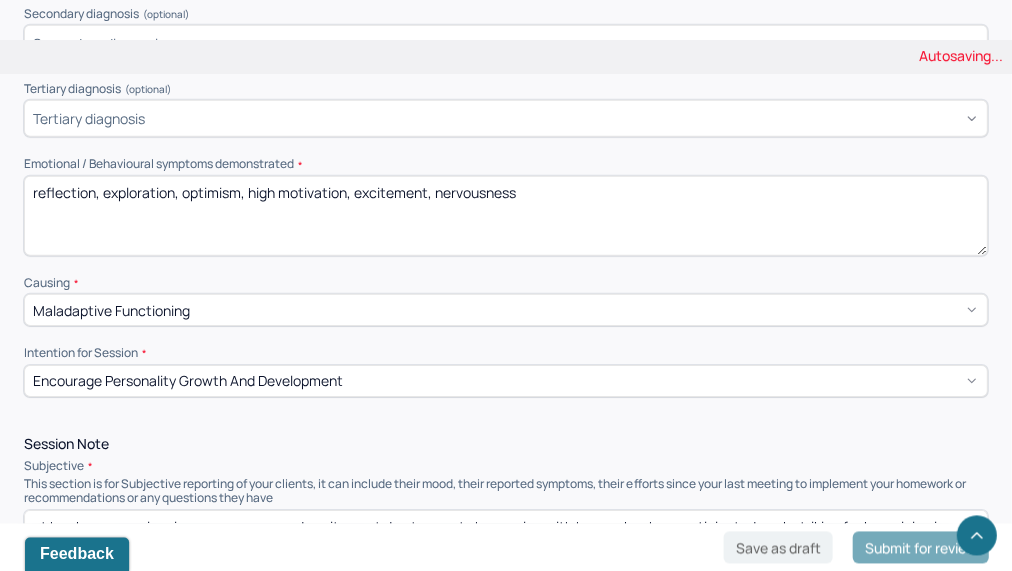 scroll, scrollTop: 1017, scrollLeft: 0, axis: vertical 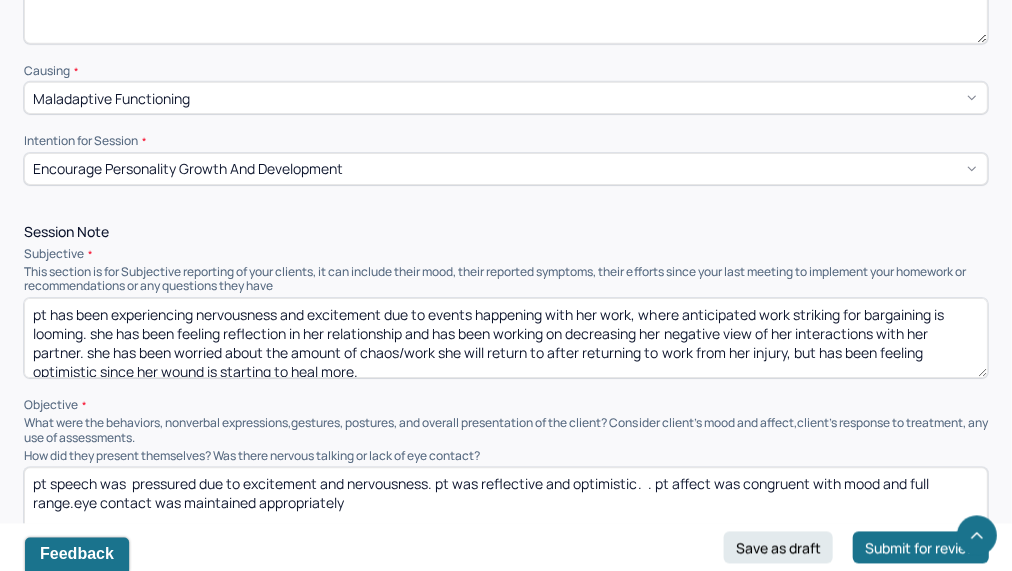 click on "pt has been experiencing nervousness and excitement due to events happening with her work, where anticipated work striking for bargaining is looming. she has been feeling reflection in her relationship and has been working on decreasing her negative view of her interactions with her partner. she has been worried about the amount of chaos/work she will return to after returning to work from her injury, but has been feeling optimistic since her wound is starting to heal more." at bounding box center [505, 338] 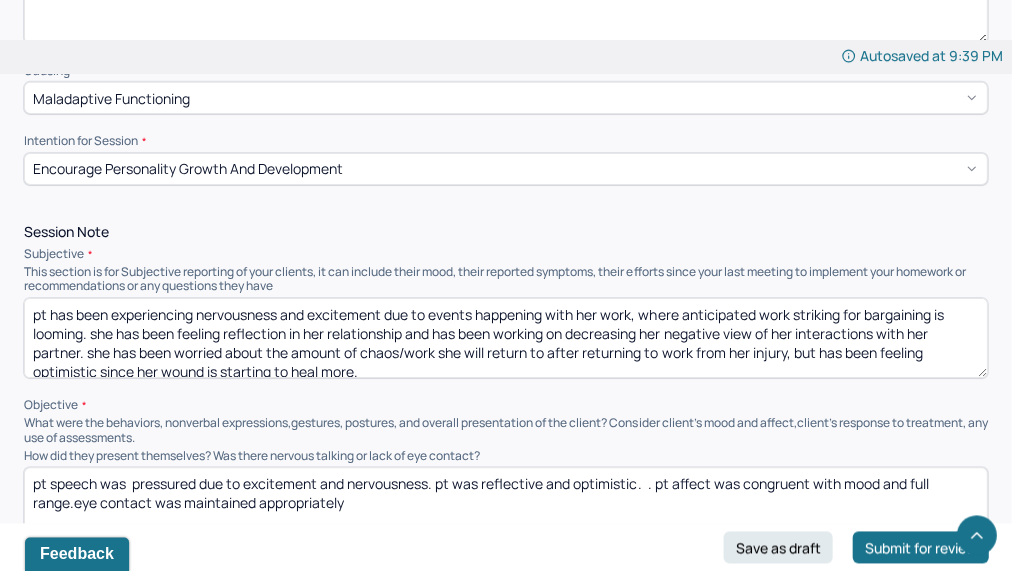 paste on "Pt reports that as a result of things outside of her control, her relationship has just ended. She is feeling sad, however feels less activated and more regulated. She’s upset about the timing of this breakup as she will be preparing to strike at work, which is already emotionally overwhelming for her. She feels upset because of the way she was misled during her relationship. Pt is reflecting on the last few months of her relationship" 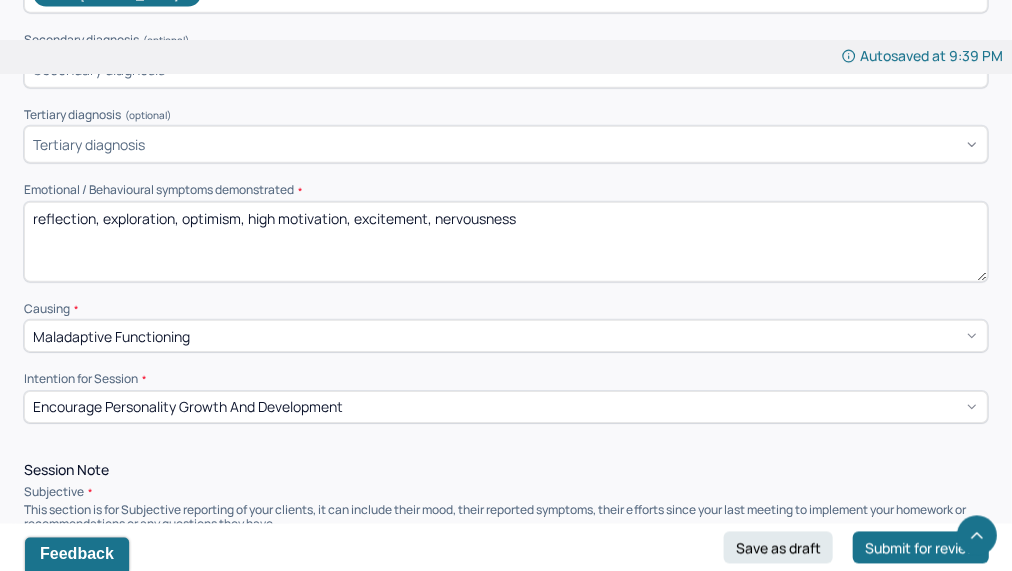 scroll, scrollTop: 779, scrollLeft: 0, axis: vertical 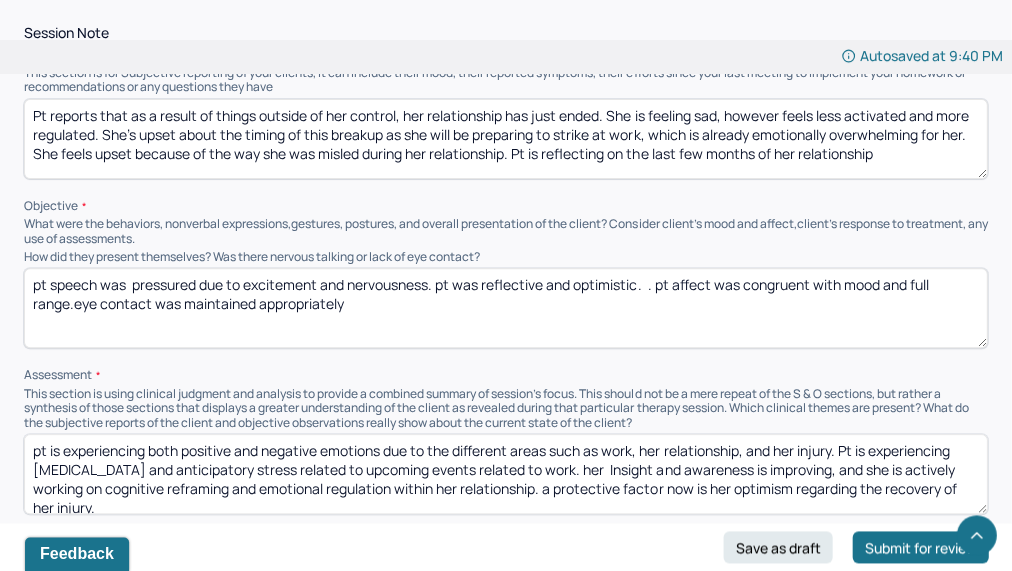 type on "disappointment, frustration, discomfort," 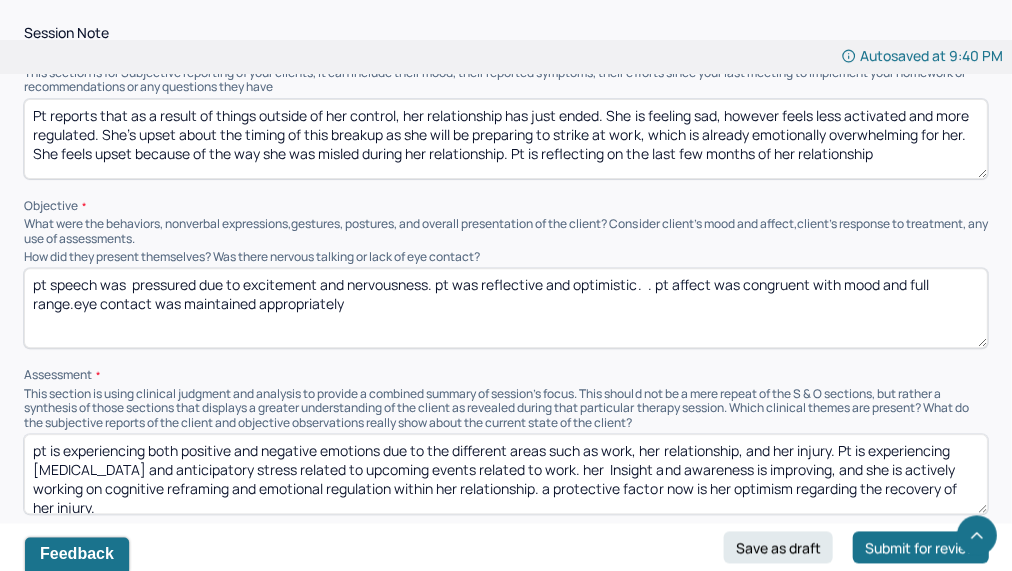 drag, startPoint x: 244, startPoint y: 279, endPoint x: 431, endPoint y: 281, distance: 187.0107 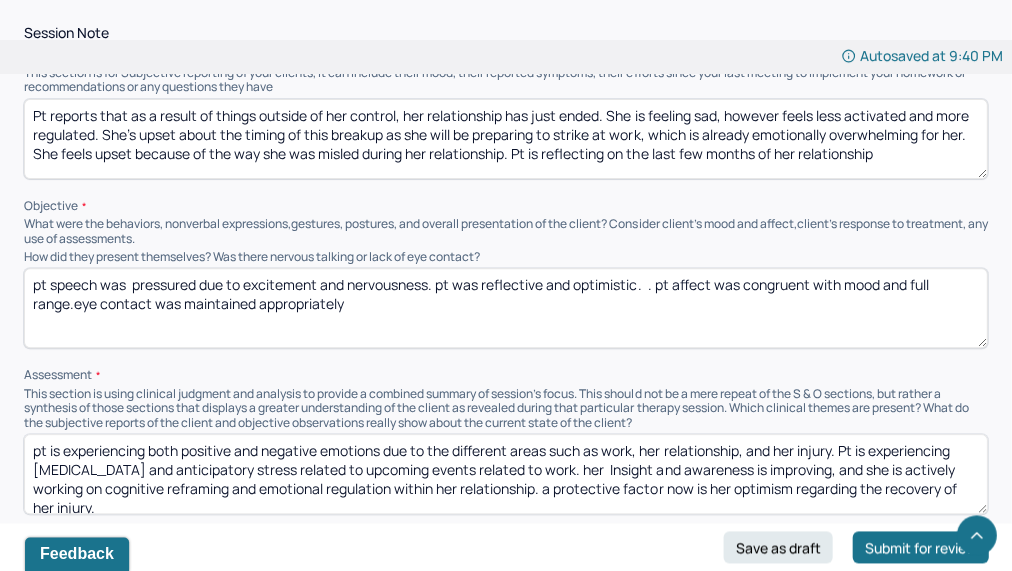 click on "pt speech was  pressured due to excitement and nervousness. pt was reflective and optimistic.  . pt affect was congruent with mood and full range.eye contact was maintained appropriately" at bounding box center [505, 308] 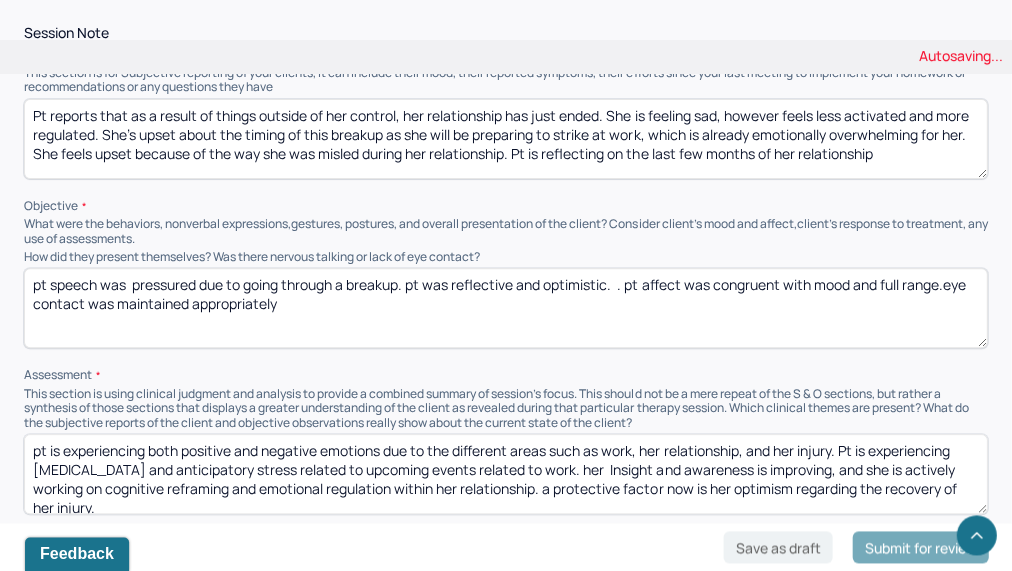 click on "pt speech was  pressured due to excitement and nervousness. pt was reflective and optimistic.  . pt affect was congruent with mood and full range.eye contact was maintained appropriately" at bounding box center [505, 308] 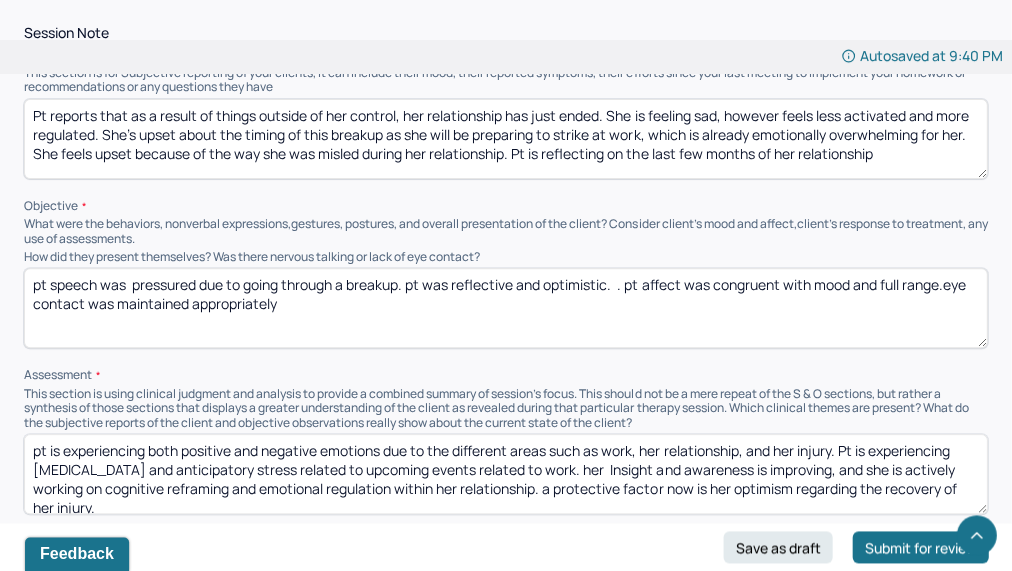 click on "pt speech was  pressured due to excitement and nervousness. pt was reflective and optimistic.  . pt affect was congruent with mood and full range.eye contact was maintained appropriately" at bounding box center [505, 308] 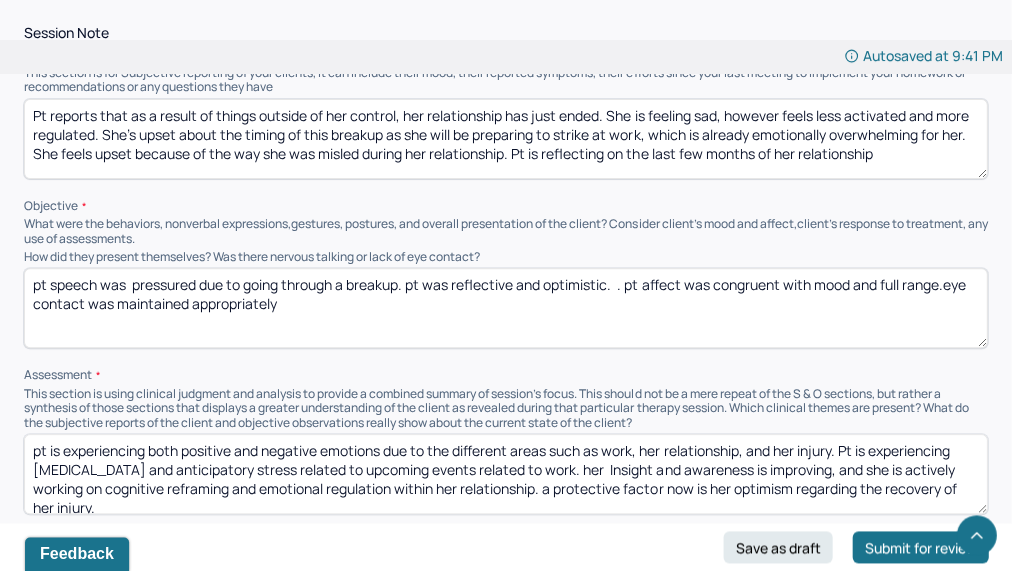 click on "pt speech was  pressured due to going through a breakup. pt was reflective and optimistic.  . pt affect was congruent with mood and full range.eye contact was maintained appropriately" at bounding box center [505, 308] 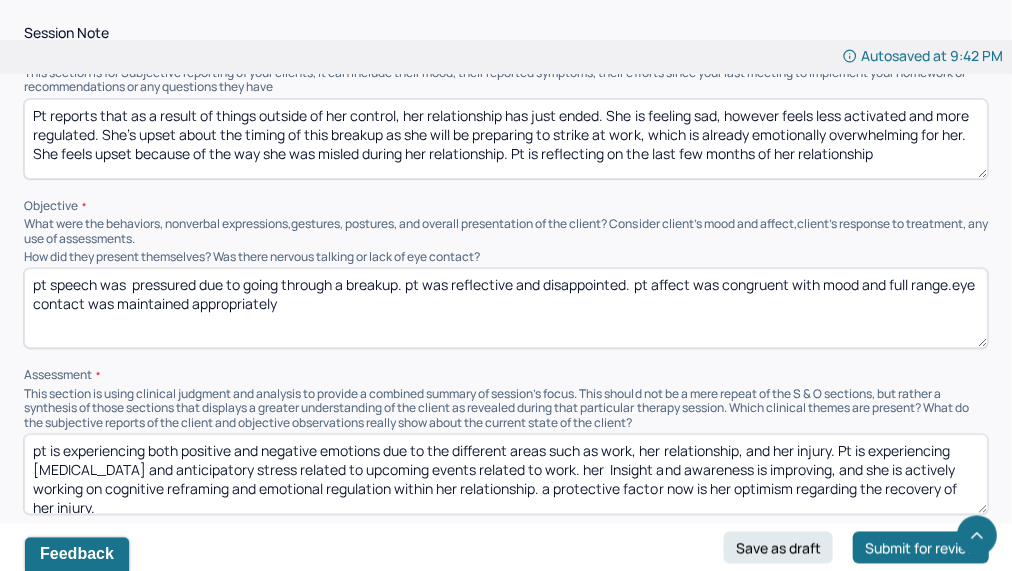 type on "pt speech was  pressured due to going through a breakup. pt was reflective and disappointed. pt affect was congruent with mood and full range.eye contact was maintained appropriately" 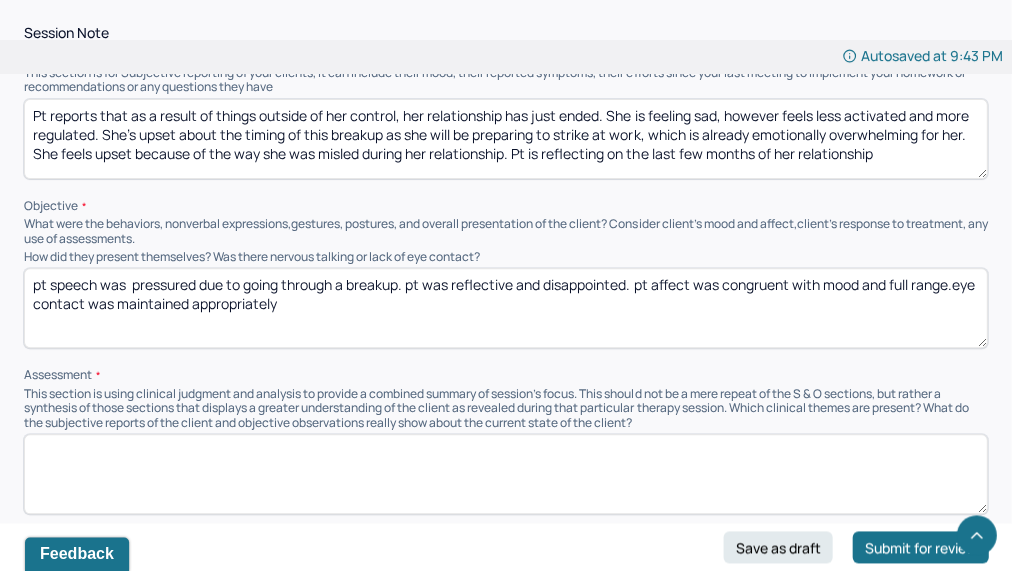 paste on "Pt is motivated in processing her recent break up and was able to better understand the circumstances that led to it. She appears to be more regulated compared to the previously when she feared the relationship would end. She is also taking steps to prevent repeating patterns, such as being overly involved with caring for her exes. We explored protective factors and strategies she could use to cope." 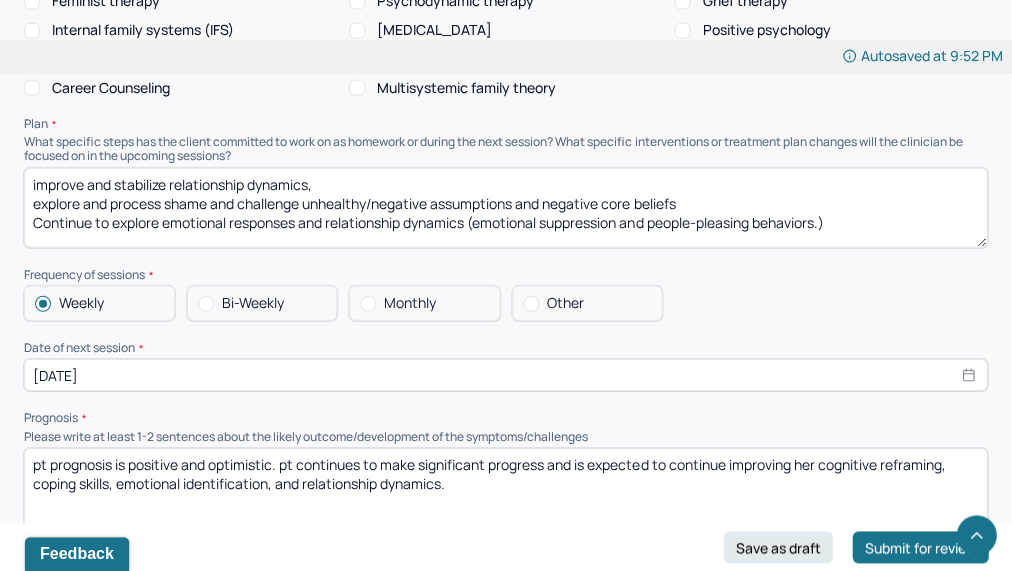 scroll, scrollTop: 2032, scrollLeft: 0, axis: vertical 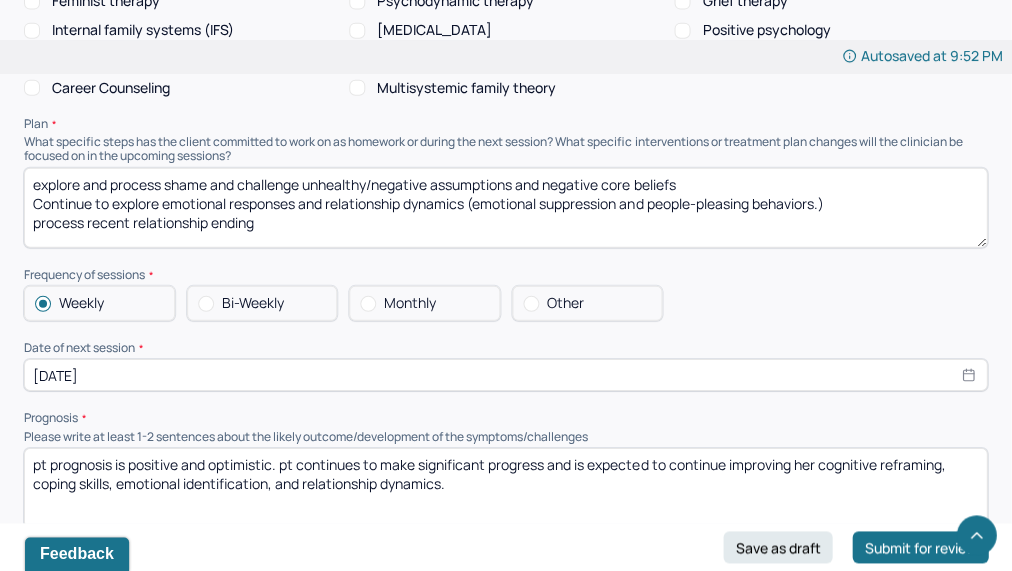 drag, startPoint x: 470, startPoint y: 200, endPoint x: 303, endPoint y: 204, distance: 167.0479 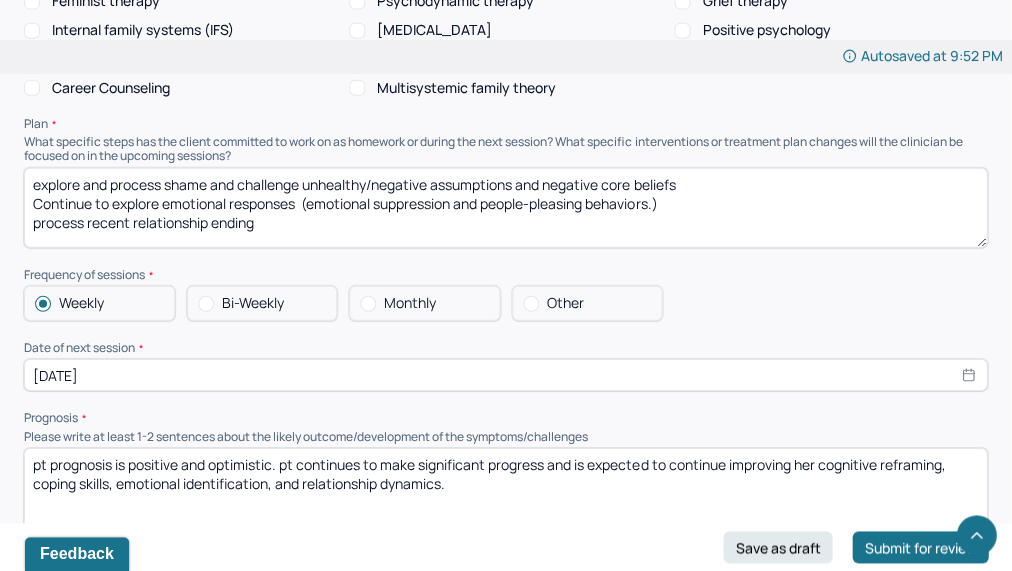type on "explore and process shame and challenge unhealthy/negative assumptions and negative core beliefs
Continue to explore emotional responses  (emotional suppression and people-pleasing behaviors.)
process recent relationship ending" 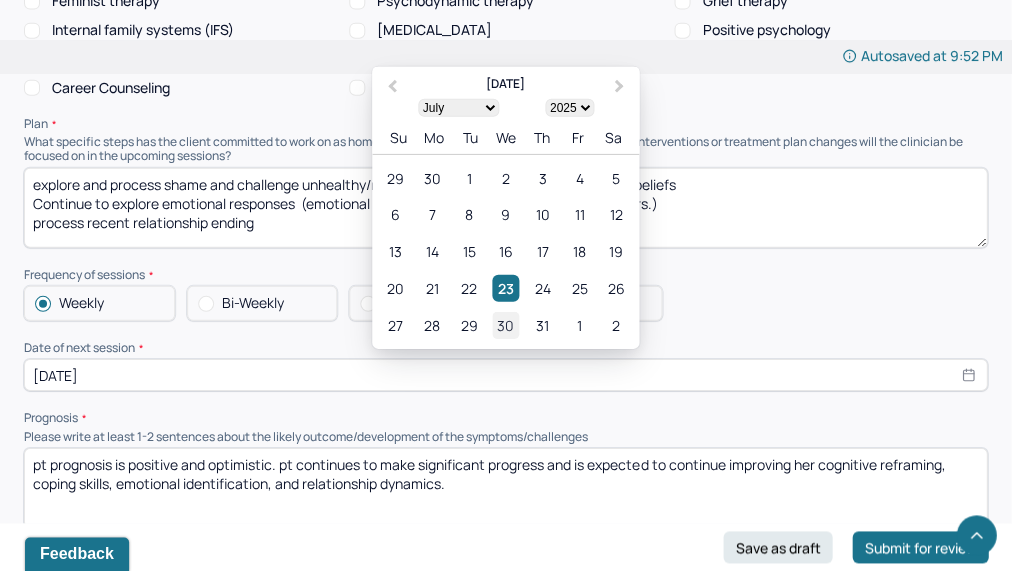 click on "30" at bounding box center [505, 325] 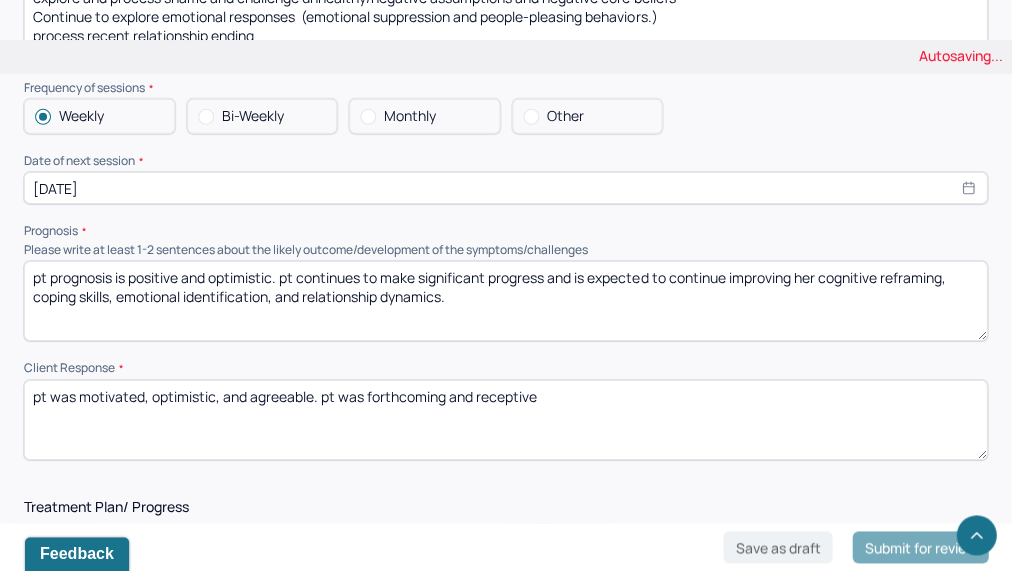 scroll, scrollTop: 2222, scrollLeft: 0, axis: vertical 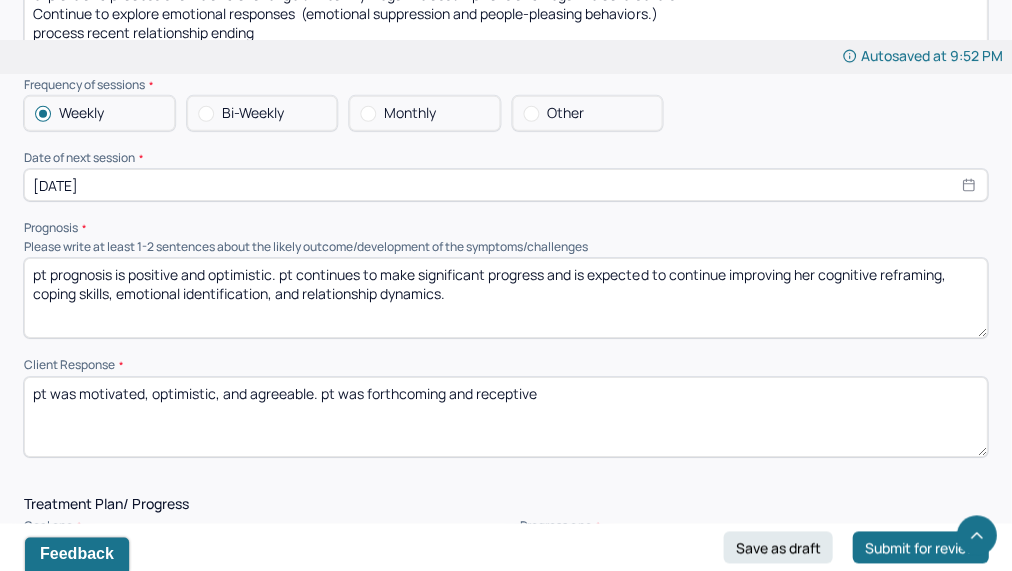click on "[DATE]" at bounding box center [505, 185] 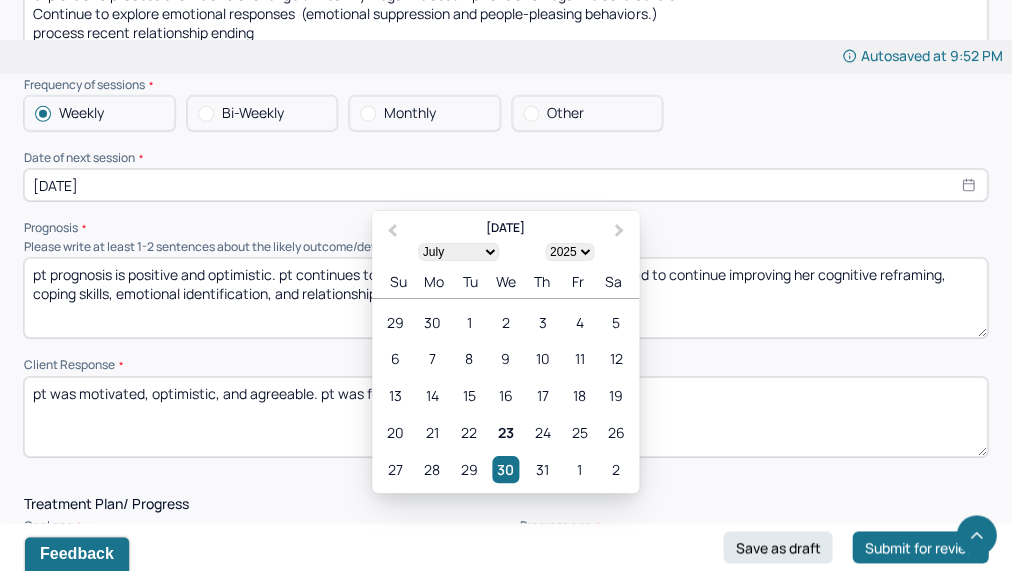click on "pt prognosis is positive and optimistic. pt continues to make significant progress and is expected to continue improving her cognitive reframing, coping skills, emotional identification, and relationship dynamics." at bounding box center [505, 298] 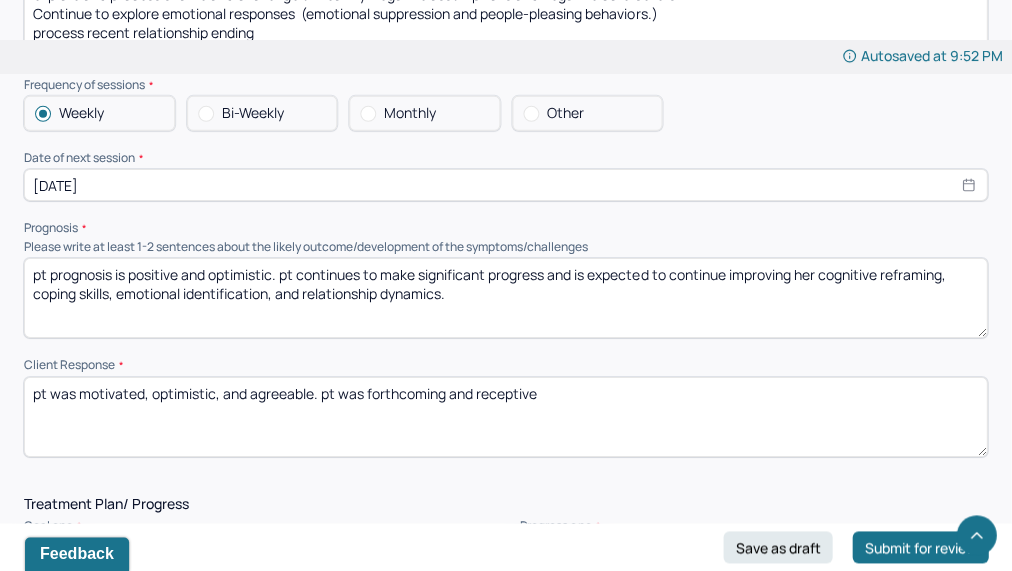 click on "pt prognosis is positive and optimistic. pt continues to make significant progress and is expected to continue improving her cognitive reframing, coping skills, emotional identification, and relationship dynamics." at bounding box center [505, 298] 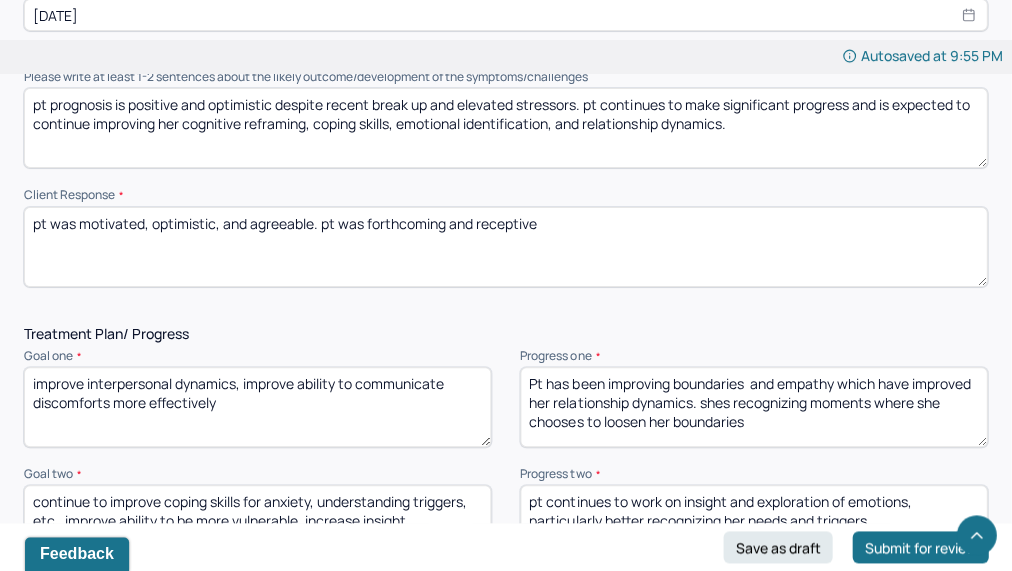scroll, scrollTop: 2386, scrollLeft: 0, axis: vertical 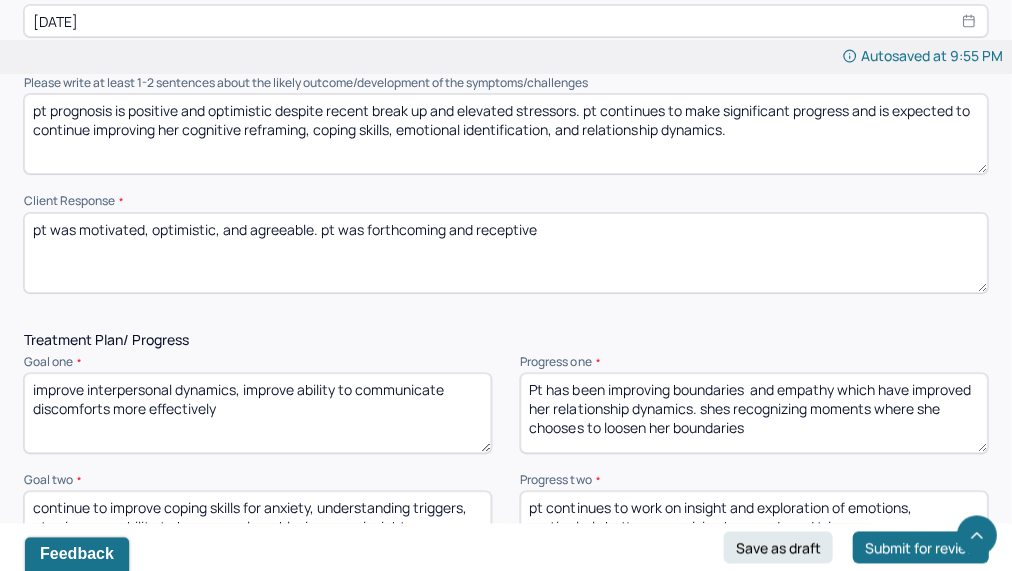 type on "pt prognosis is positive and optimistic despite recent break up and elevated stressors. pt continues to make significant progress and is expected to continue improving her cognitive reframing, coping skills, emotional identification, and relationship dynamics." 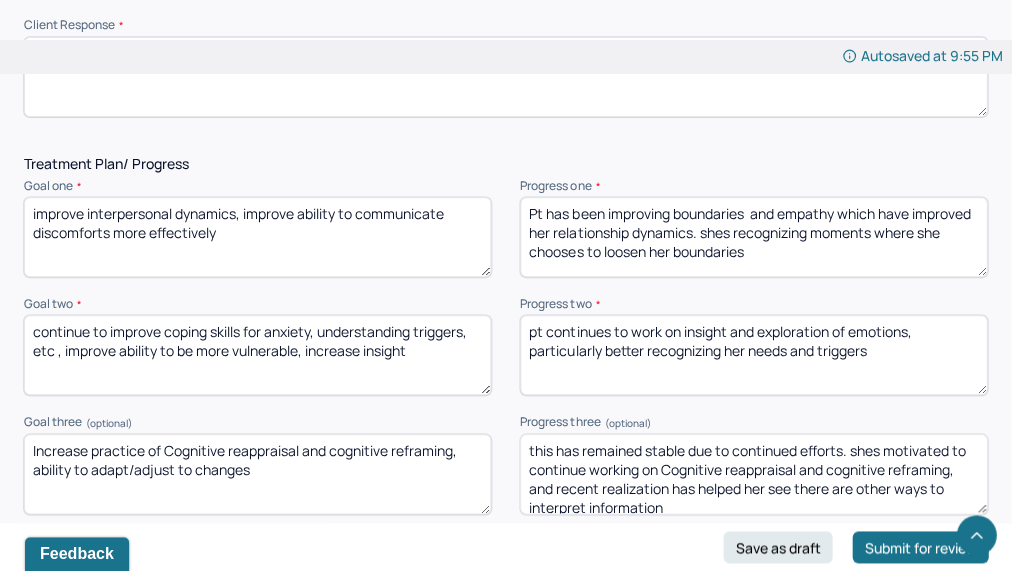 scroll, scrollTop: 2563, scrollLeft: 0, axis: vertical 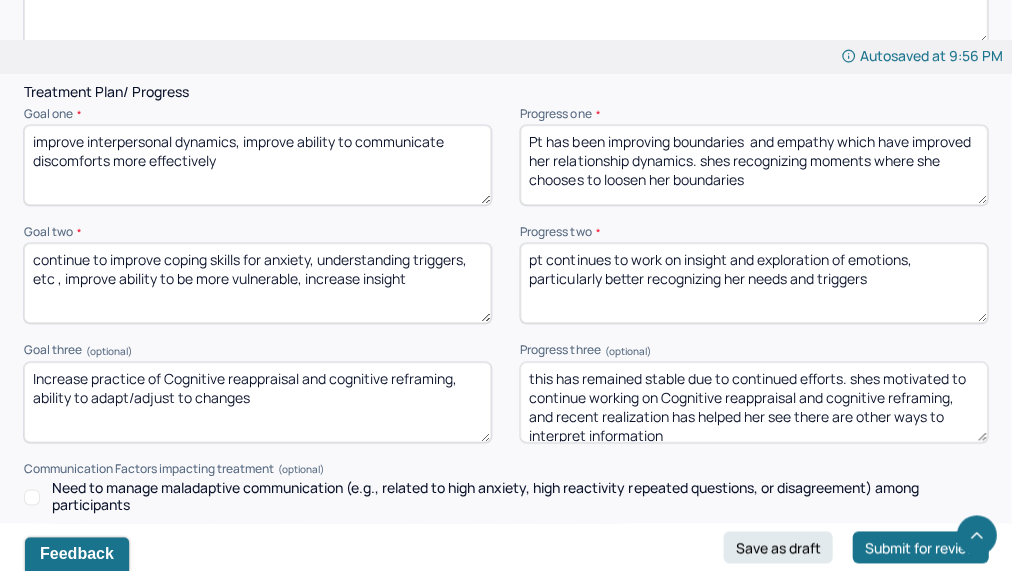 type on "pt was motivated, optimistic, and agreeable. pt was vulnerable, forthcoming and receptive" 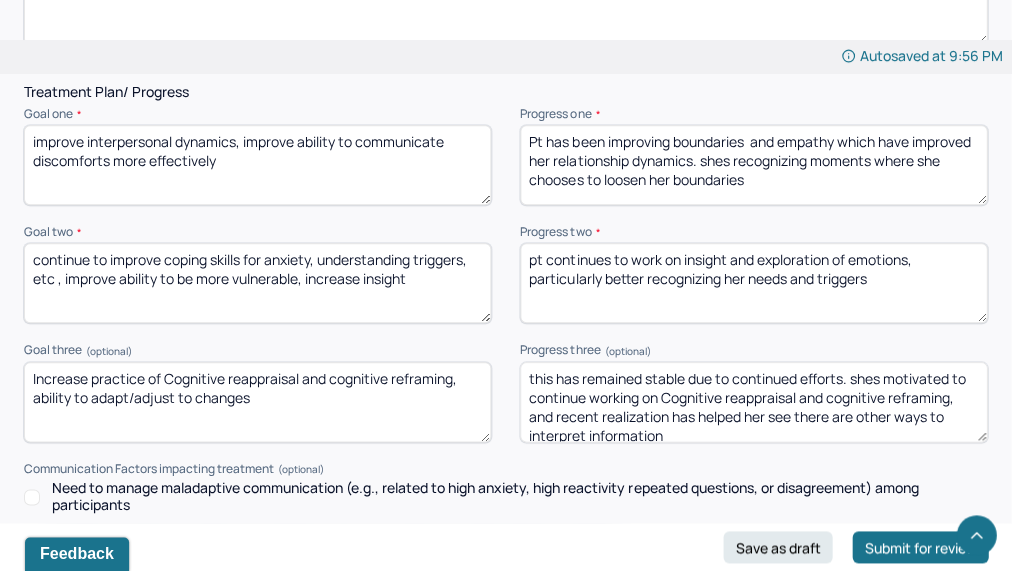 drag, startPoint x: 700, startPoint y: 158, endPoint x: 548, endPoint y: 133, distance: 154.0422 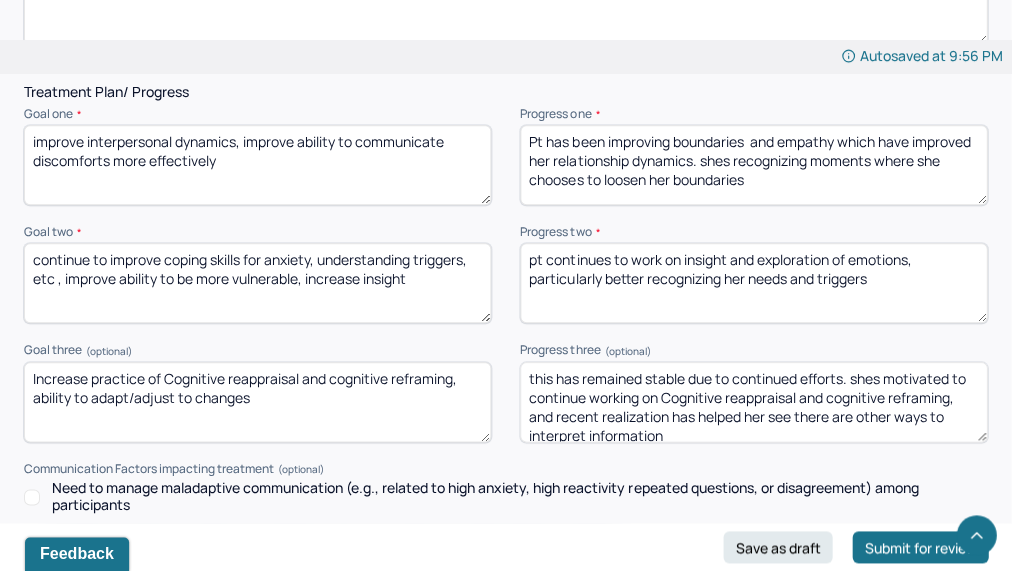 click on "Pt has been improving boundaries  and empathy which have improved her relationship dynamics. shes recognizing moments where she chooses to loosen her boundaries" at bounding box center [753, 165] 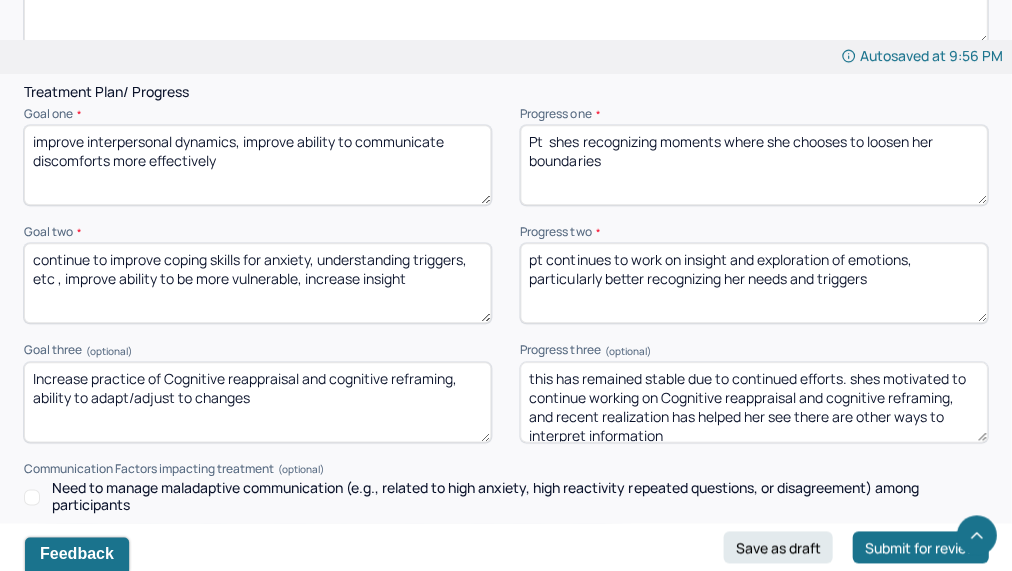 click on "Pt has been improving boundaries  and empathy which have improved her relationship dynamics. shes recognizing moments where she chooses to loosen her boundaries" at bounding box center [753, 165] 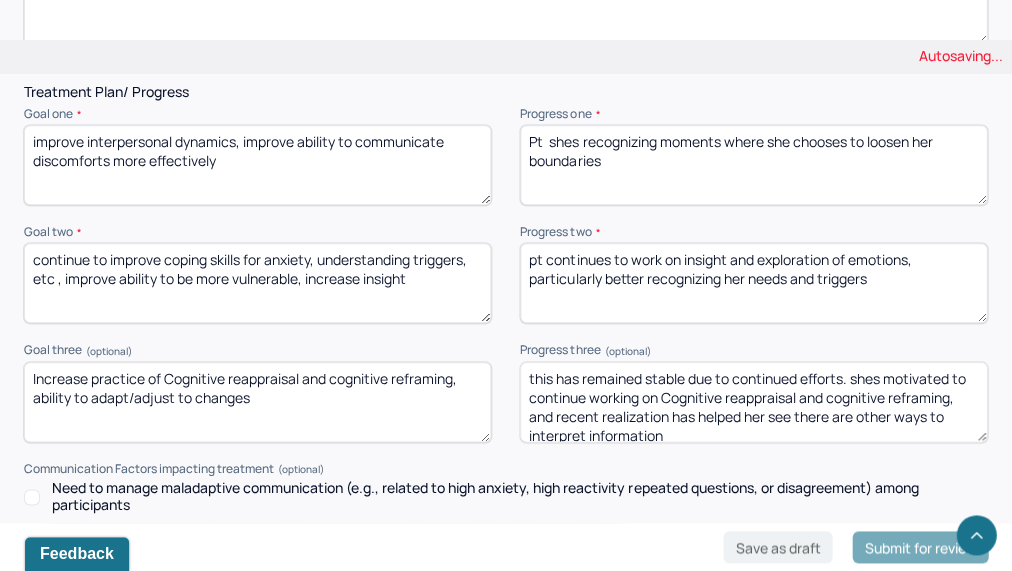 click on "Pt has been improving boundaries  and empathy which have improved her relationship dynamics. shes recognizing moments where she chooses to loosen her boundaries" at bounding box center [753, 165] 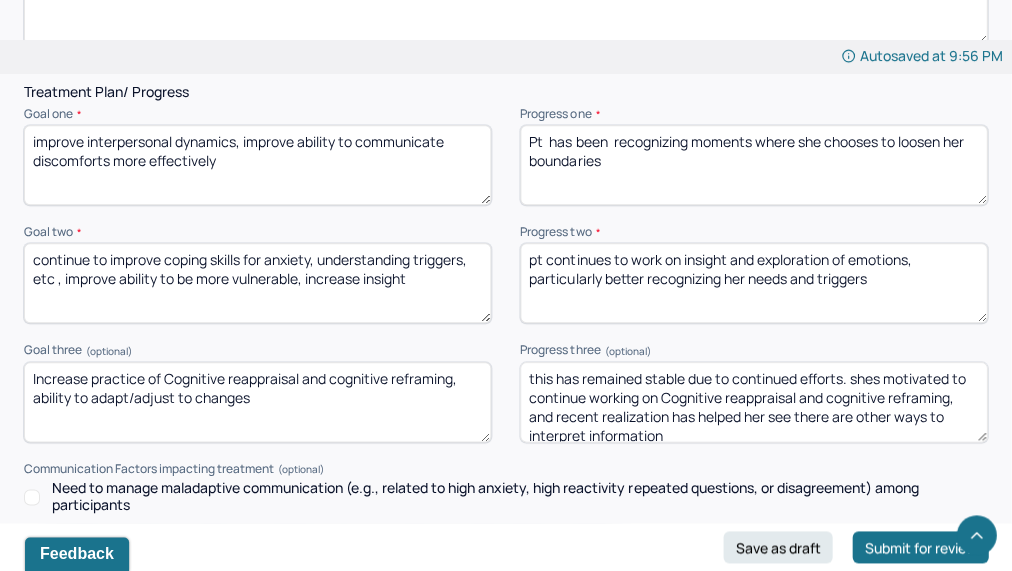 drag, startPoint x: 679, startPoint y: 170, endPoint x: 608, endPoint y: 131, distance: 81.00617 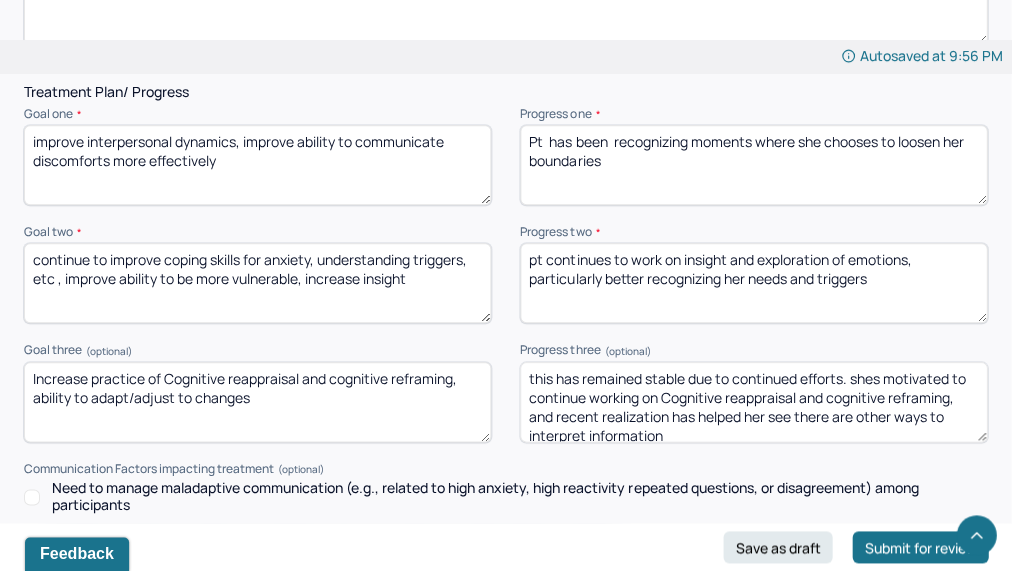 click on "Pt  has been  recognizing moments where she chooses to loosen her boundaries" at bounding box center (753, 165) 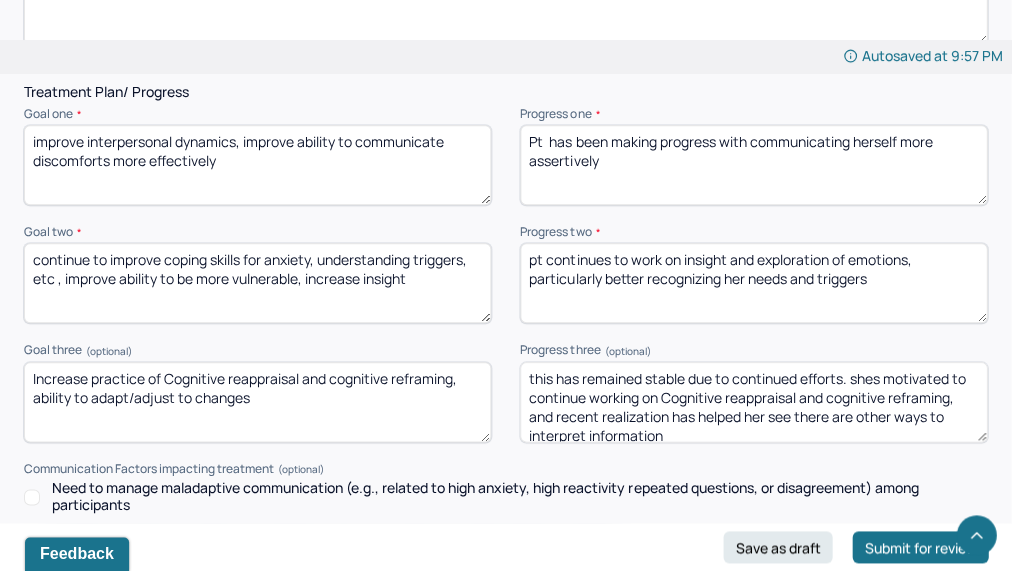 type on "Pt  has been making progress with communicating herself more assertively" 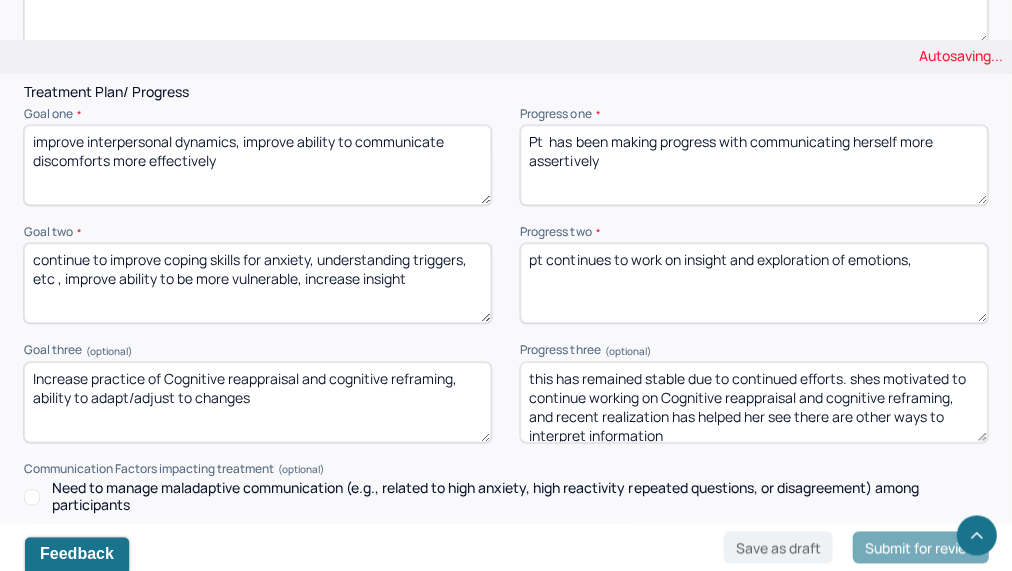 click on "pt continues to work on insight and exploration of emotions, particularly better recognizing her needs and triggers" at bounding box center [753, 283] 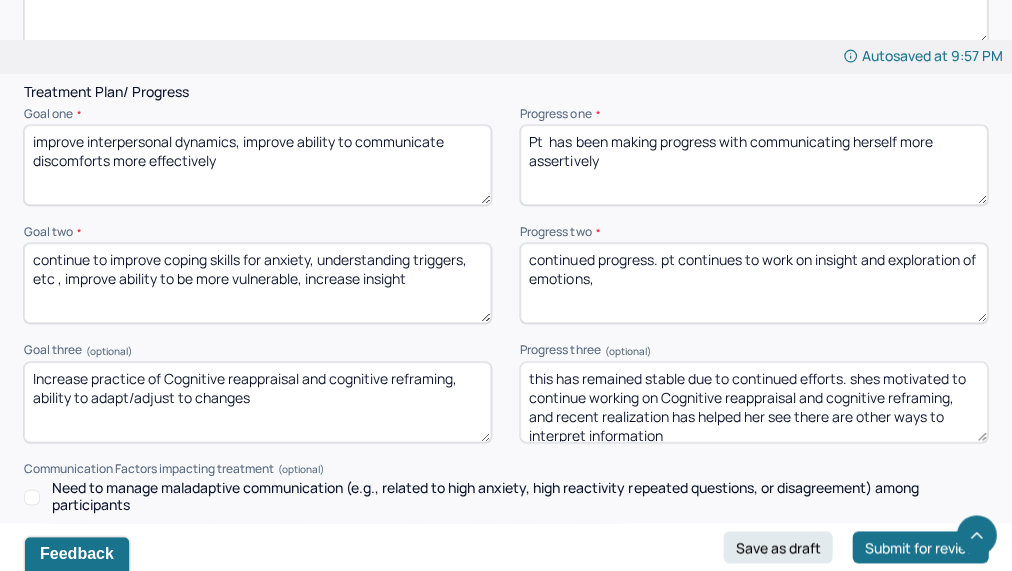 type on "continued progress. pt continues to work on insight and exploration of emotions," 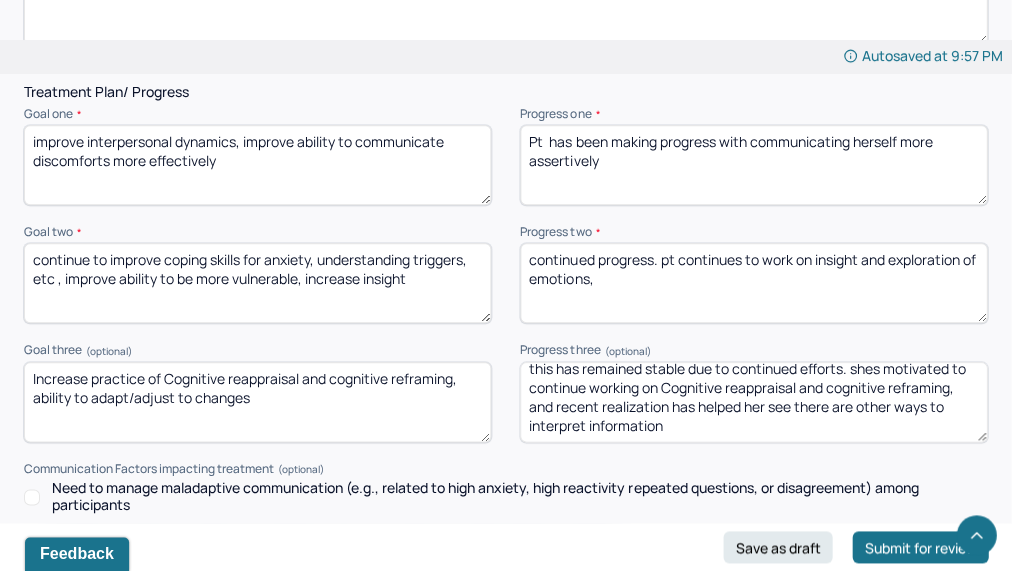 drag, startPoint x: 950, startPoint y: 392, endPoint x: 954, endPoint y: 479, distance: 87.0919 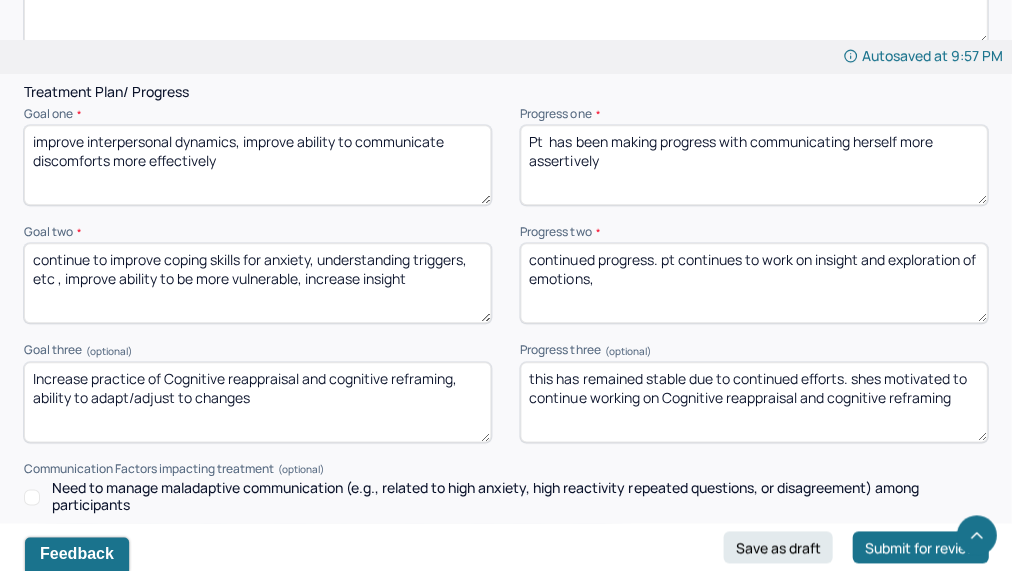 scroll, scrollTop: 0, scrollLeft: 0, axis: both 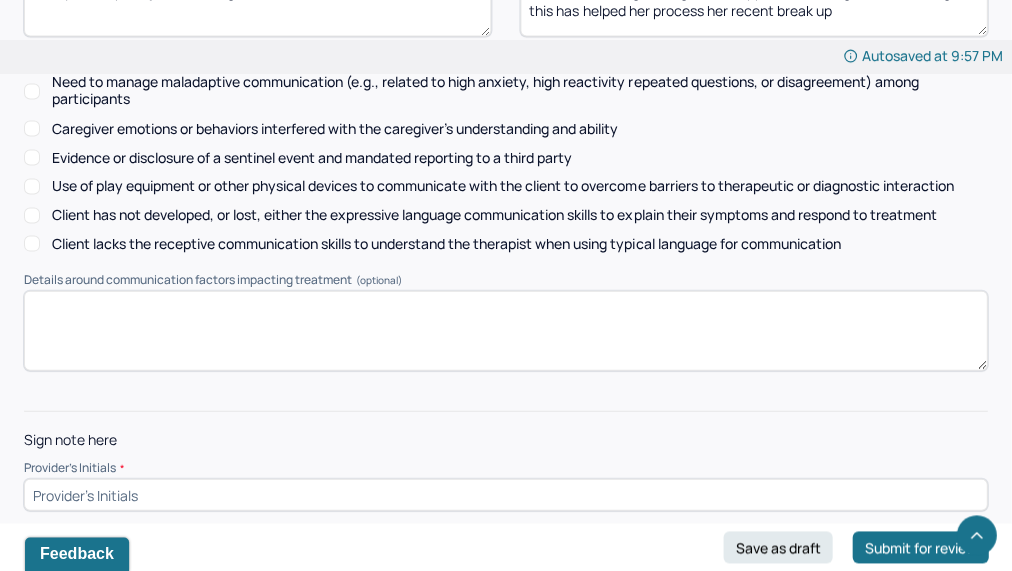 type on "this has remained stable due to continued efforts. shes motivated to continue working on Cognitive reappraisal and cognitive reframing - this has helped her process her recent break up" 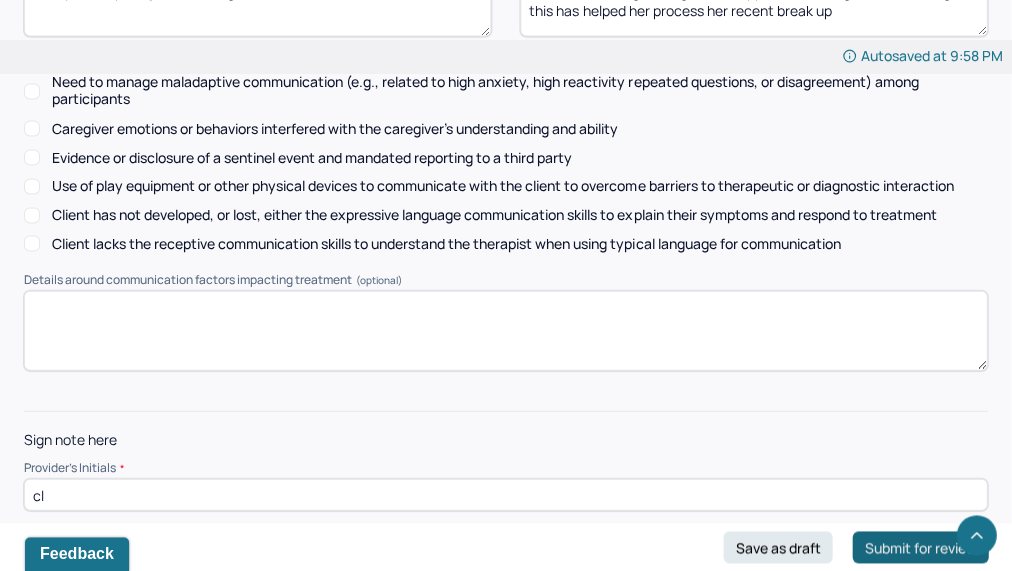 type on "cl" 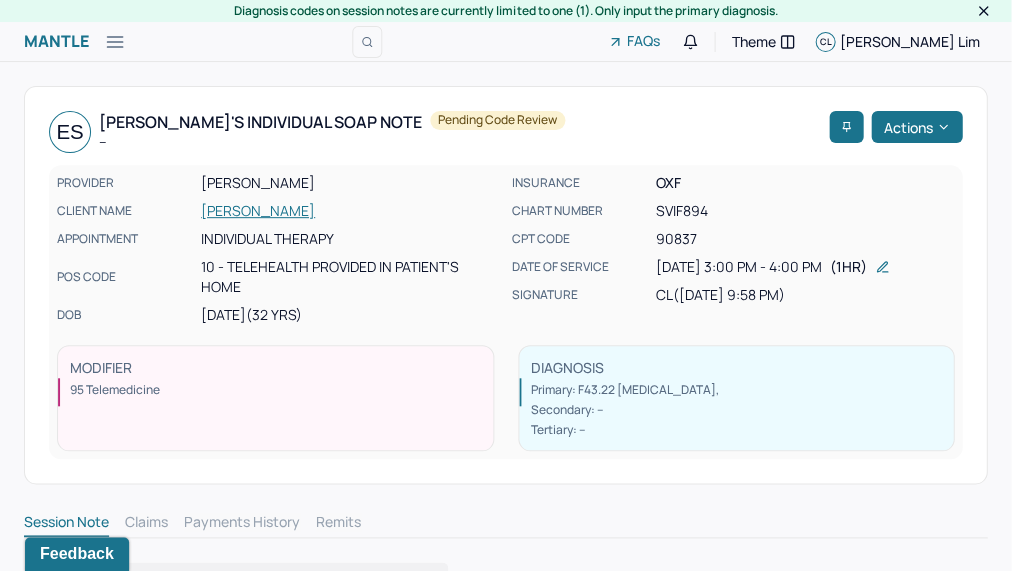 scroll, scrollTop: 0, scrollLeft: 0, axis: both 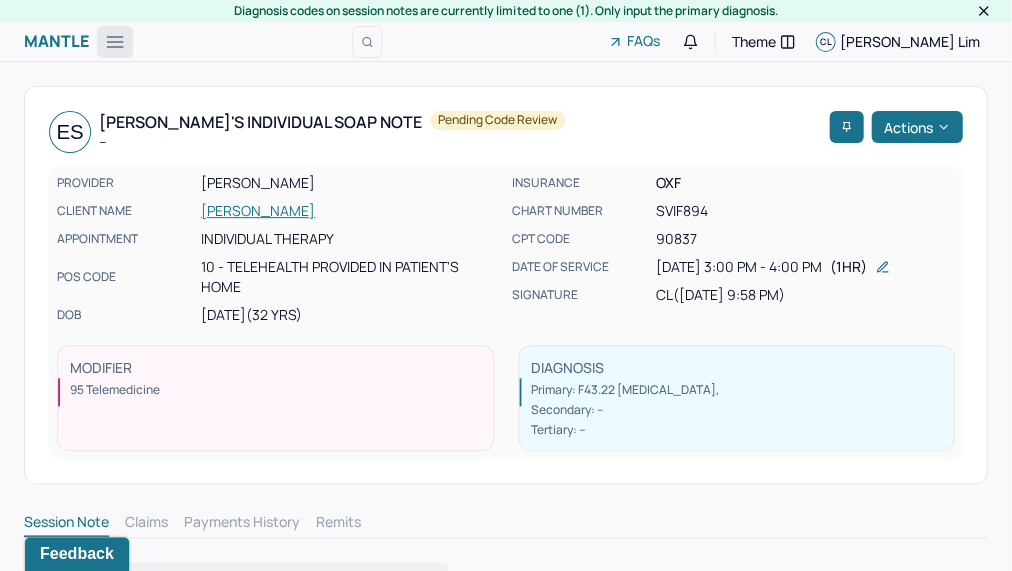 click 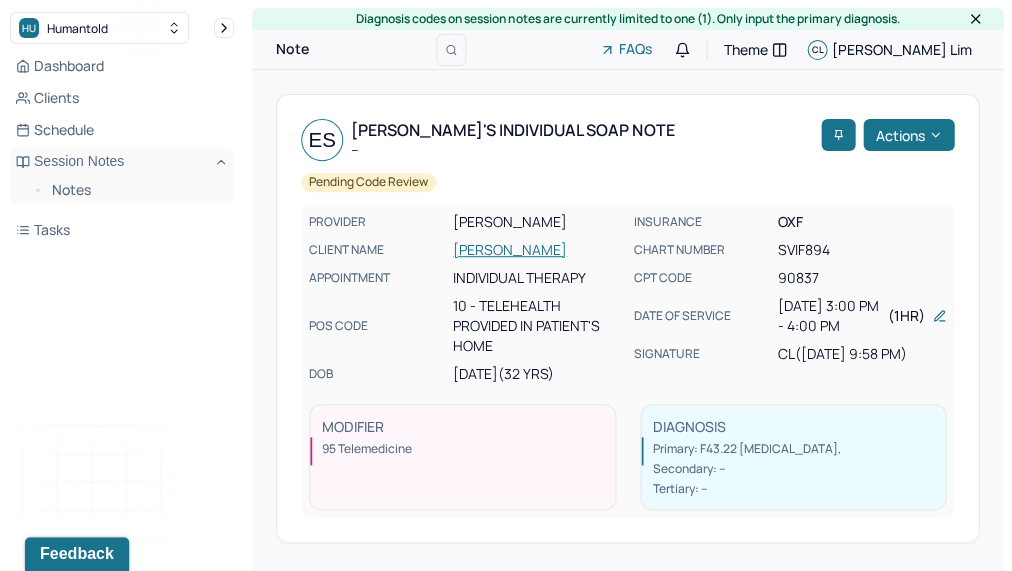 click on "Dashboard Clients Schedule Session Notes Notes Tasks" at bounding box center [122, 148] 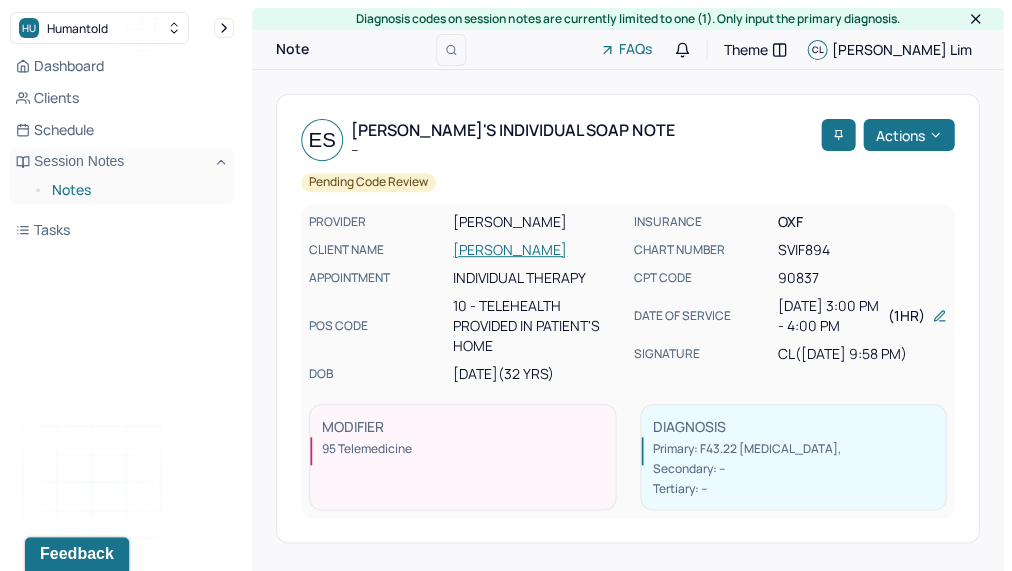 click on "Notes" at bounding box center (135, 190) 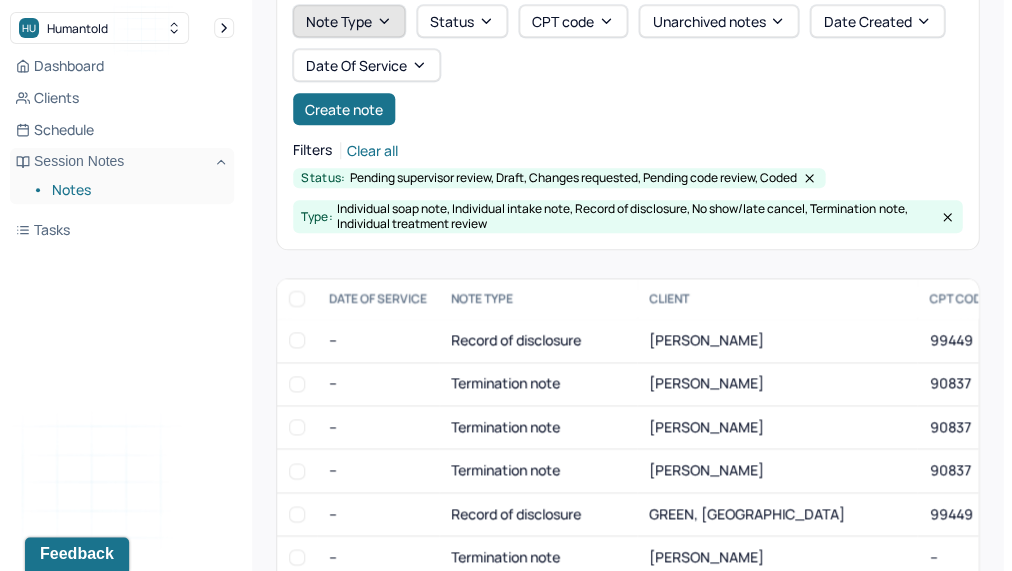 scroll, scrollTop: 215, scrollLeft: 0, axis: vertical 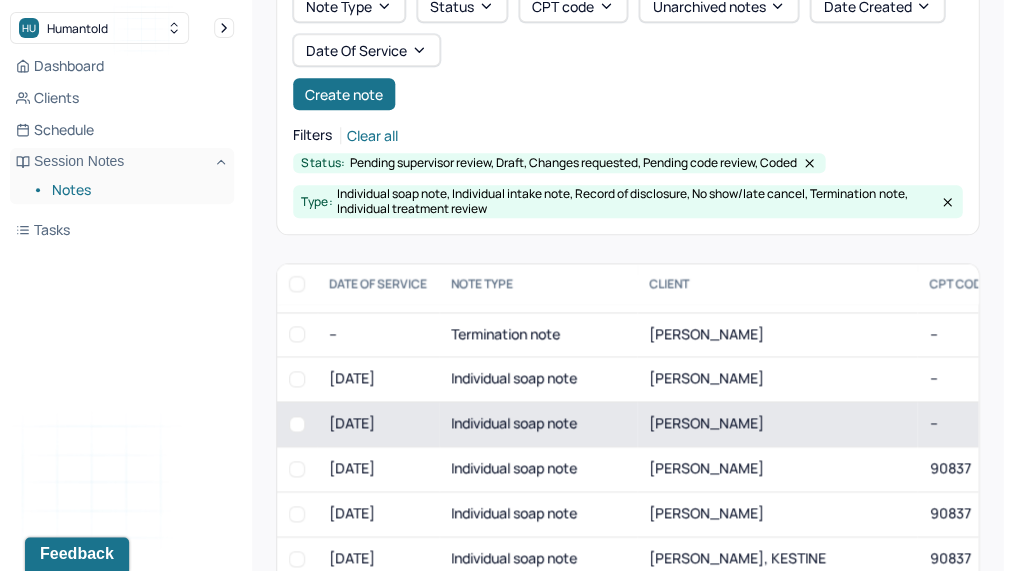 click on "Individual soap note" at bounding box center (538, 423) 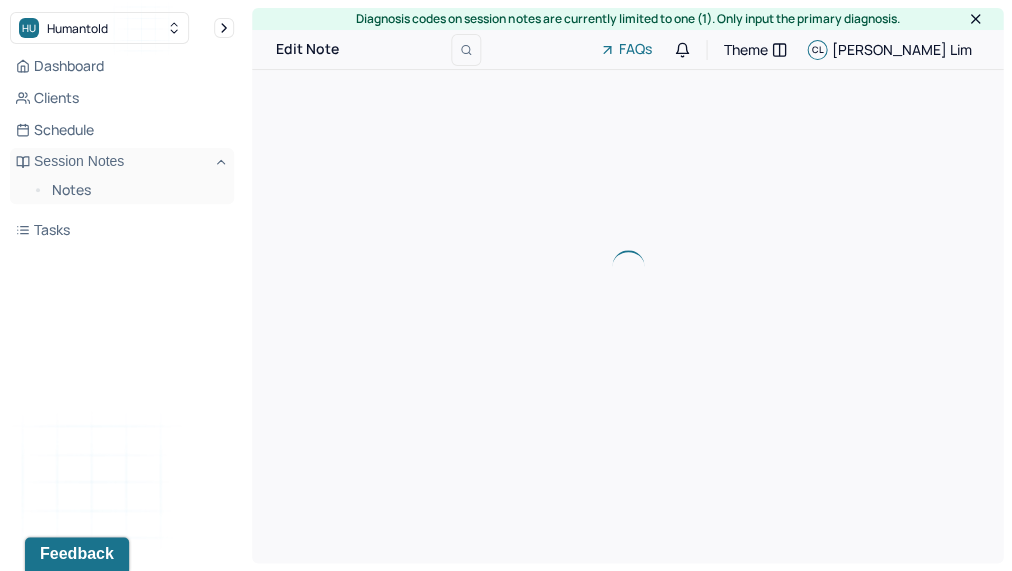 scroll, scrollTop: 0, scrollLeft: 0, axis: both 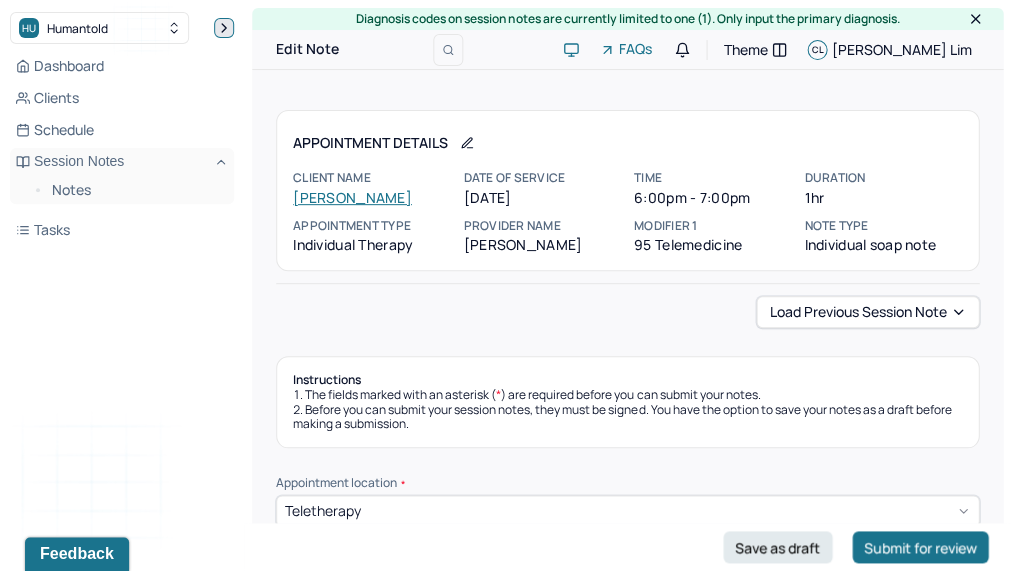 click at bounding box center [224, 28] 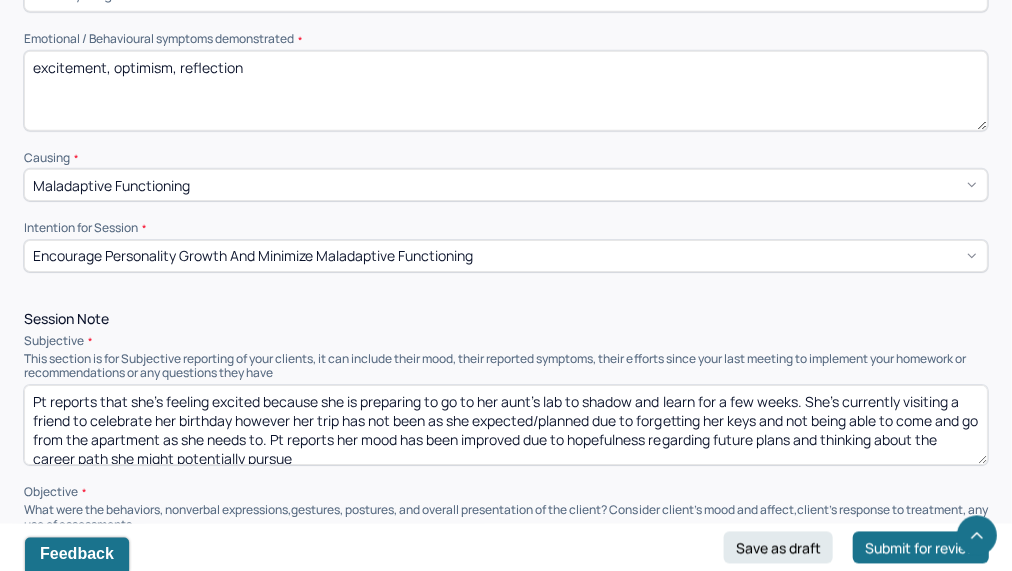 scroll, scrollTop: 934, scrollLeft: 0, axis: vertical 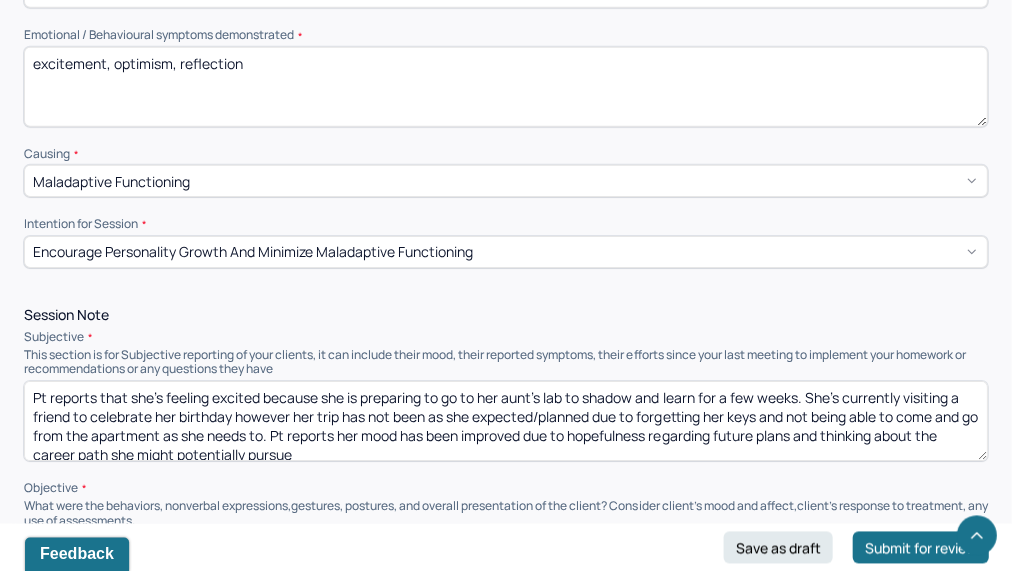 click on "Pt reports that she’s feeling excited because she is preparing to go to her aunt’s lab to shadow and learn for a few weeks. She’s currently visiting a friend to celebrate her birthday however her trip has not been as she expected/planned due to forgetting her keys and not being able to come and go from the apartment as she needs to. Pt reports her mood has been improved due to hopefulness regarding future plans and thinking about the career path she might potentially pursue" at bounding box center (505, 421) 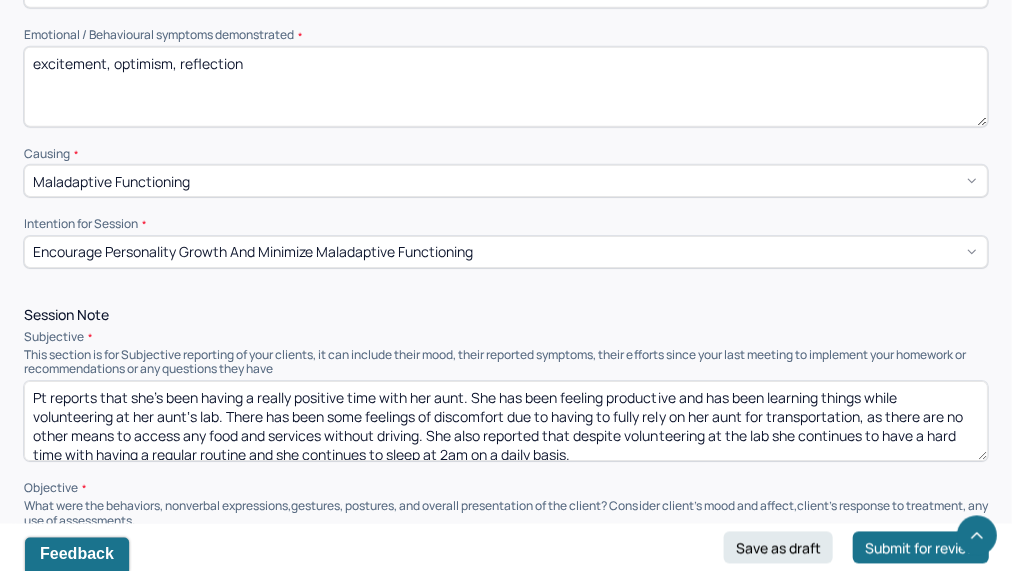 scroll, scrollTop: 4, scrollLeft: 0, axis: vertical 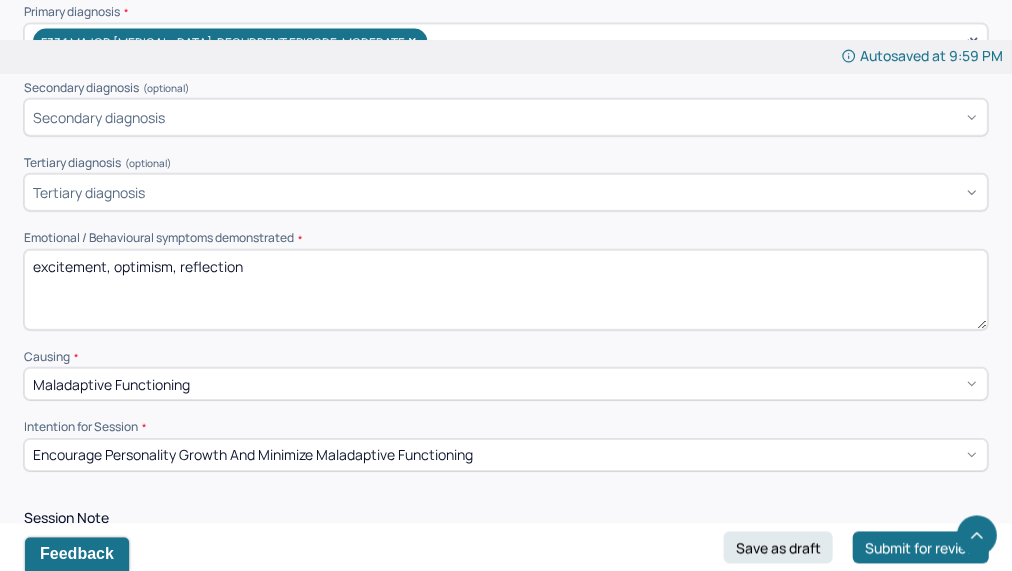 type on "Pt reports that she’s been having a really positive time with her aunt. She has been feeling productive and has been learning things while volunteering at her aunt‘s lab. There has been some feelings of discomfort due to having to fully rely on her aunt for transportation, as there are no other means to access any food and services without driving. She also reported that despite volunteering at the lab she continues to have a hard time with having a regular routine and she continues to sleep at 2am on a daily basis." 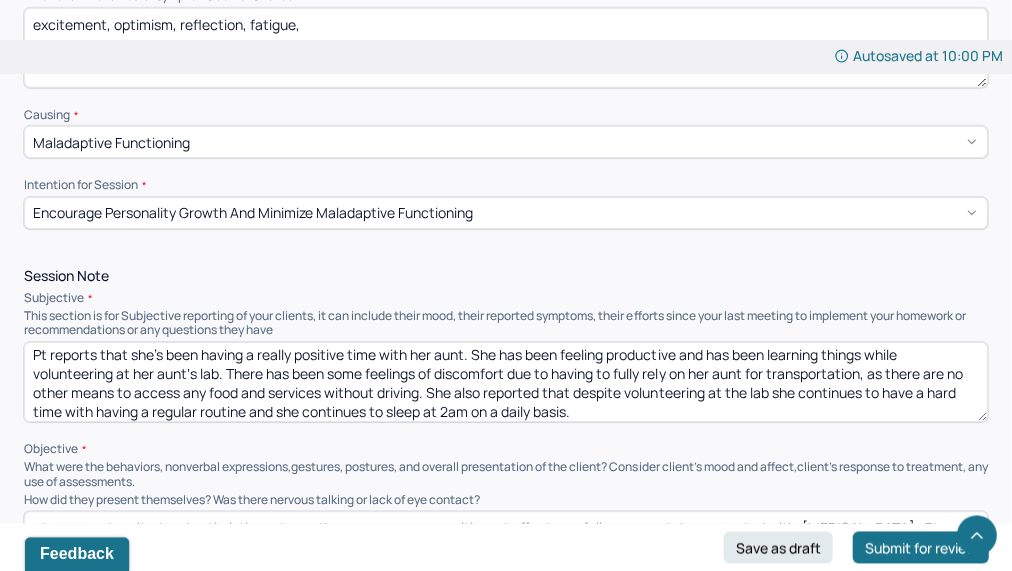 scroll, scrollTop: 1092, scrollLeft: 0, axis: vertical 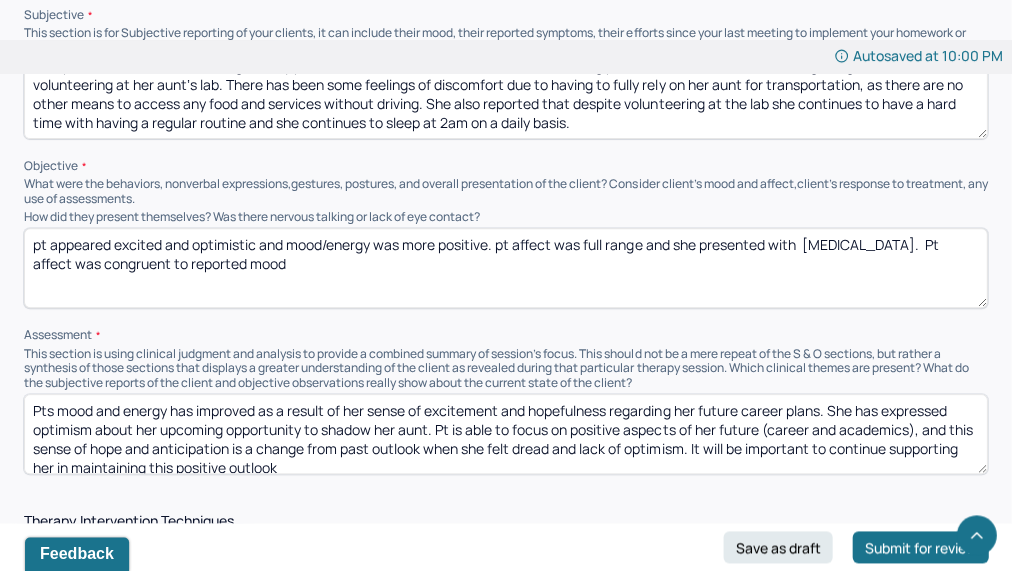 type on "excitement, optimism, reflection, fatigue," 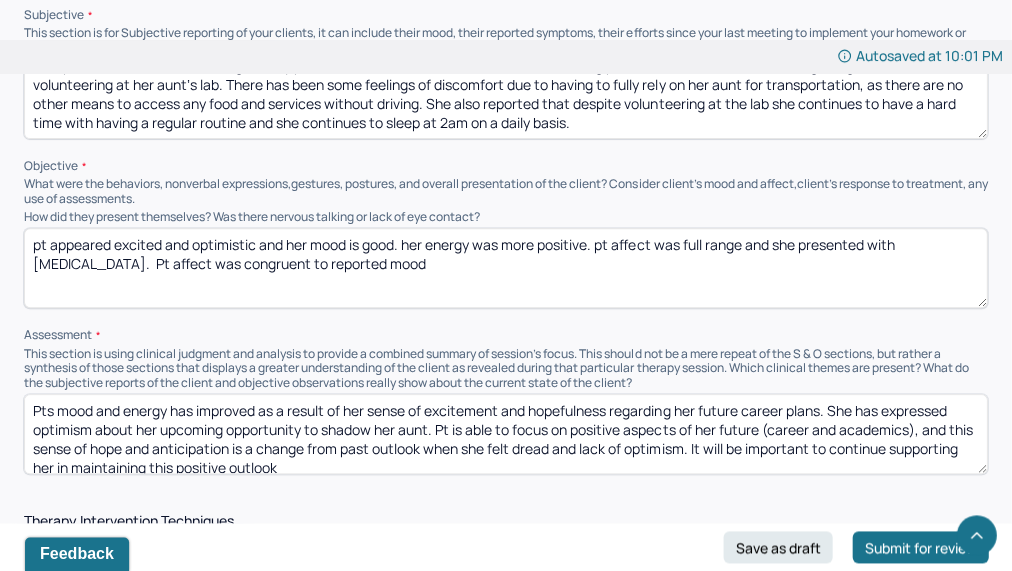 click on "pt appeared excited and optimistic and her mood is good. her energy was more positive. pt affect was full range and she presented with  [MEDICAL_DATA].  Pt affect was congruent to reported mood" at bounding box center (505, 268) 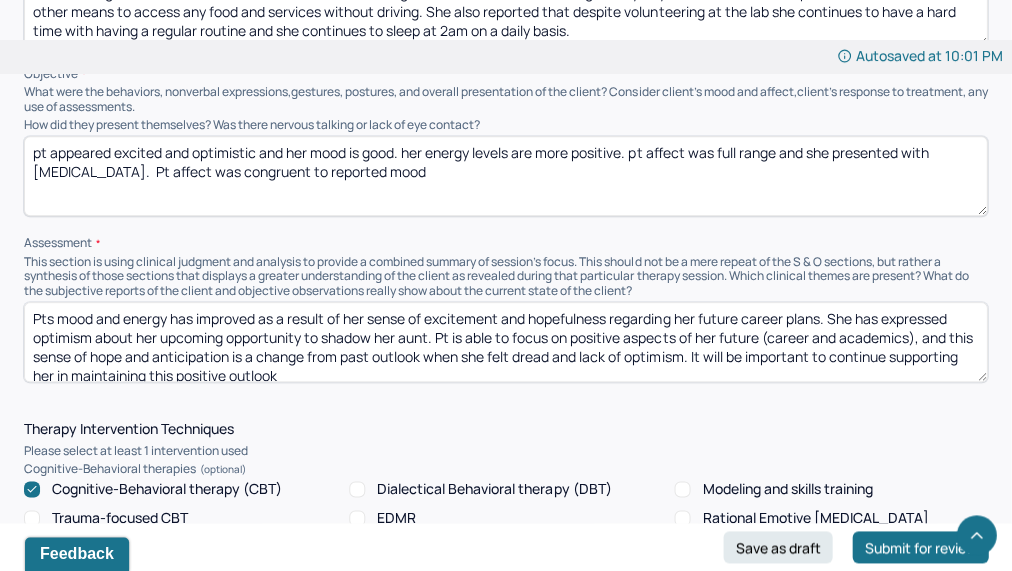 scroll, scrollTop: 1384, scrollLeft: 0, axis: vertical 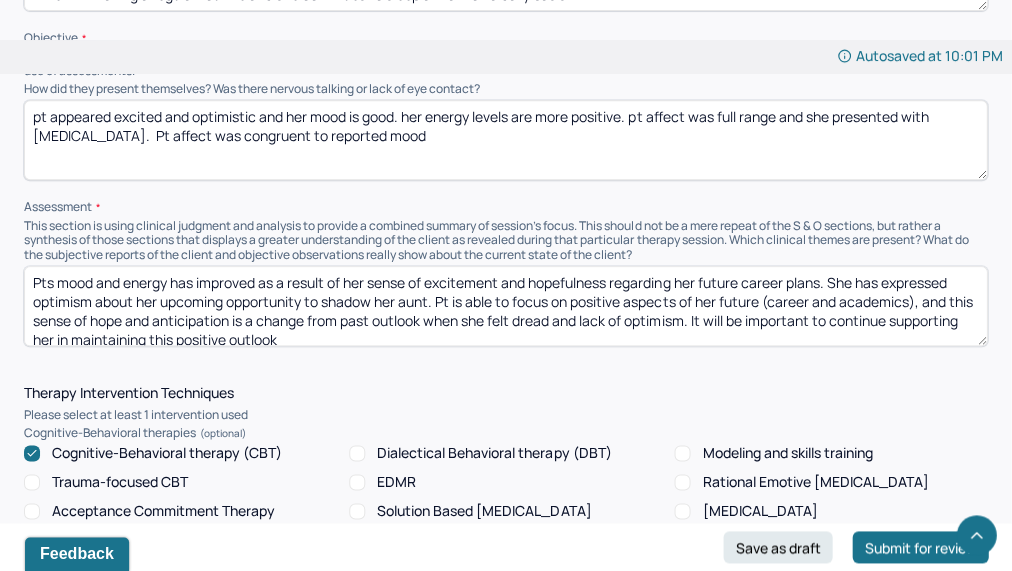 type on "pt appeared excited and optimistic and her mood is good. her energy levels are more positive. pt affect was full range and she presented with  [MEDICAL_DATA].  Pt affect was congruent to reported mood" 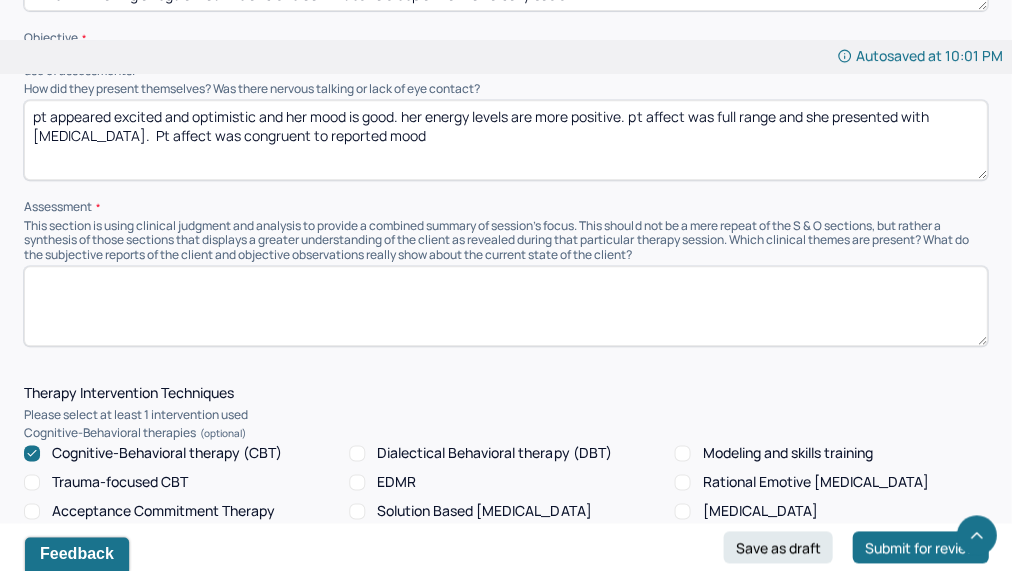 paste on "Pt has been in better spirits because of her recent interactions with her aunt and feeling closeness. Pt is showing positive engagement in lab work which she finds meaningful and engaging/interesting, which is supporting her sense of productivity and sense of achievement/accomplishment. The ongoing issues with transportation dependency contribute to feelings of discomfort or lack of autonomy. She  continues to have an irregular sleep schedule and difficulty maintaining a routine" 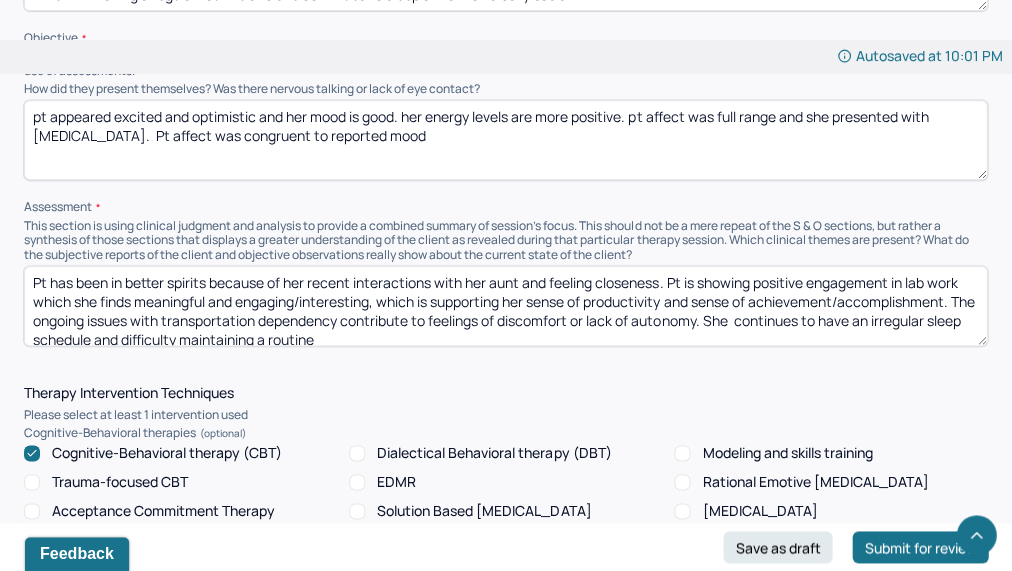 scroll, scrollTop: 4, scrollLeft: 0, axis: vertical 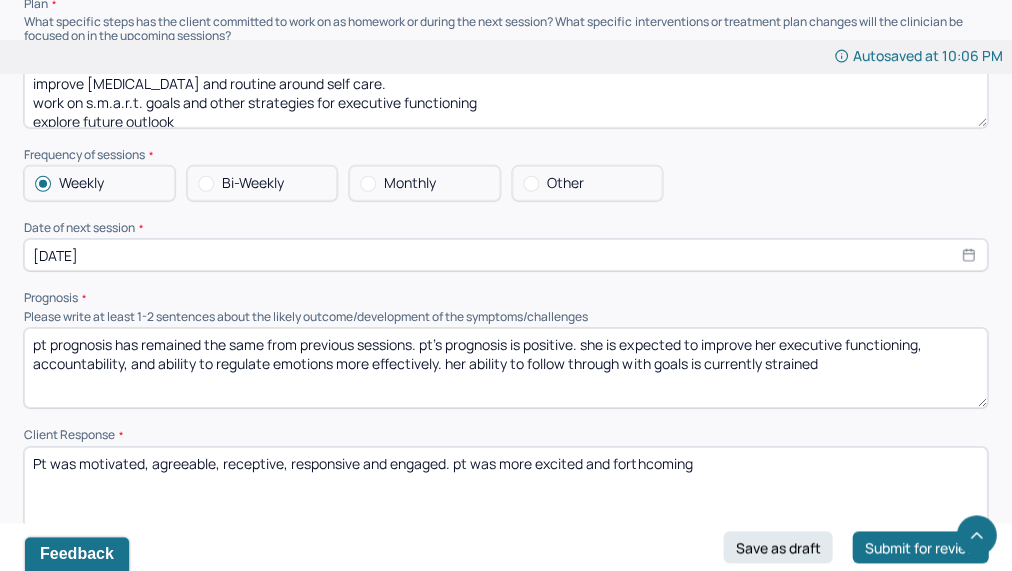 type on "Pt has been in better spirits because of her recent interactions with her aunt and feeling closeness. Pt is showing positive engagement in lab work which she finds meaningful and engaging/interesting, which is supporting her sense of productivity and sense of achievement/accomplishment. The ongoing issues with transportation dependency contribute to feelings of discomfort or lack of autonomy. She  continues to have an irregular sleep schedule and difficulty maintaining a routine" 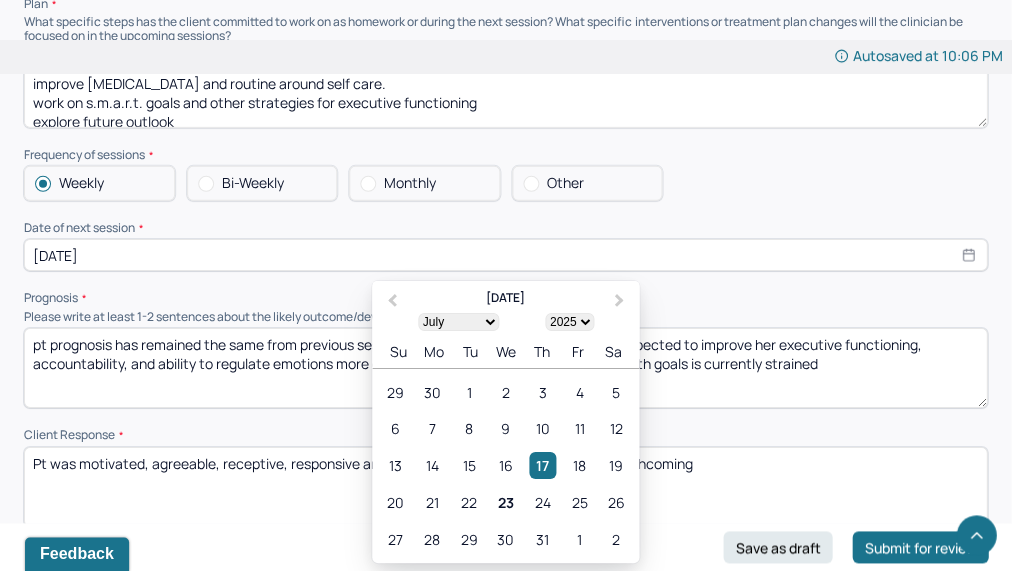 click on "[DATE]" at bounding box center (505, 255) 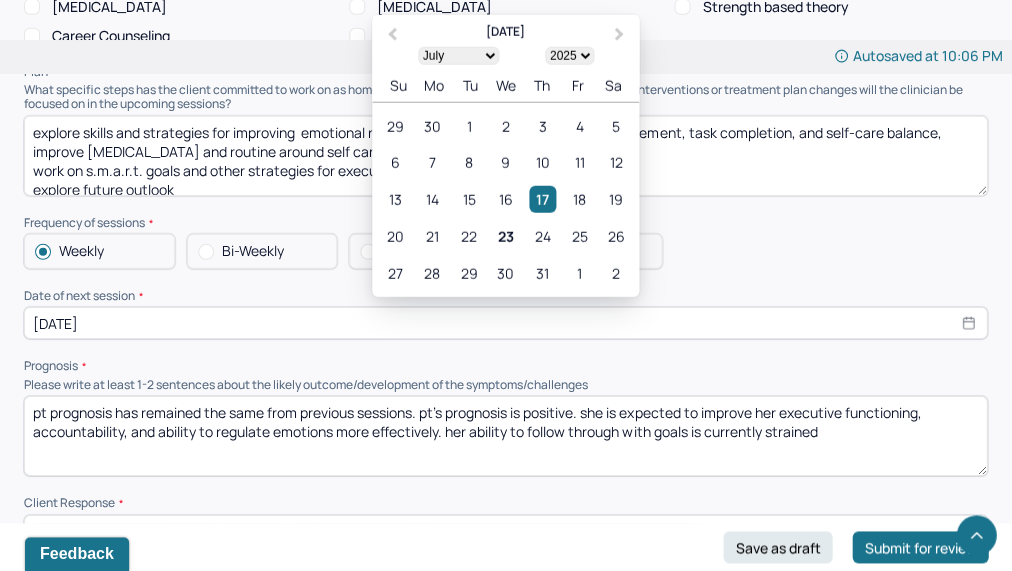 scroll, scrollTop: 2084, scrollLeft: 0, axis: vertical 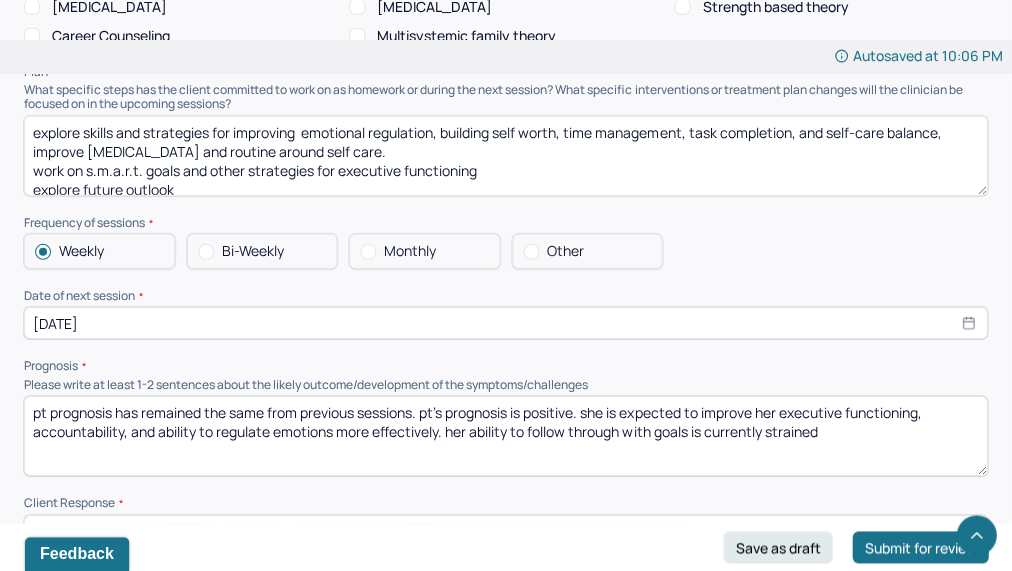 click on "explore skills and strategies for improving  emotional regulation, building self worth, time management, task completion, and self-care balance,
improve [MEDICAL_DATA] and routine around self care.
work on s.m.a.r.t. goals and other strategies for executive functioning
explore future outlook" at bounding box center [505, 156] 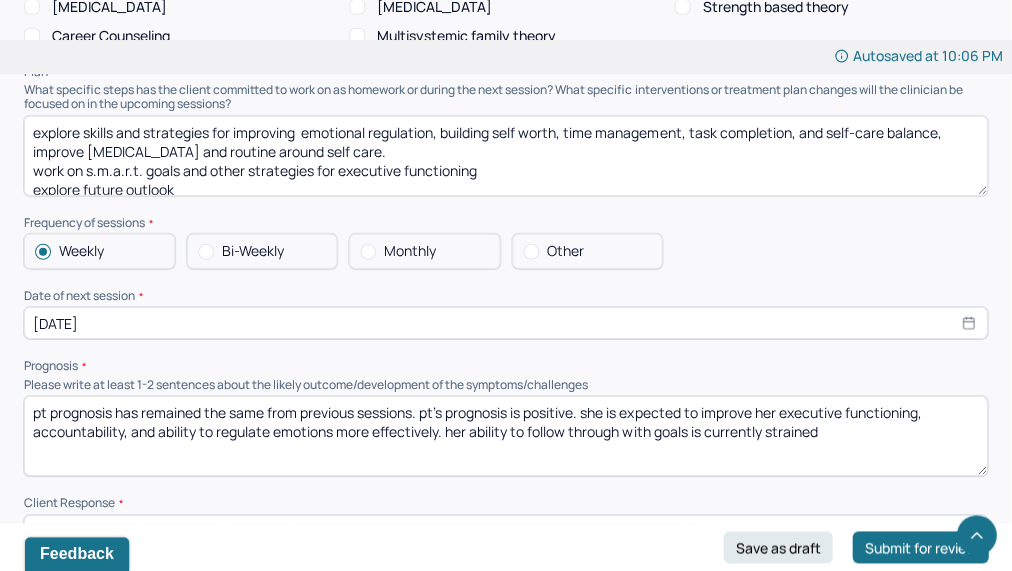 select on "6" 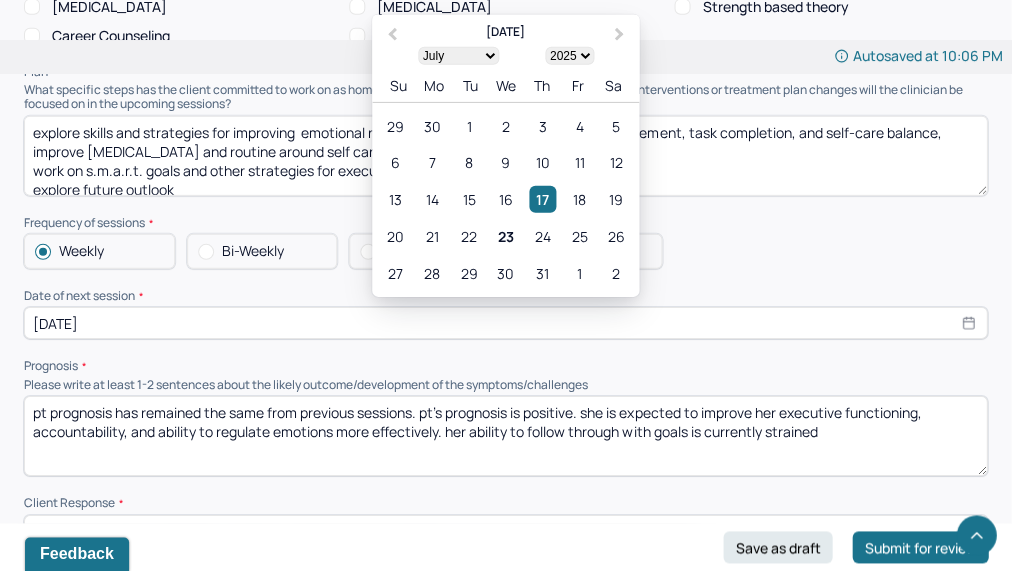 click on "[DATE]" at bounding box center [505, 323] 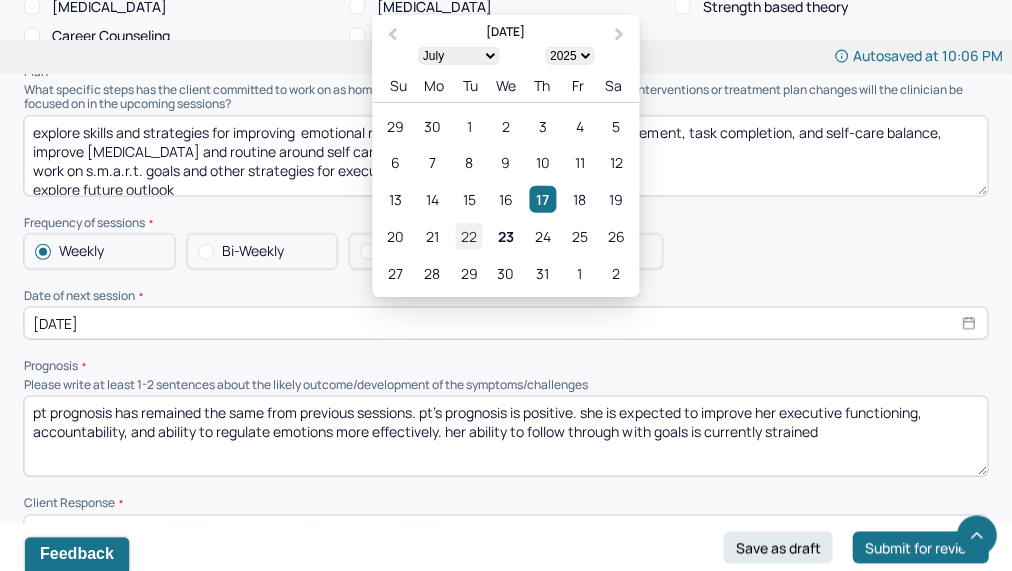 click on "22" at bounding box center [468, 236] 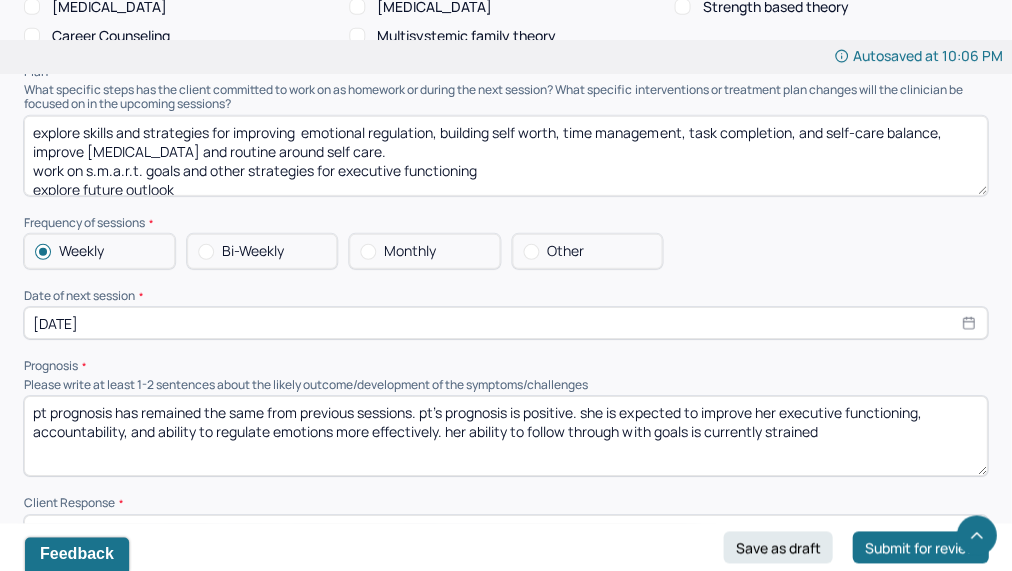 type on "[DATE]" 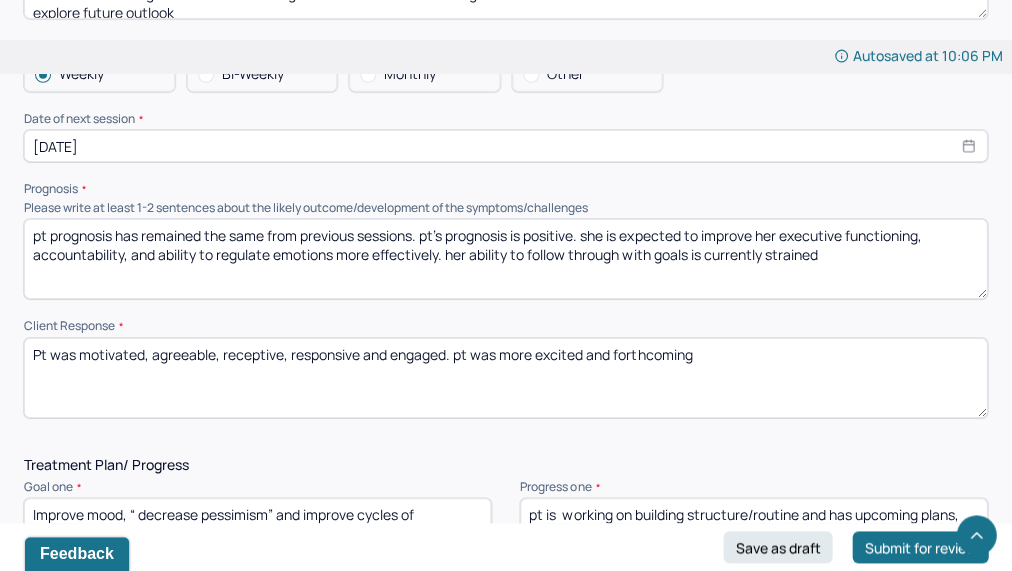 scroll, scrollTop: 2273, scrollLeft: 0, axis: vertical 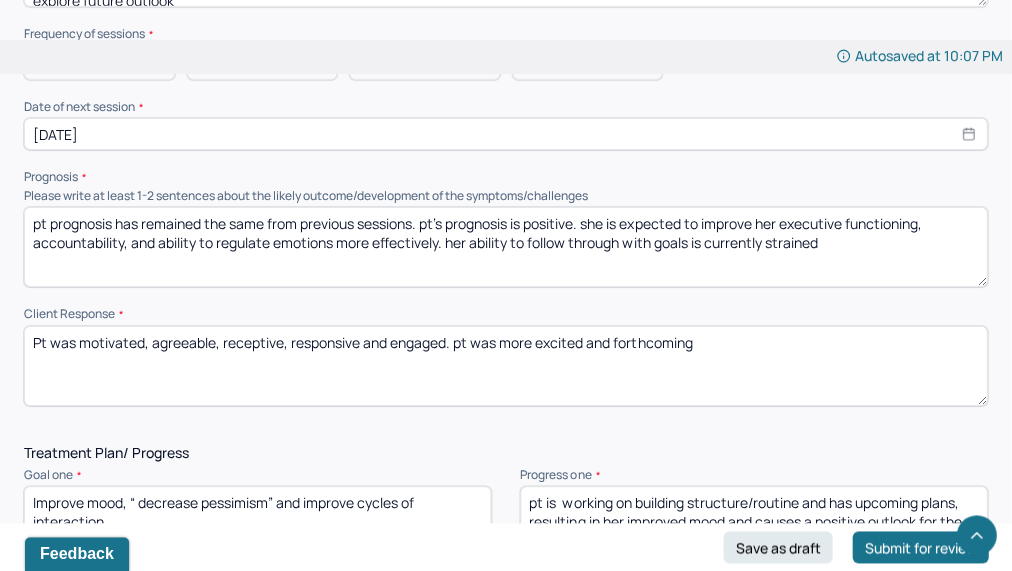 drag, startPoint x: 426, startPoint y: 219, endPoint x: 333, endPoint y: 167, distance: 106.55046 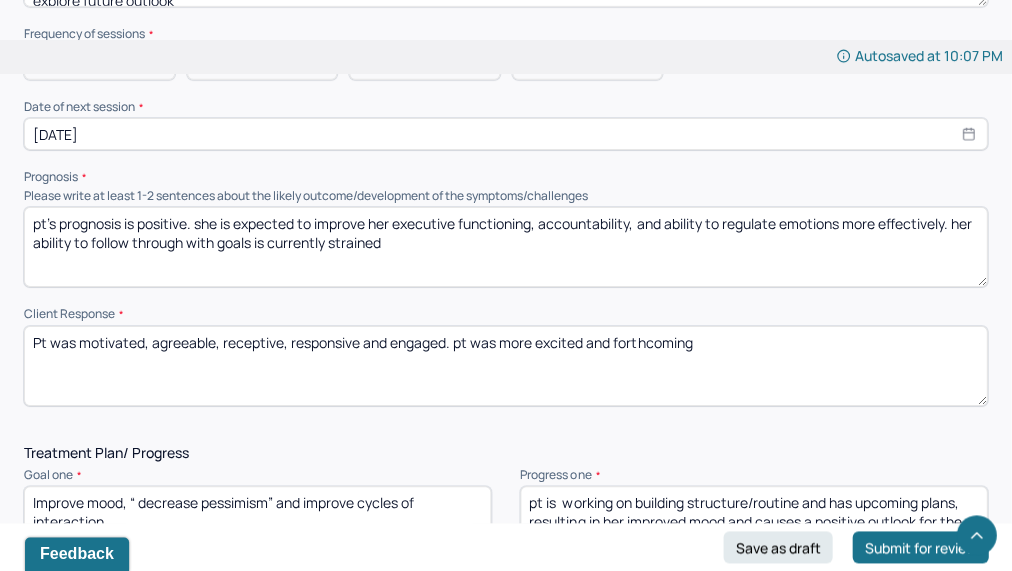 click on "pt's prognosis is positive. she is expected to improve her executive functioning, accountability, and ability to regulate emotions more effectively. her ability to follow through with goals is currently strained" at bounding box center (505, 247) 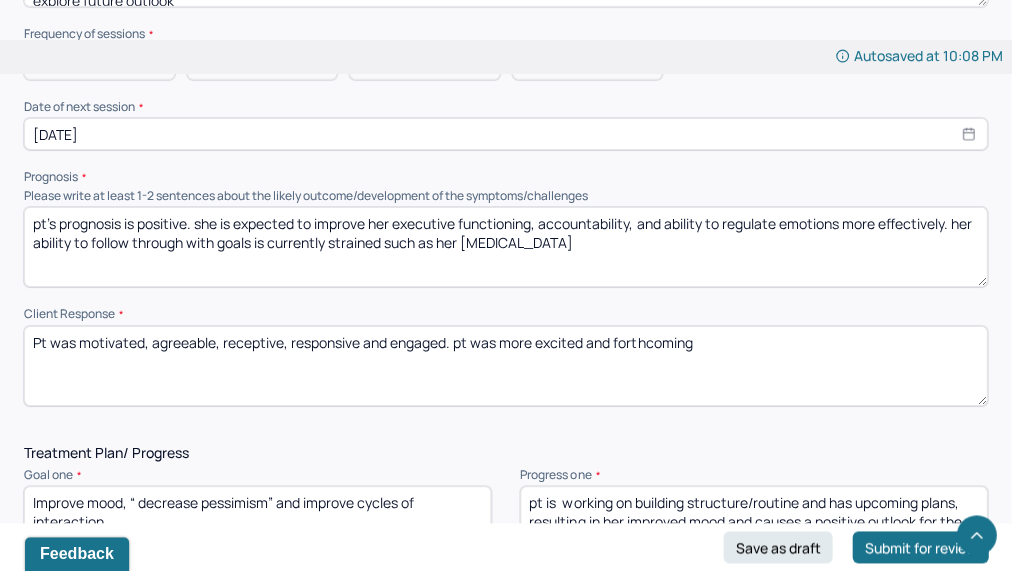 type on "pt's prognosis is positive. she is expected to improve her executive functioning, accountability, and ability to regulate emotions more effectively. her ability to follow through with goals is currently strained such as her [MEDICAL_DATA]" 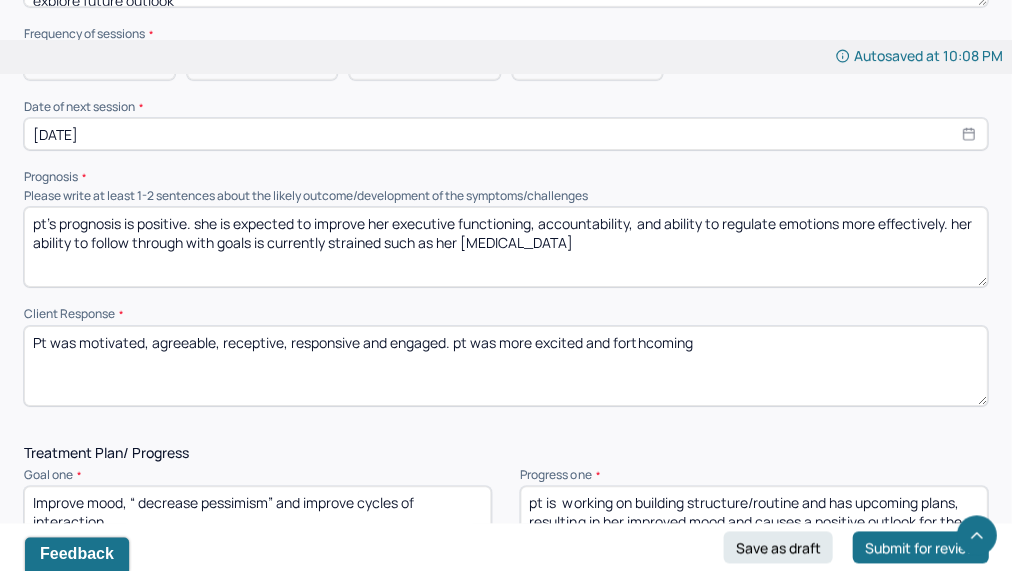 drag, startPoint x: 732, startPoint y: 361, endPoint x: 451, endPoint y: 338, distance: 281.9397 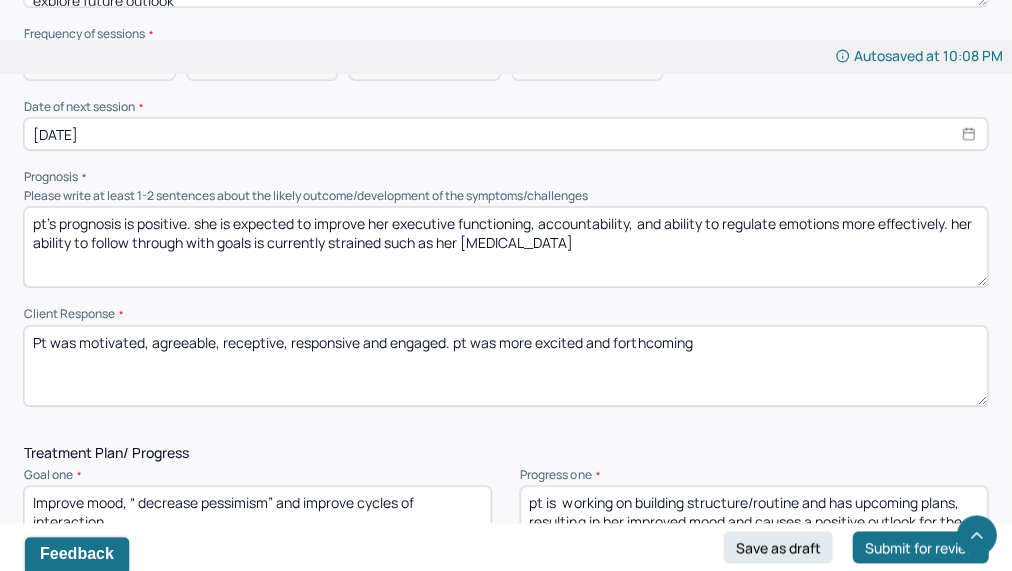 click on "Pt was motivated, agreeable, receptive, responsive and engaged. pt was more excited and forthcoming" at bounding box center [505, 366] 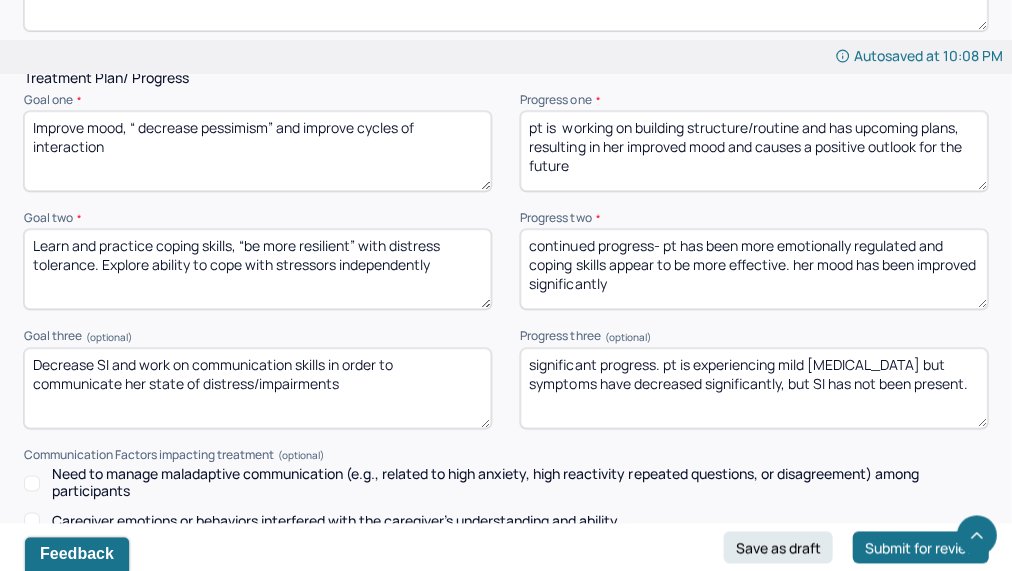 scroll, scrollTop: 2647, scrollLeft: 0, axis: vertical 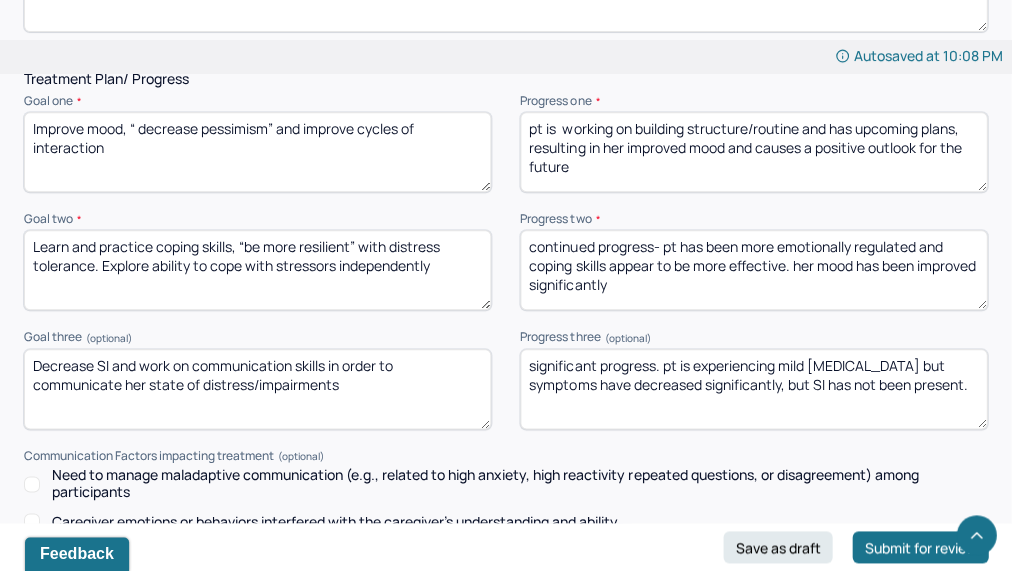 type on "Pt was motivated, agreeable, receptive, responsive and engaged." 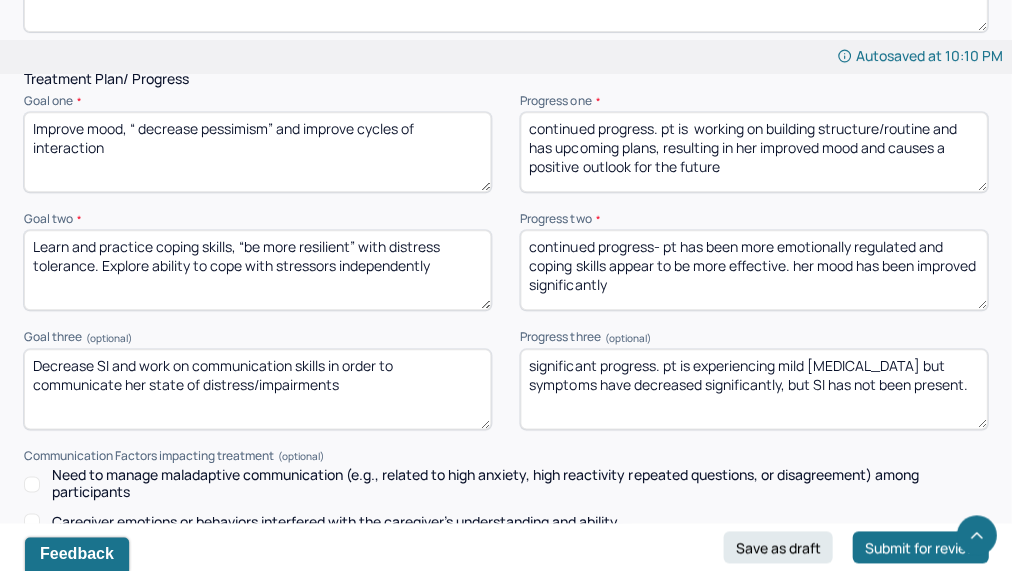 type on "continued progress. pt is  working on building structure/routine and has upcoming plans, resulting in her improved mood and causes a positive outlook for the future" 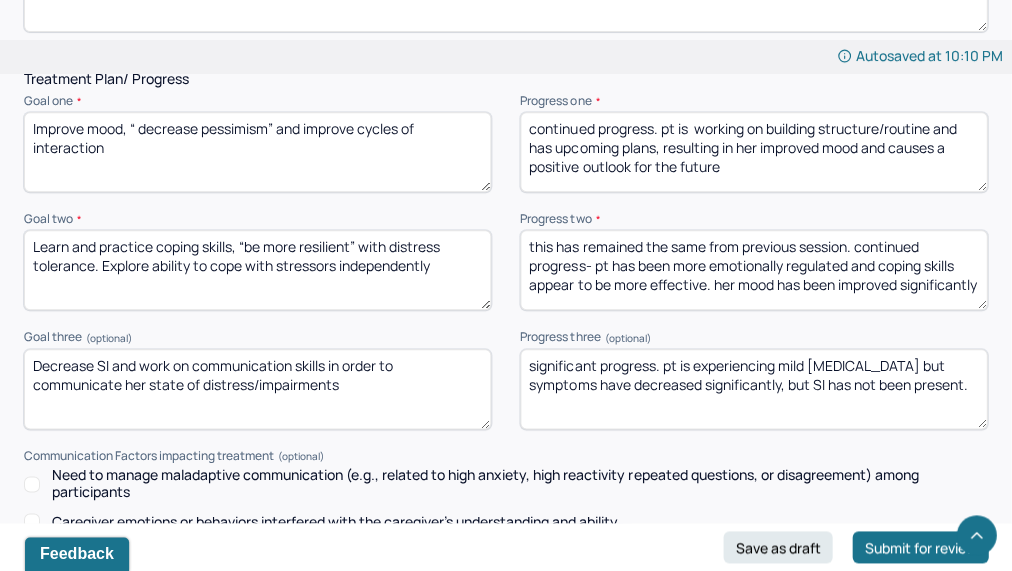 type on "this has remained the same from previous session. continued progress- pt has been more emotionally regulated and coping skills appear to be more effective. her mood has been improved significantly" 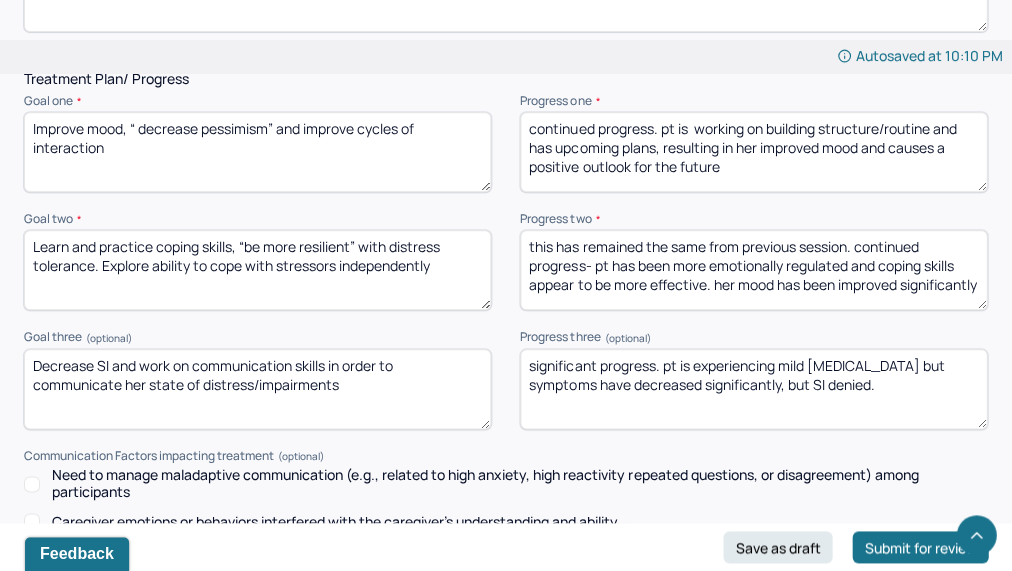 click on "significant progress. pt is experiencing mild [MEDICAL_DATA] but symptoms have decreased significantly, but SI denied." at bounding box center (753, 389) 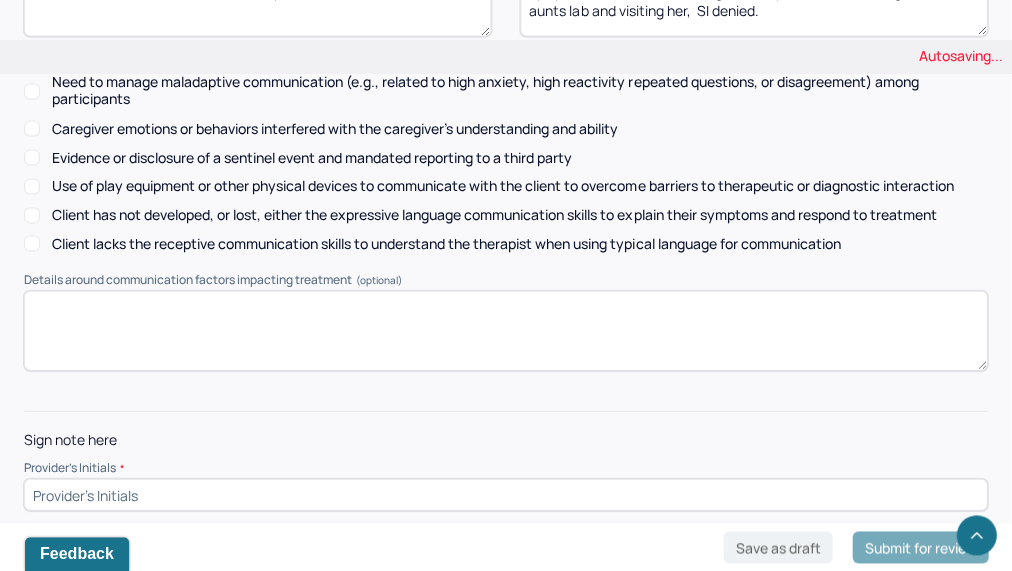 scroll, scrollTop: 3040, scrollLeft: 0, axis: vertical 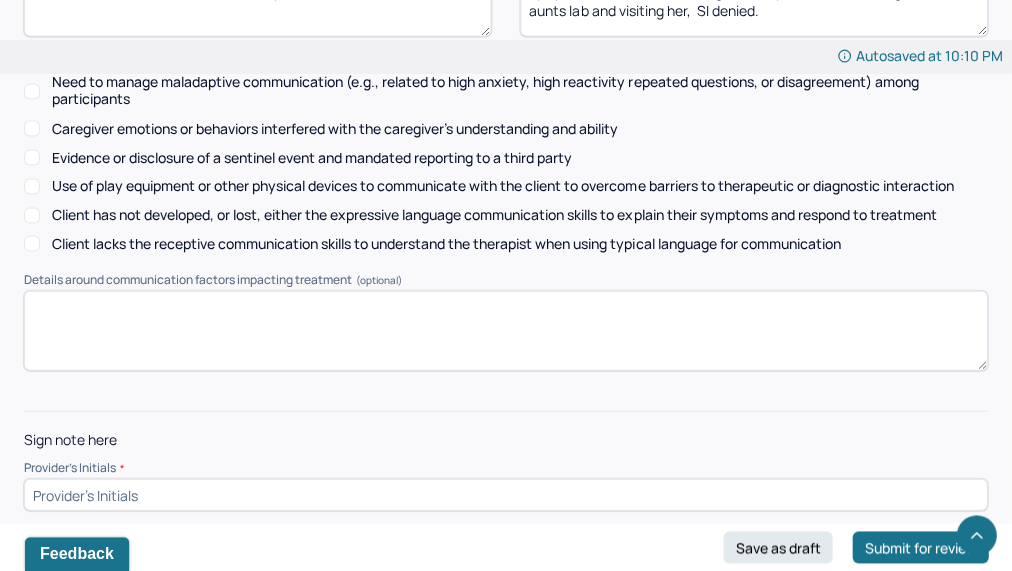 click at bounding box center (505, 494) 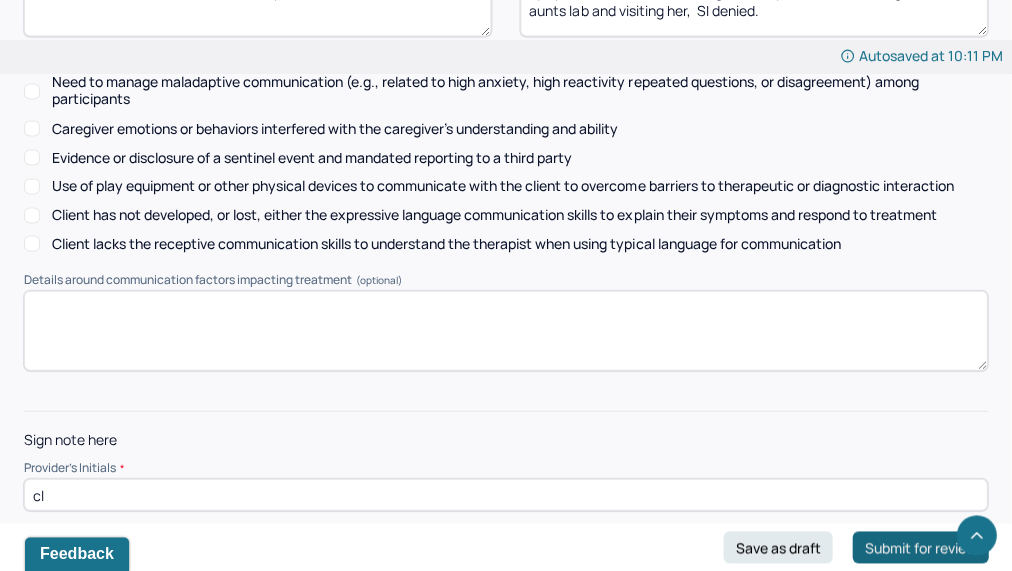 type on "cl" 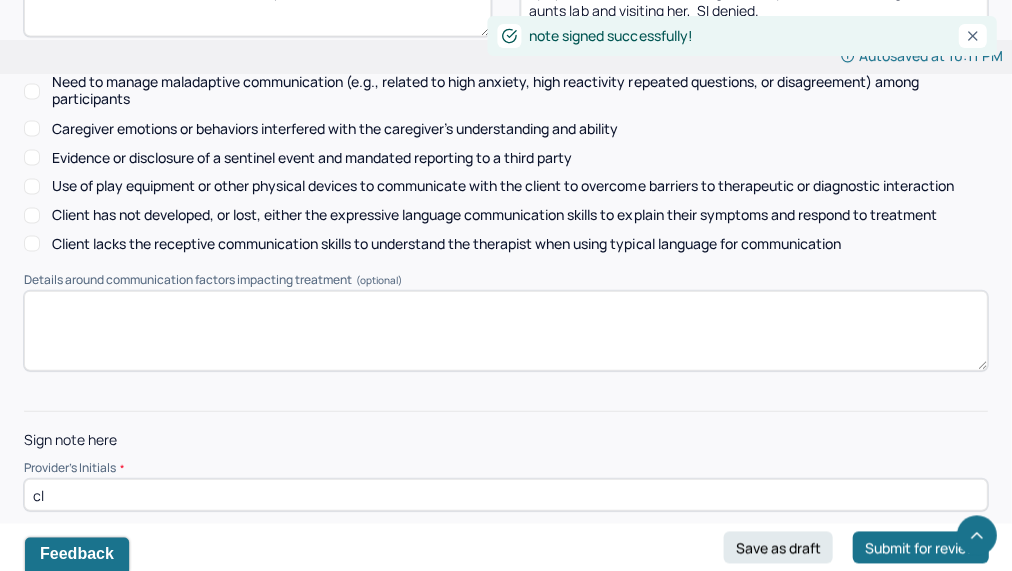 scroll, scrollTop: 0, scrollLeft: 0, axis: both 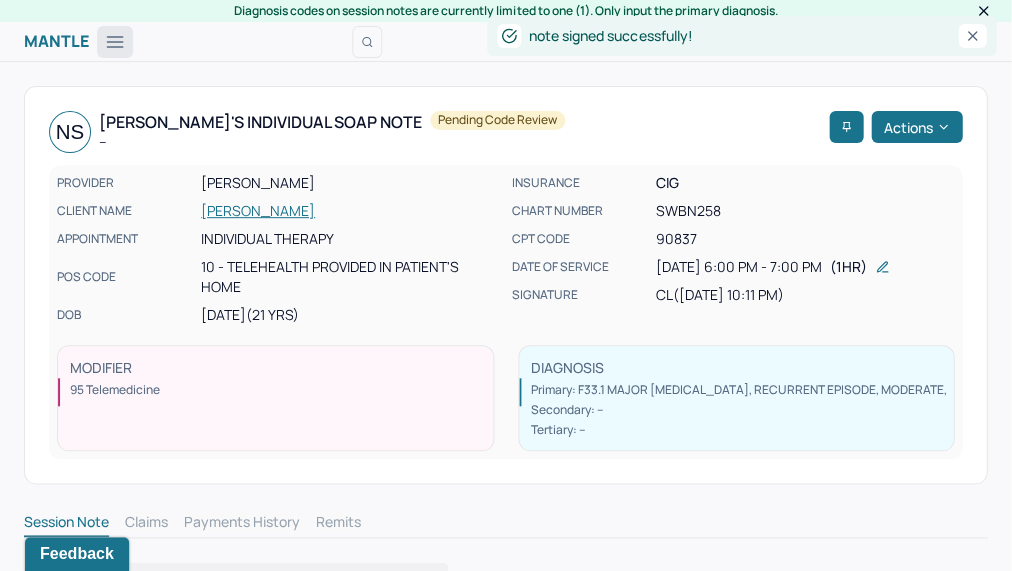 click 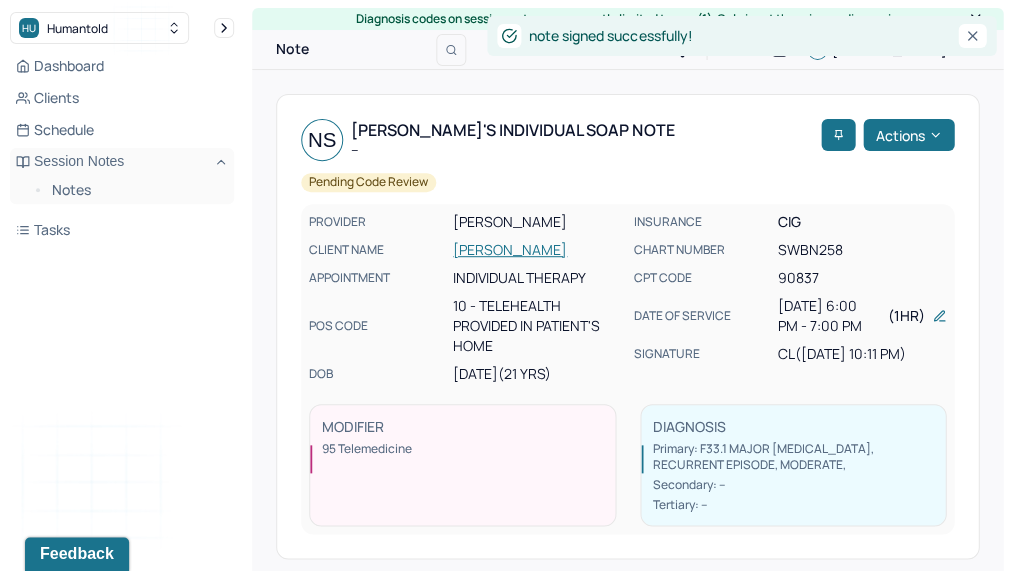 click on "Dashboard Clients Schedule Session Notes Notes Tasks" at bounding box center [122, 148] 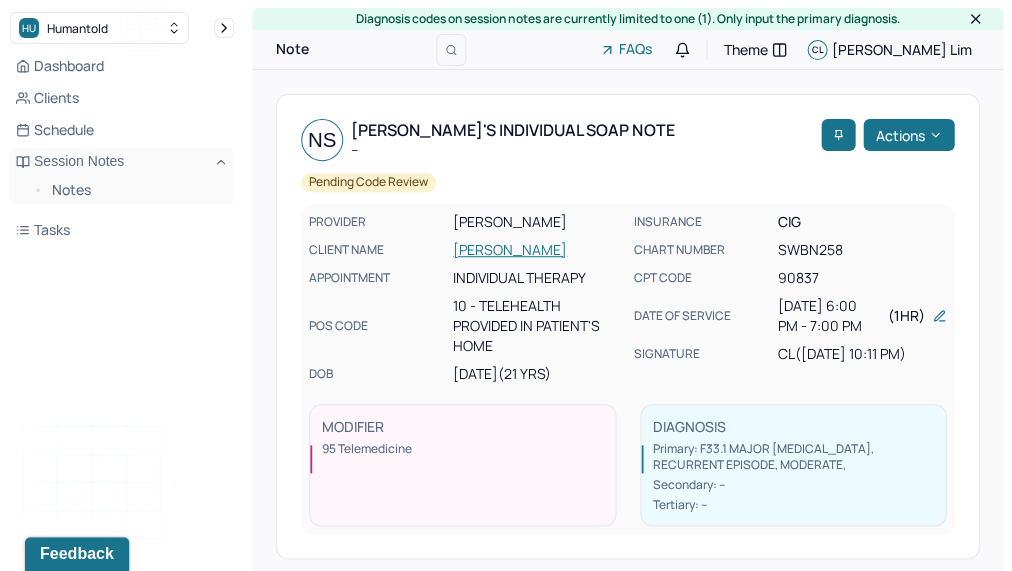 click on "Dashboard Clients Schedule Session Notes Notes Tasks" at bounding box center [122, 148] 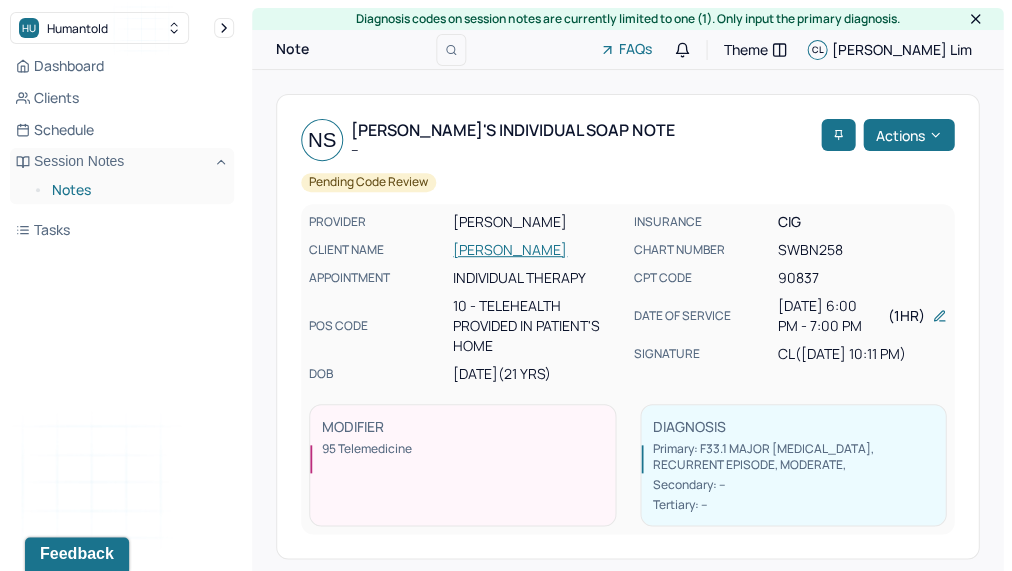 click on "Notes" at bounding box center (135, 190) 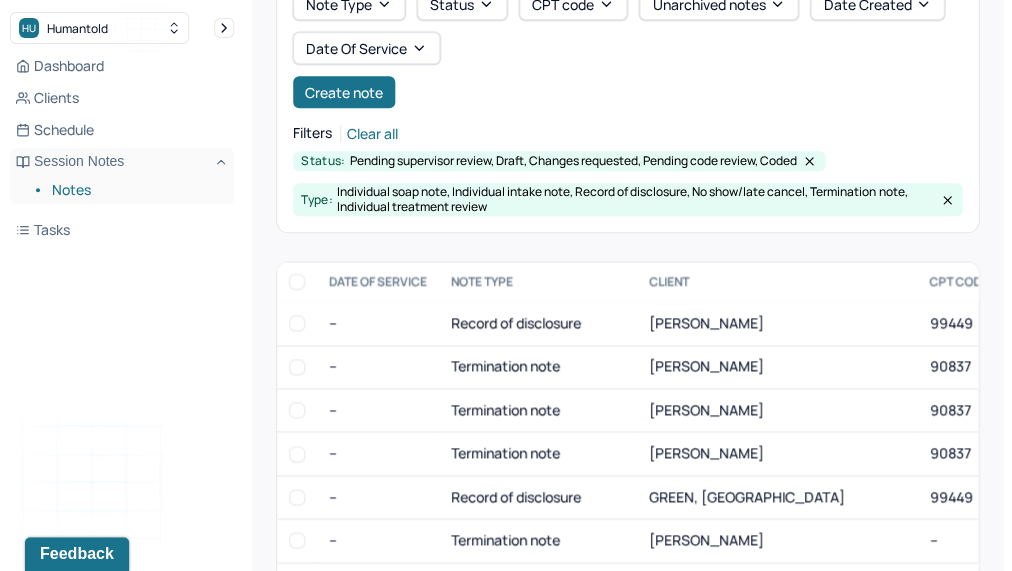 scroll, scrollTop: 220, scrollLeft: 0, axis: vertical 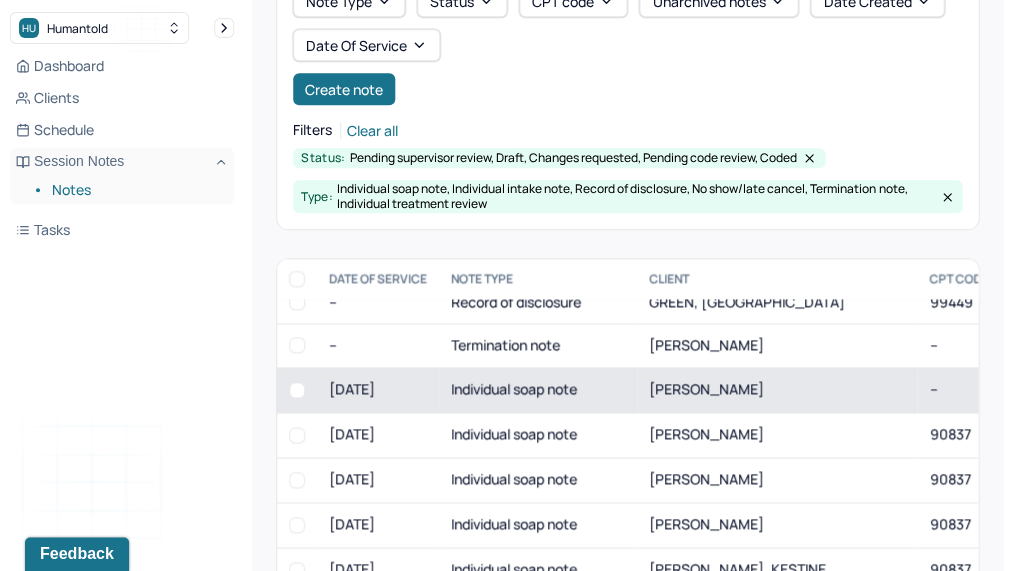 click on "Individual soap note" at bounding box center (538, 389) 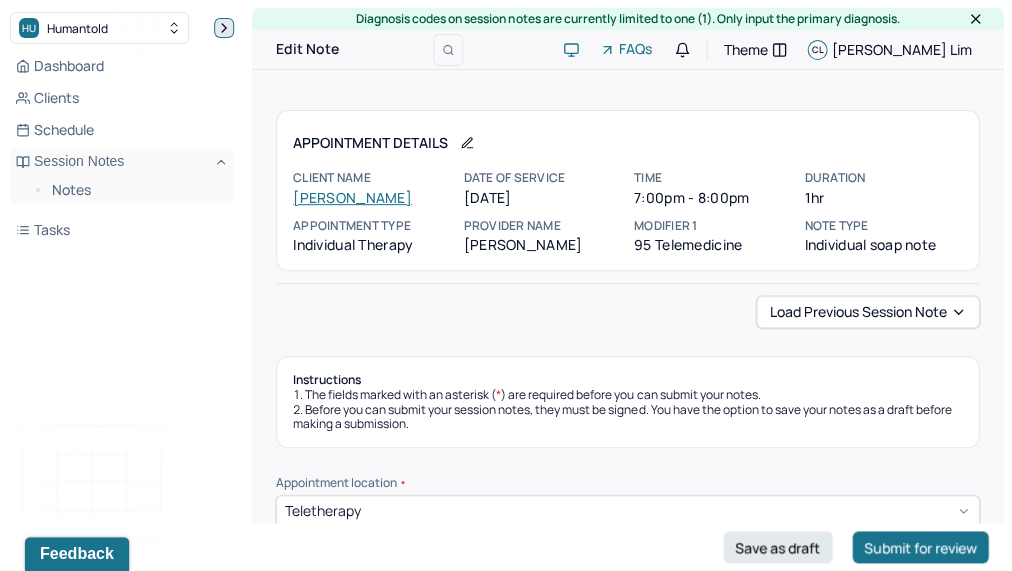 click 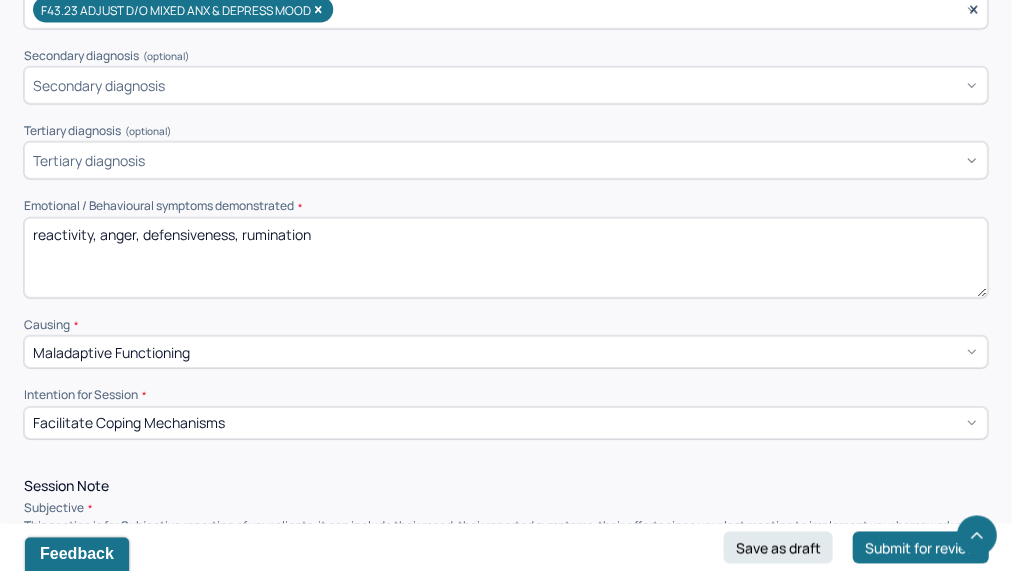 scroll, scrollTop: 762, scrollLeft: 0, axis: vertical 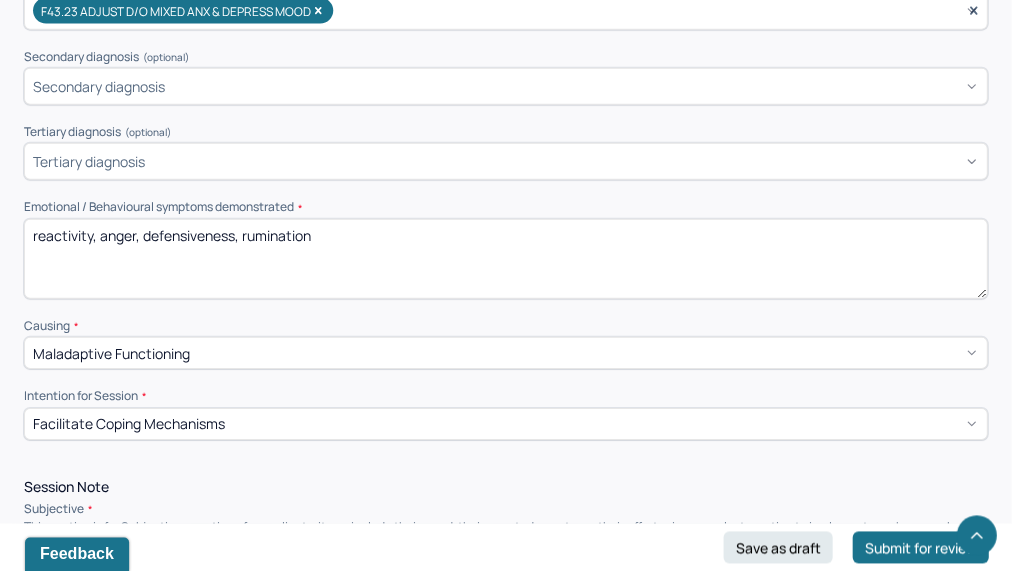 click on "reactivity, anger, defensiveness, rumination" at bounding box center [505, 259] 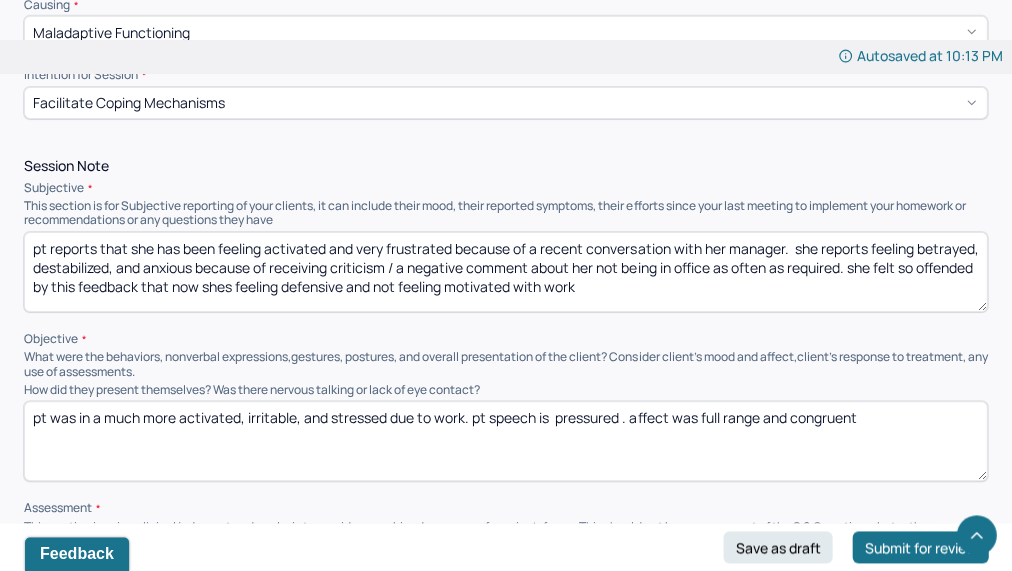 scroll, scrollTop: 1087, scrollLeft: 0, axis: vertical 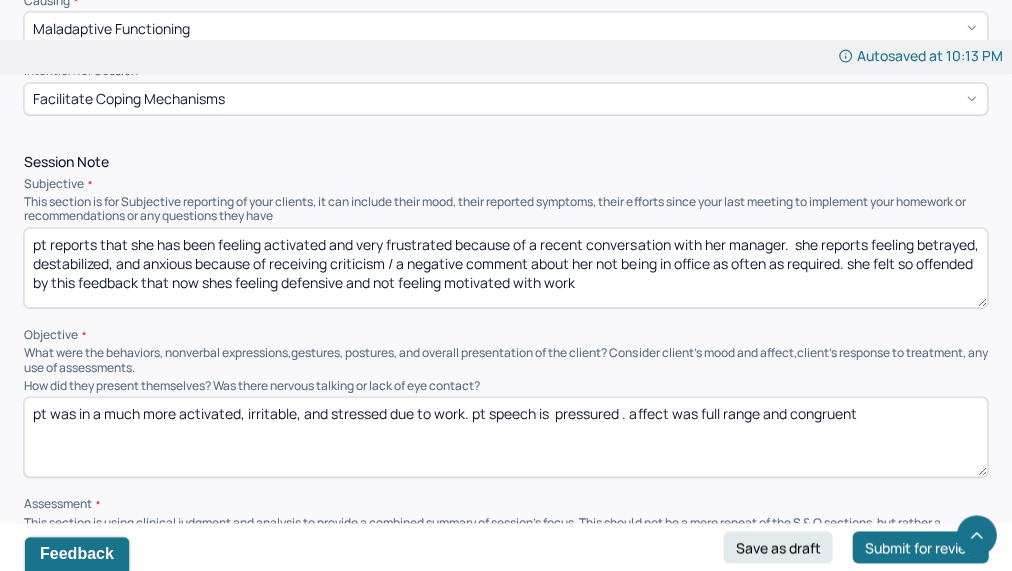 type on "reactivity, anger, defensiveness, rumination, frustration, annoyance" 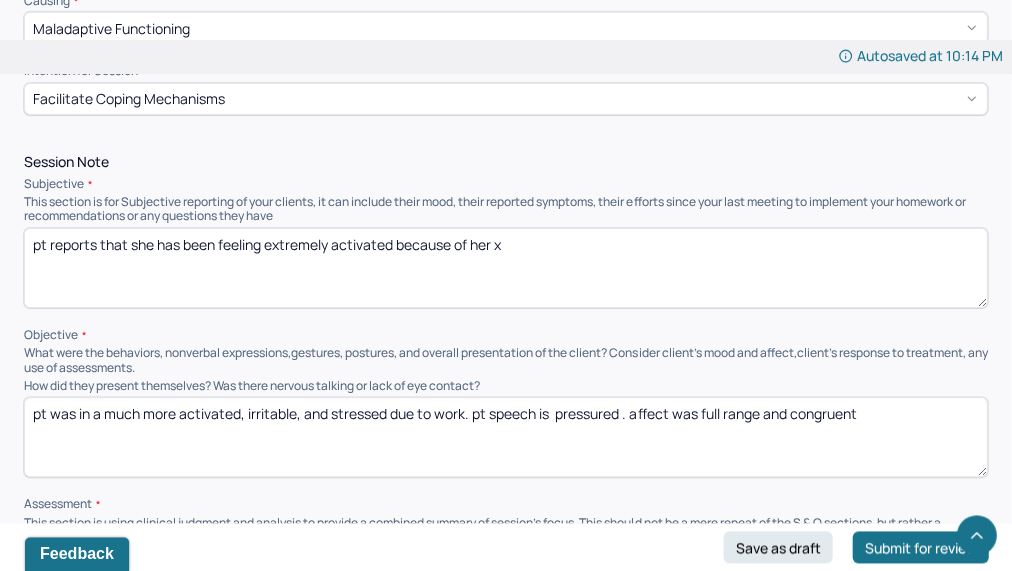 drag, startPoint x: 399, startPoint y: 251, endPoint x: 500, endPoint y: 282, distance: 105.65037 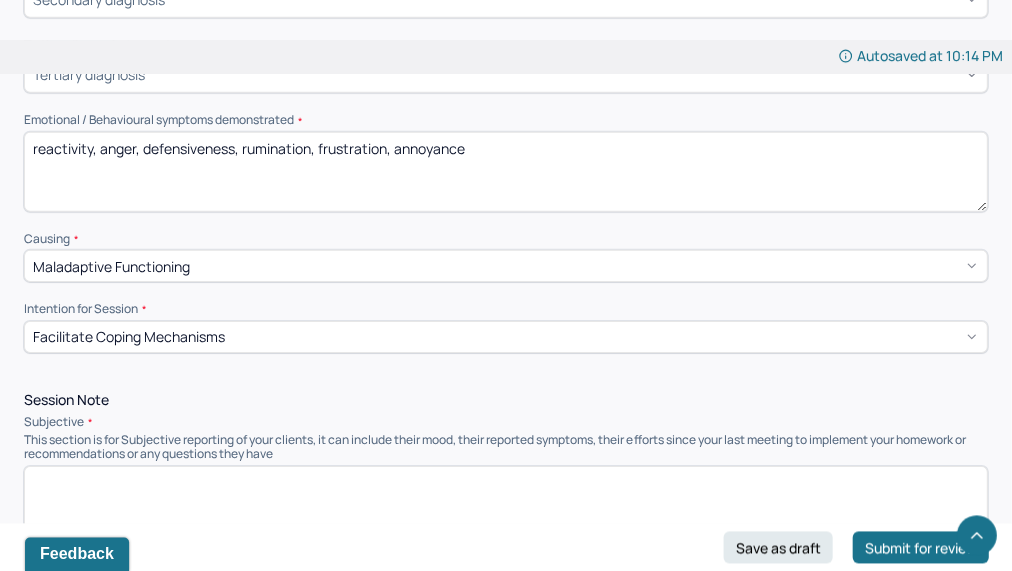 scroll, scrollTop: 848, scrollLeft: 0, axis: vertical 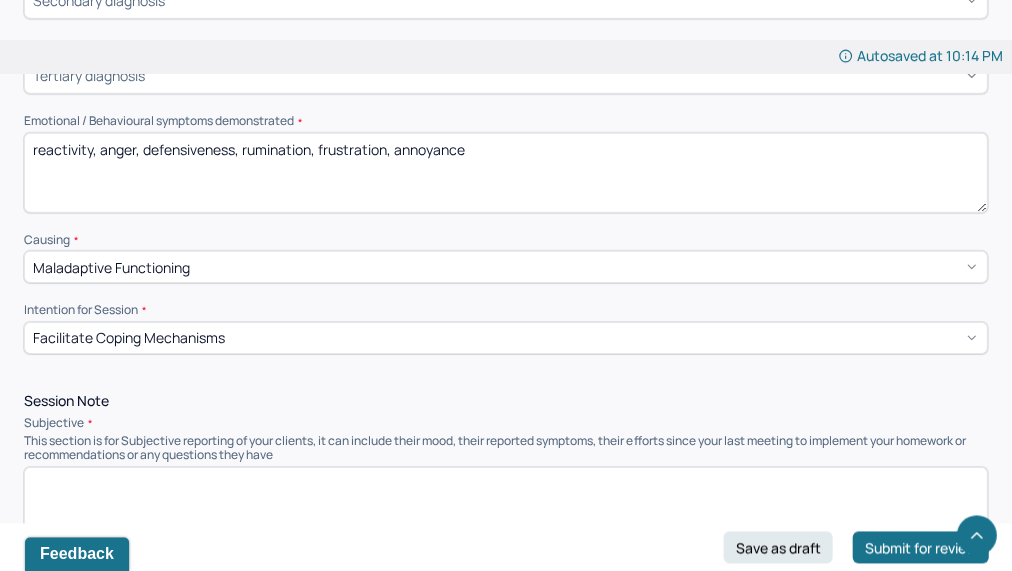 type 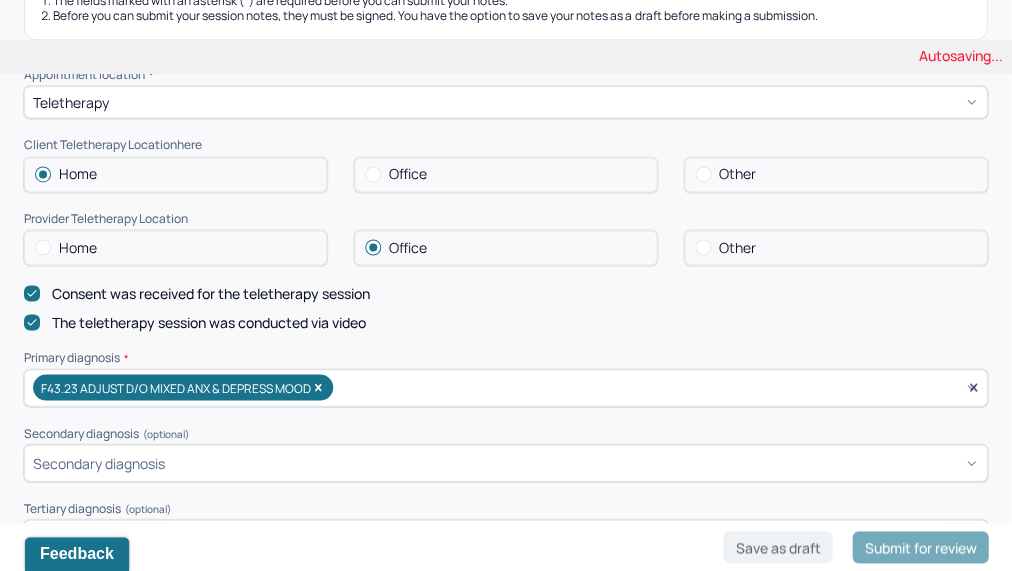 scroll, scrollTop: 222, scrollLeft: 0, axis: vertical 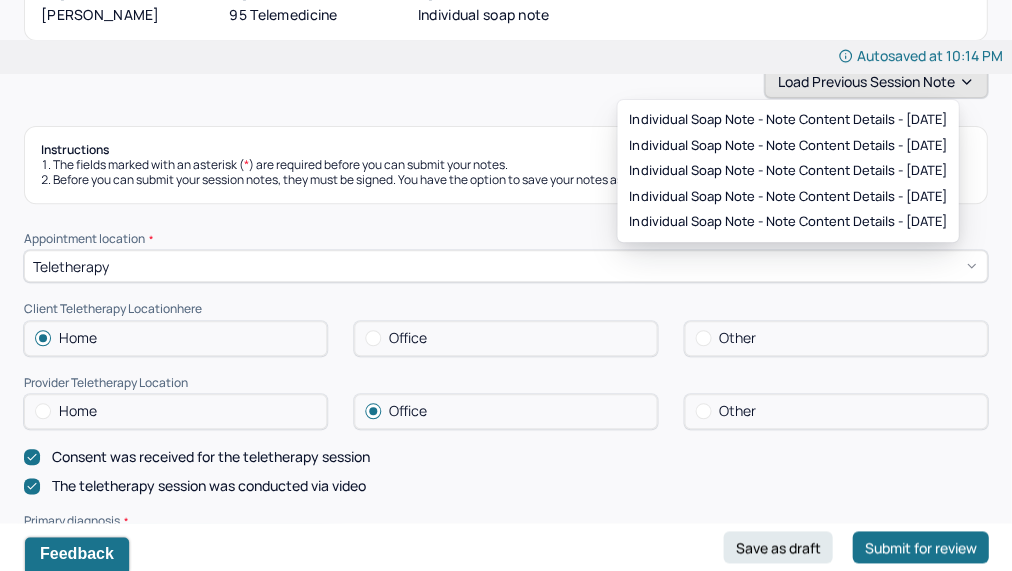 click on "Load previous session note" at bounding box center (875, 82) 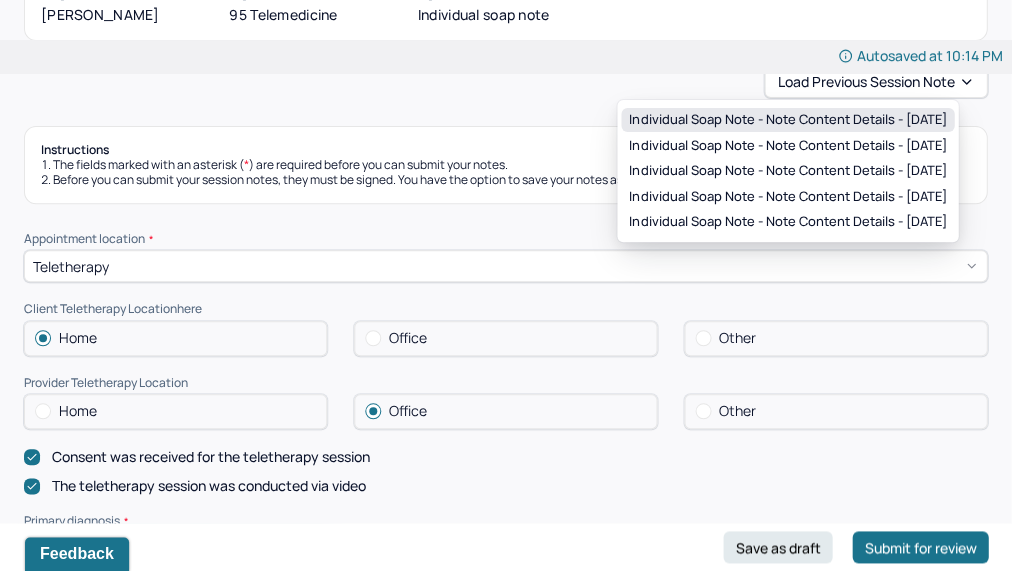 click on "Individual soap note   - Note content Details -   [DATE]" at bounding box center [787, 120] 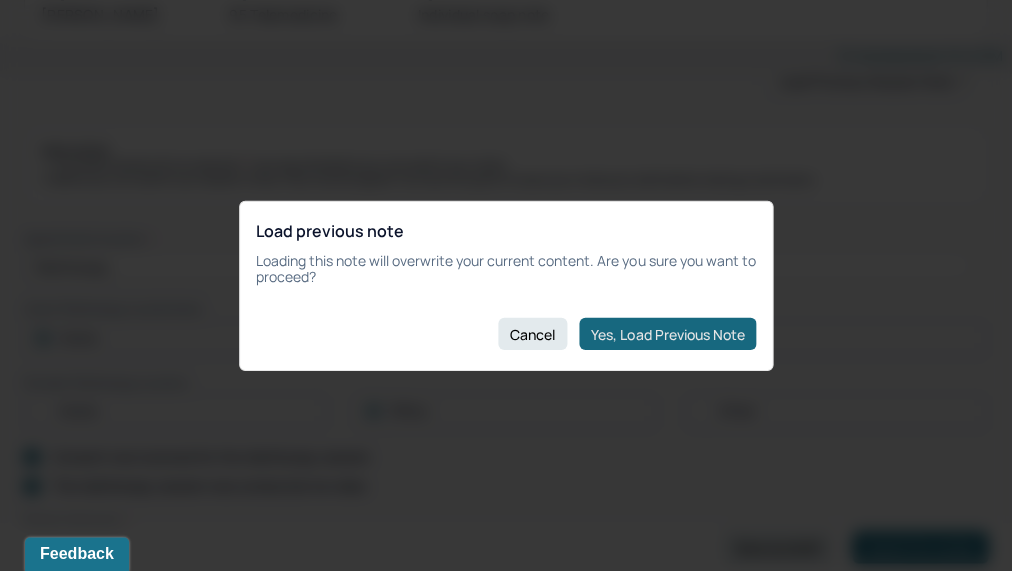 click on "Yes, Load Previous Note" at bounding box center (667, 334) 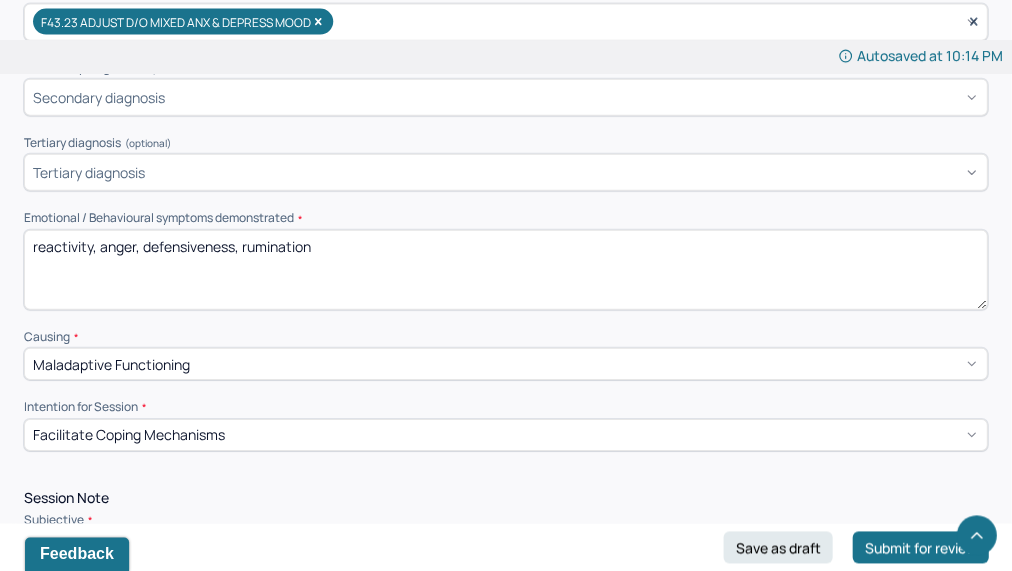scroll, scrollTop: 760, scrollLeft: 0, axis: vertical 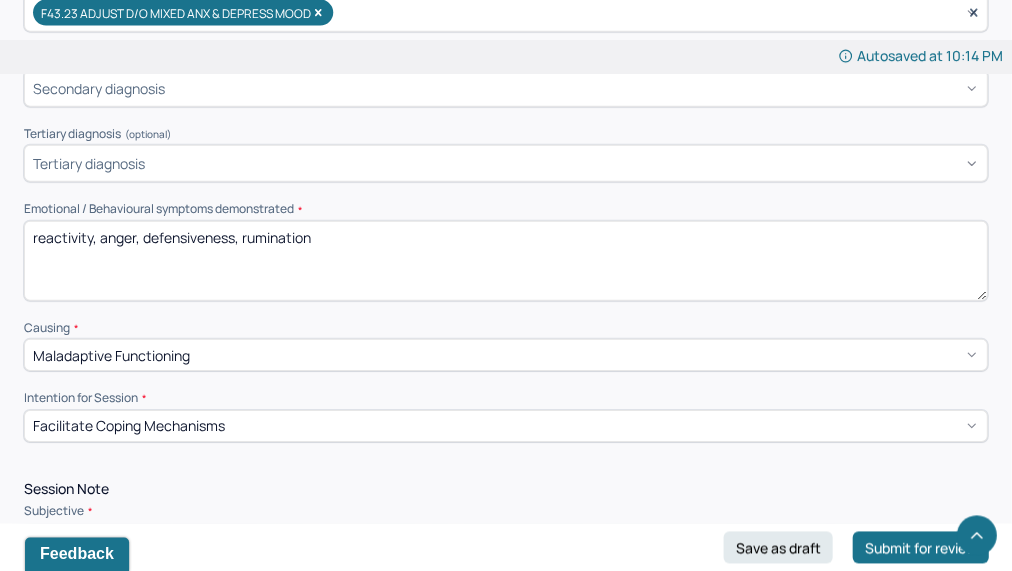 click on "reactivity, anger, defensiveness, rumination" at bounding box center [505, 261] 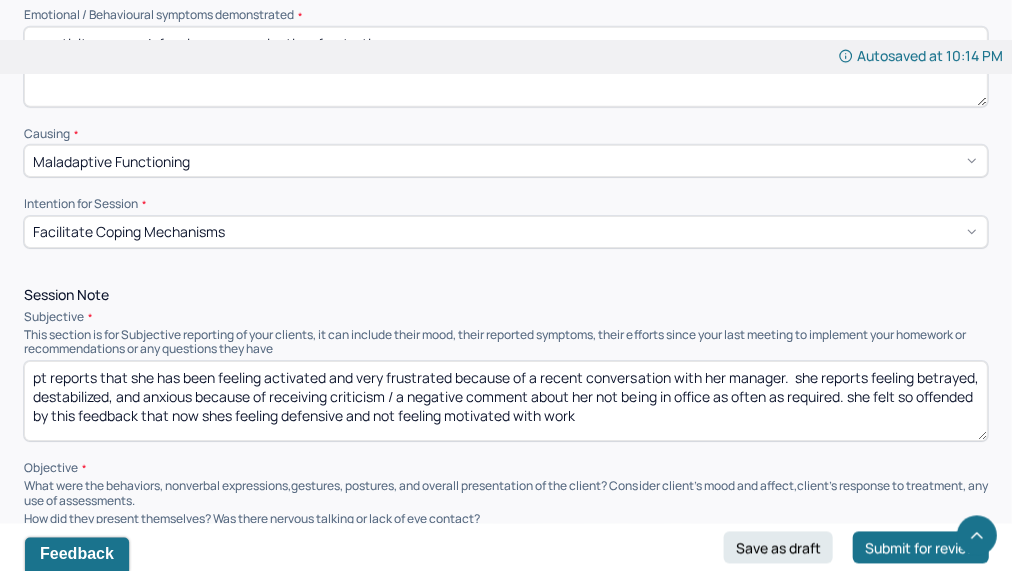 scroll, scrollTop: 984, scrollLeft: 0, axis: vertical 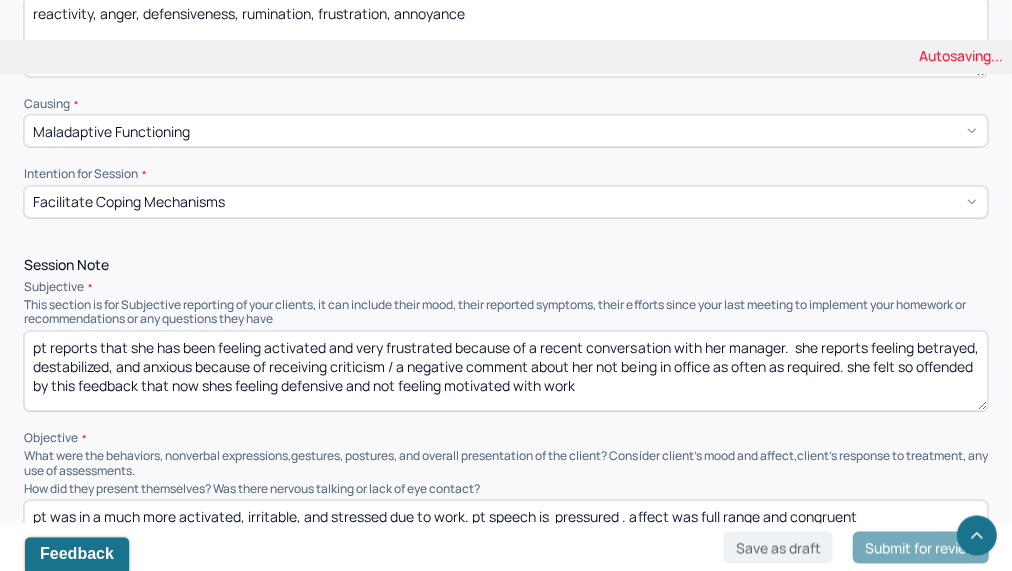 type on "reactivity, anger, defensiveness, rumination, frustration, annoyance" 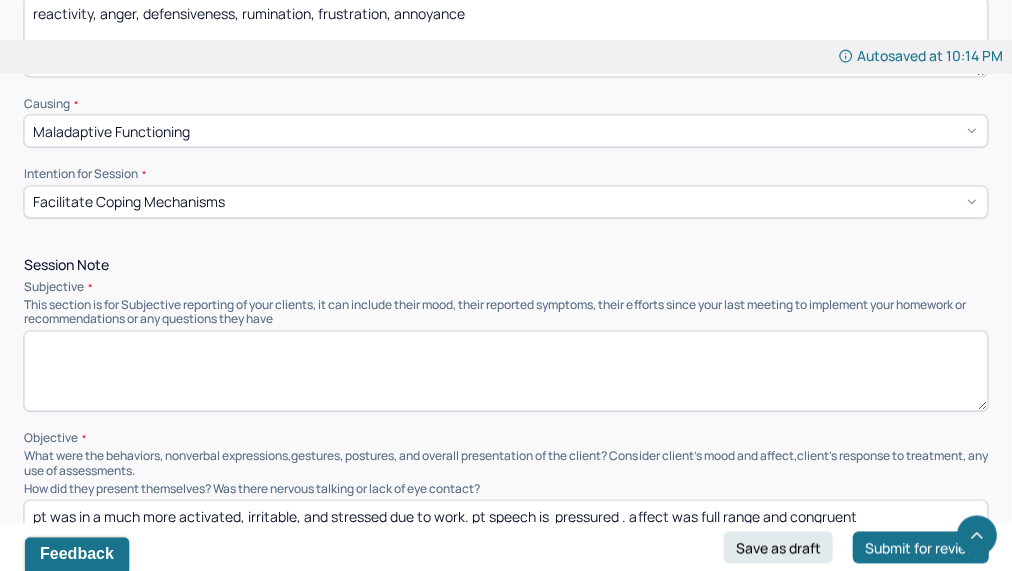 paste on "pt reports that she has been feeling extremely activated because of her recent conversation with her manager following an evaluation at work.She described experiencing feelings of betrayal, destabilization, and anxiety in response to receiving critical feedback regarding her presence/physical attendance in the office. This has caused her to feel angry and attacked because of the unpaid overtime hours she has put in while working remotely. Pt shared that she perceived the comment as unfair and personally offensive, which has contributed to a sense of defensiveness and a noticeable decline in her motivation and engagement with work tasks." 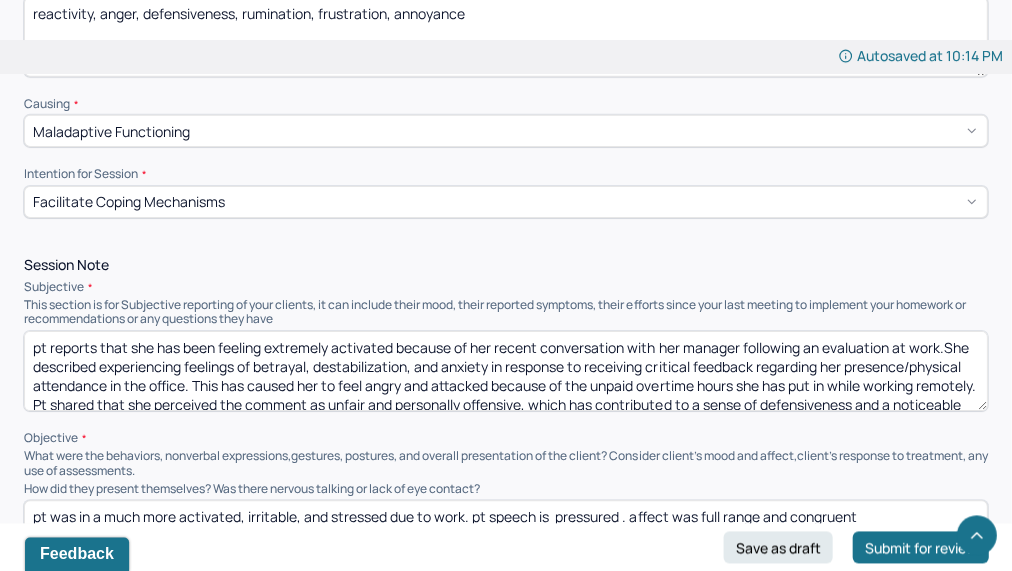 scroll, scrollTop: 29, scrollLeft: 0, axis: vertical 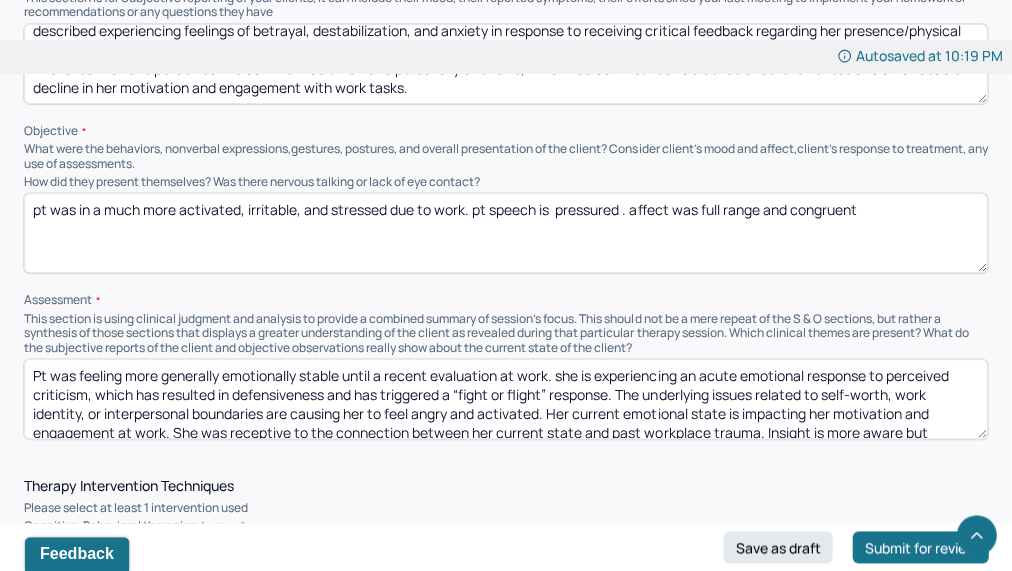 type on "pt reports that she has been feeling extremely activated because of her recent conversation with her manager following an evaluation at work.She described experiencing feelings of betrayal, destabilization, and anxiety in response to receiving critical feedback regarding her presence/physical attendance in the office. This has caused her to feel angry and attacked because of the unpaid overtime hours she has put in while working remotely. Pt shared that she perceived the comment as unfair and personally offensive, which has contributed to a sense of defensiveness and a noticeable decline in her motivation and engagement with work tasks." 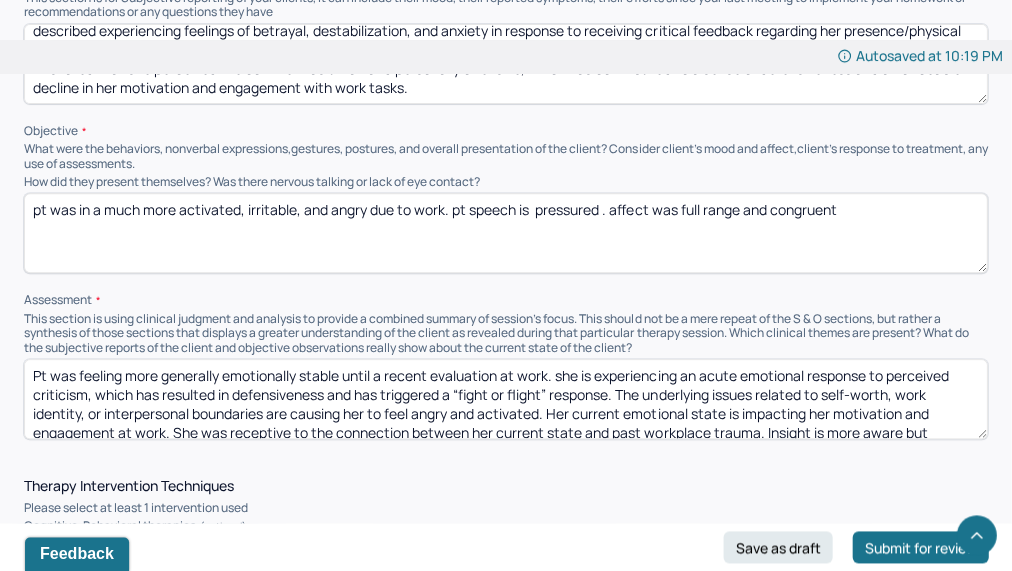 click on "pt was in a much more activated, irritable, and stressed due to work. pt speech is  pressured . affect was full range and congruent" at bounding box center [505, 233] 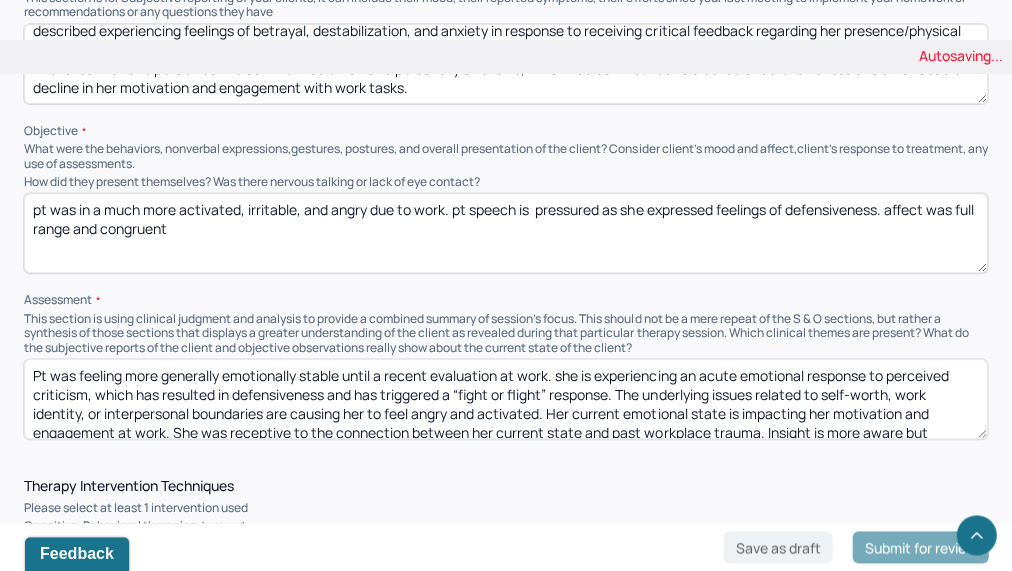 type on "pt was in a much more activated, irritable, and angry due to work. pt speech is  pressured as she expressed feelings of defensiveness. affect was full range and congruent" 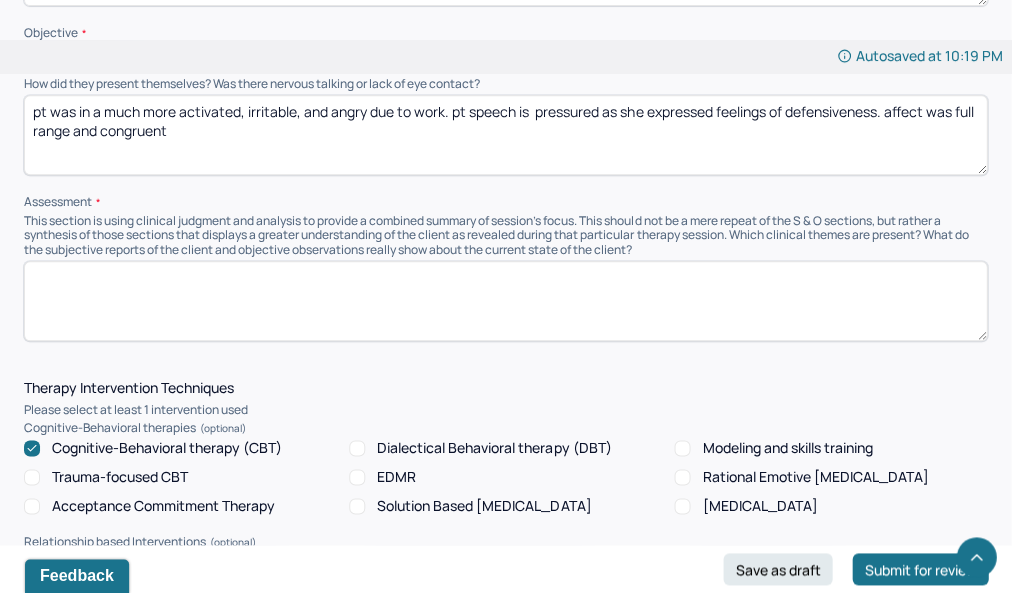 scroll, scrollTop: 1392, scrollLeft: 0, axis: vertical 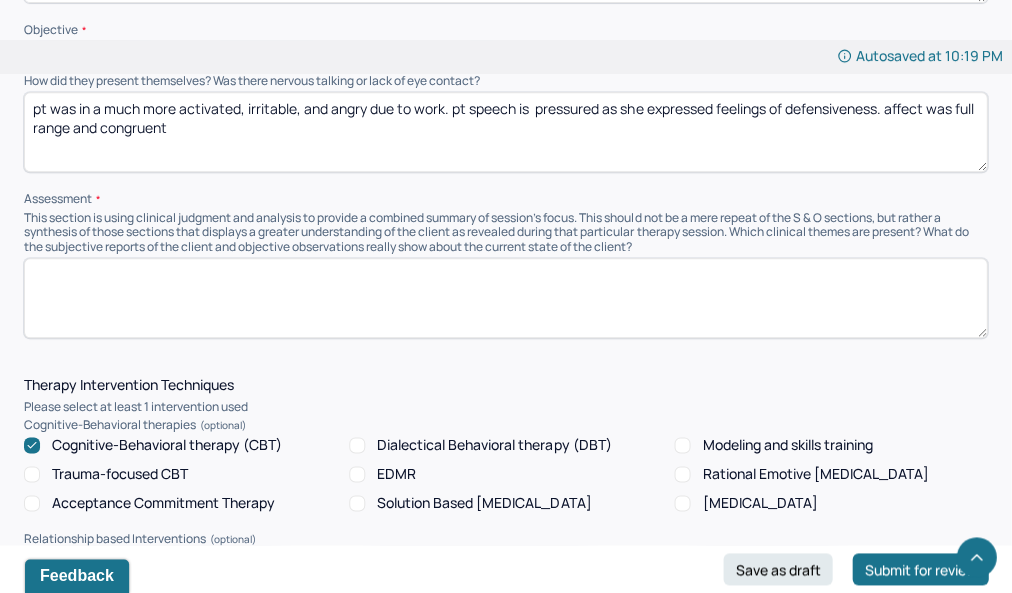 paste on "Pt is experiencing significant emotional reactivity in response to perceived invalidation and an attack she felt at work. The critical feedback has triggered underlying issues related to fairness, recognition, and boundaries around work expectations. She is now unsure about how to interact and communicate with her managers. Emotional activation has led to increased defensiveness and reduced work motivation and disengagement. We have been working on processing and ways to communicate" 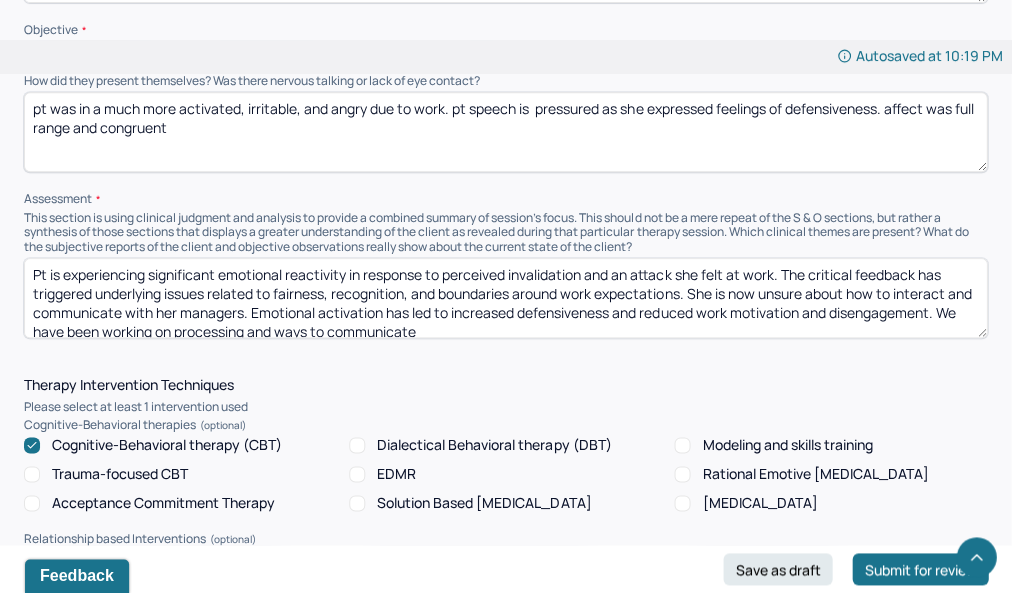 scroll, scrollTop: 4, scrollLeft: 0, axis: vertical 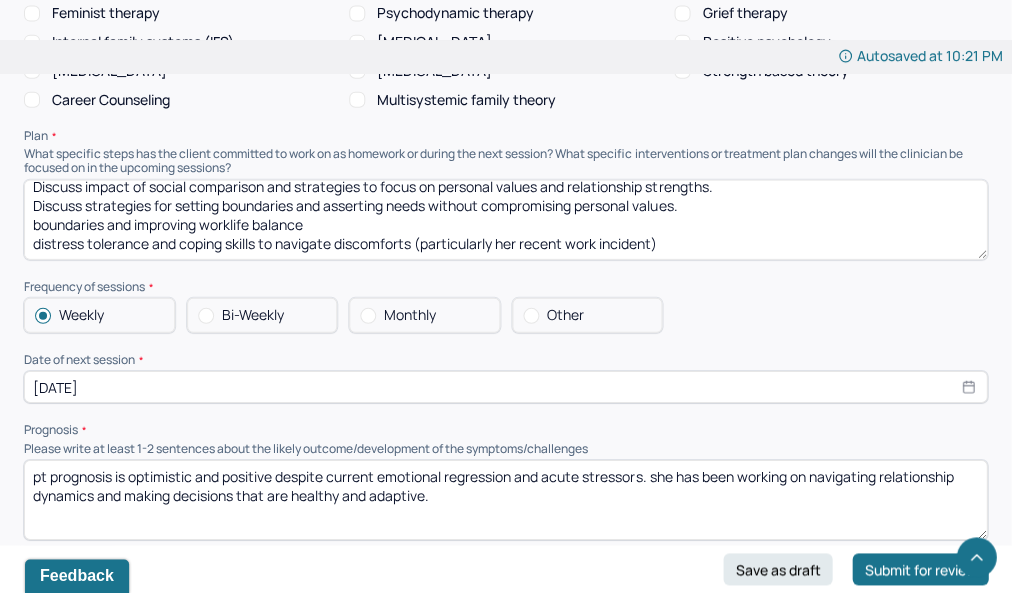 type on "Pt is experiencing significant emotional reactivity in response to perceived invalidation and an attack she felt at work. The critical feedback has triggered underlying issues related to fairness, recognition, and boundaries around work expectations. She is now unsure about how to interact and communicate with her managers. Emotional activation has led to increased defensiveness and reduced work motivation and disengagement. We have been working on processing and ways to communicate" 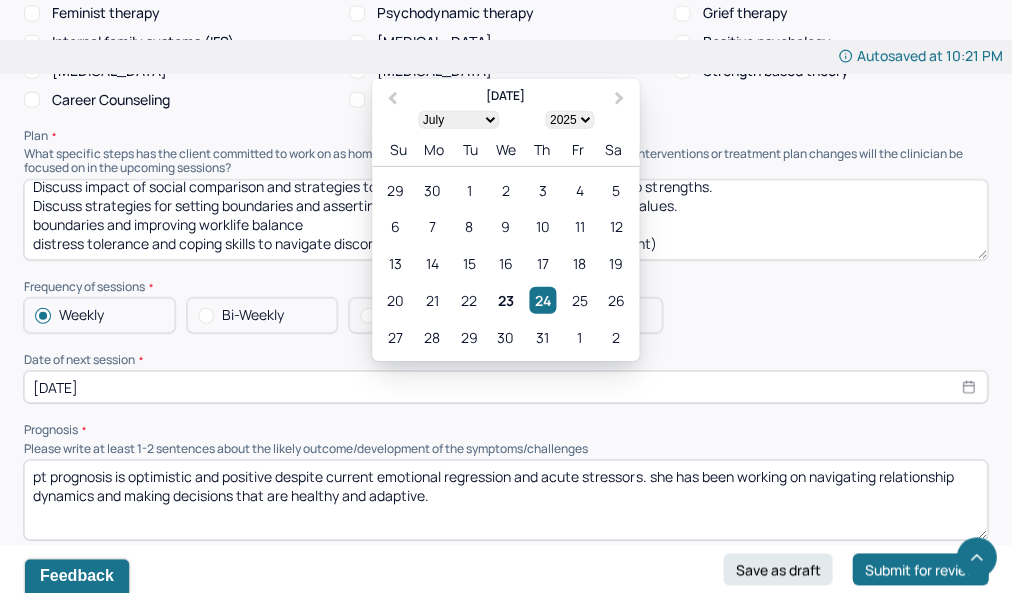 click on "[DATE]" at bounding box center [505, 387] 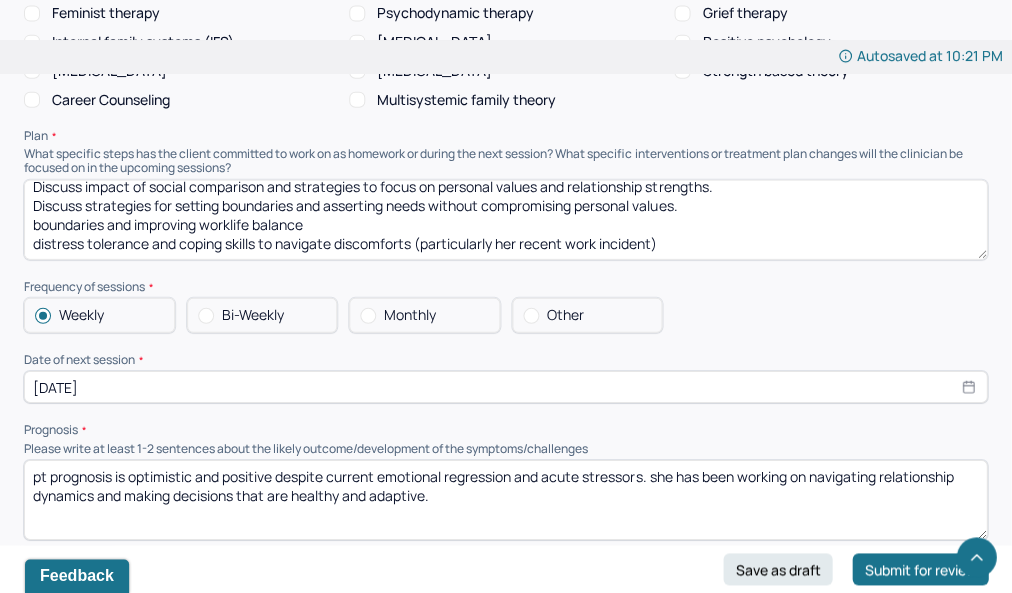 click on "Weekly Bi-Weekly Monthly Other" at bounding box center [505, 315] 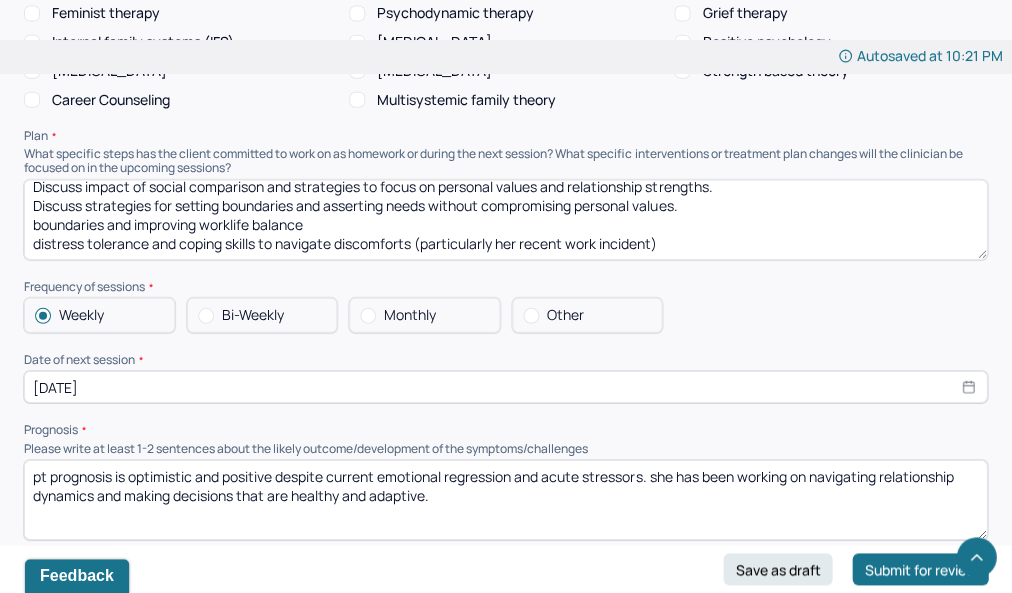 click on "Other" at bounding box center (587, 315) 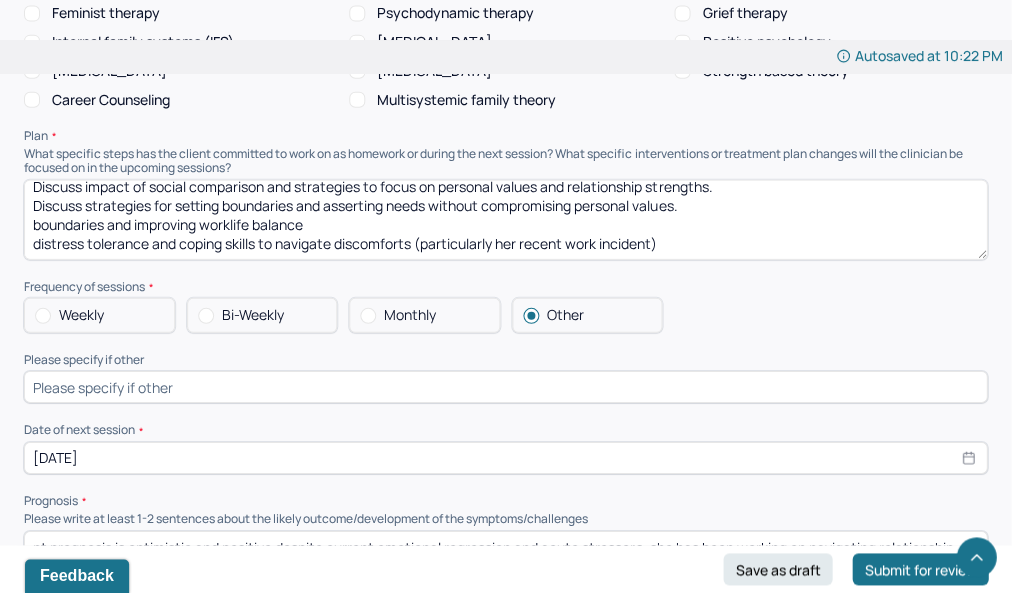 click at bounding box center [505, 387] 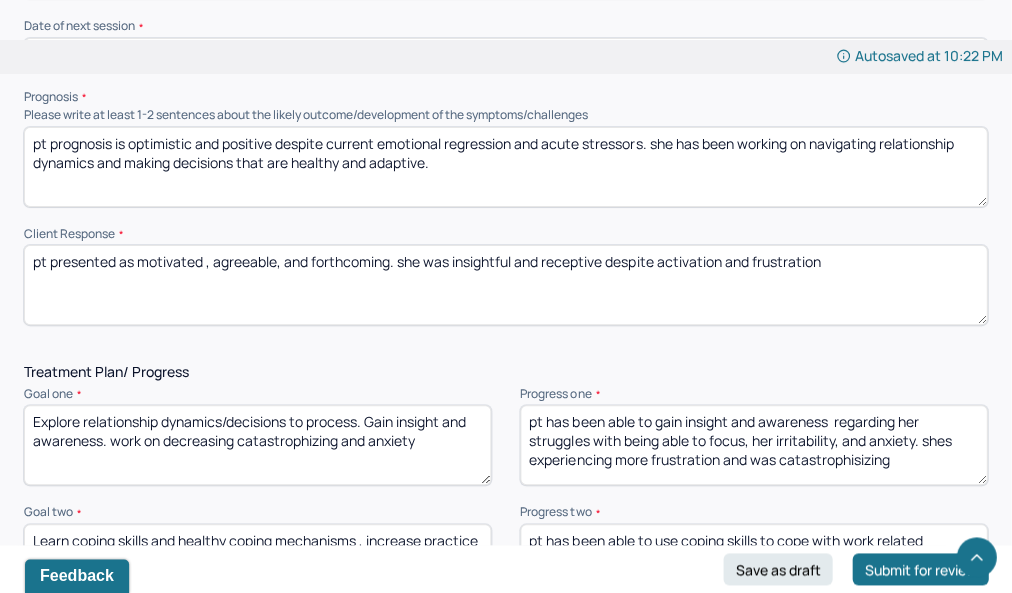 scroll, scrollTop: 2423, scrollLeft: 0, axis: vertical 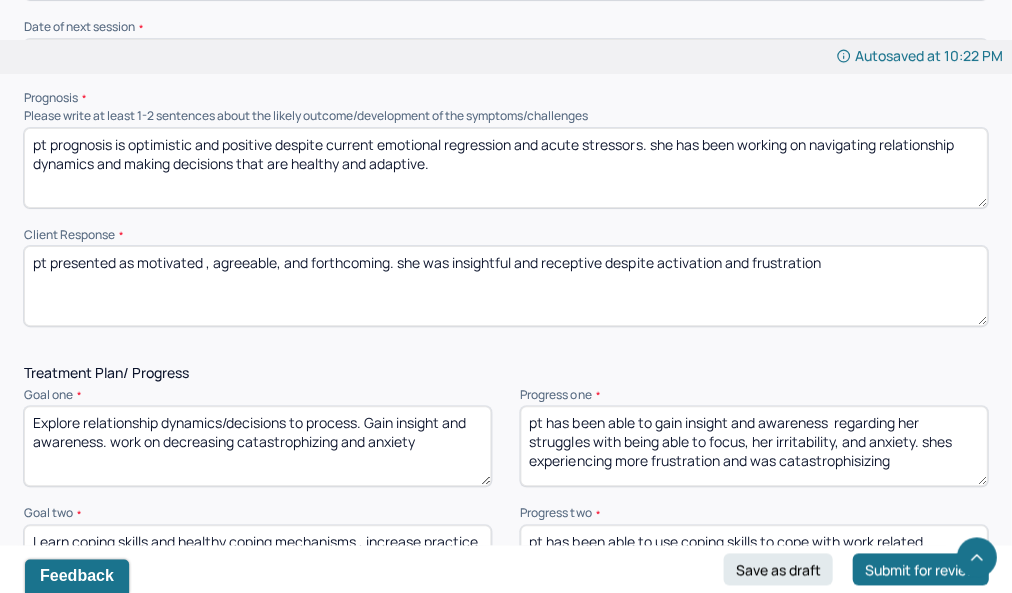 type on "pt requested an additional session as support for reactivity" 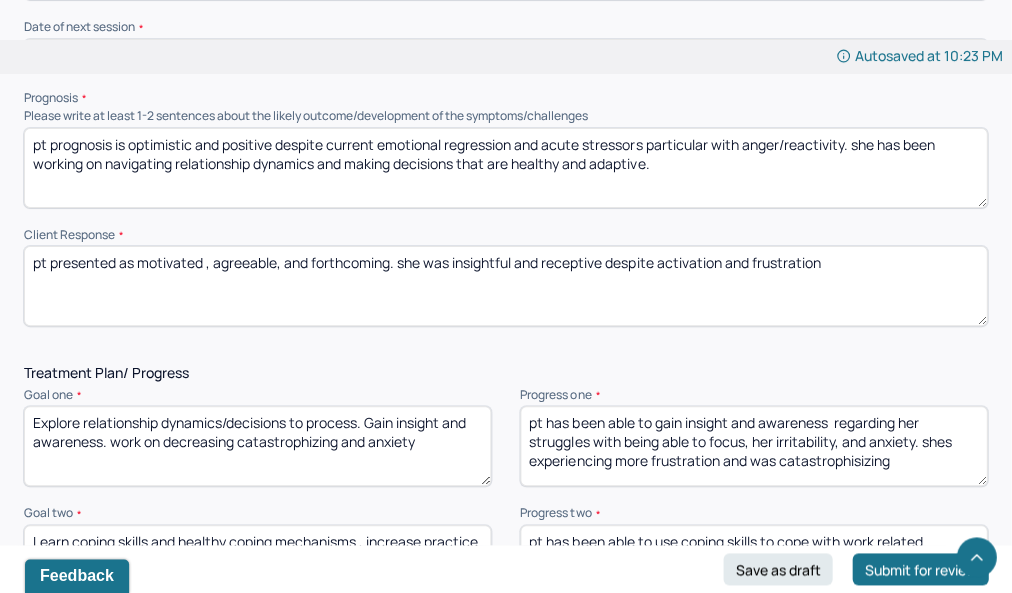 type on "pt prognosis is optimistic and positive despite current emotional regression and acute stressors particular with anger/reactivity. she has been working on navigating relationship dynamics and making decisions that are healthy and adaptive." 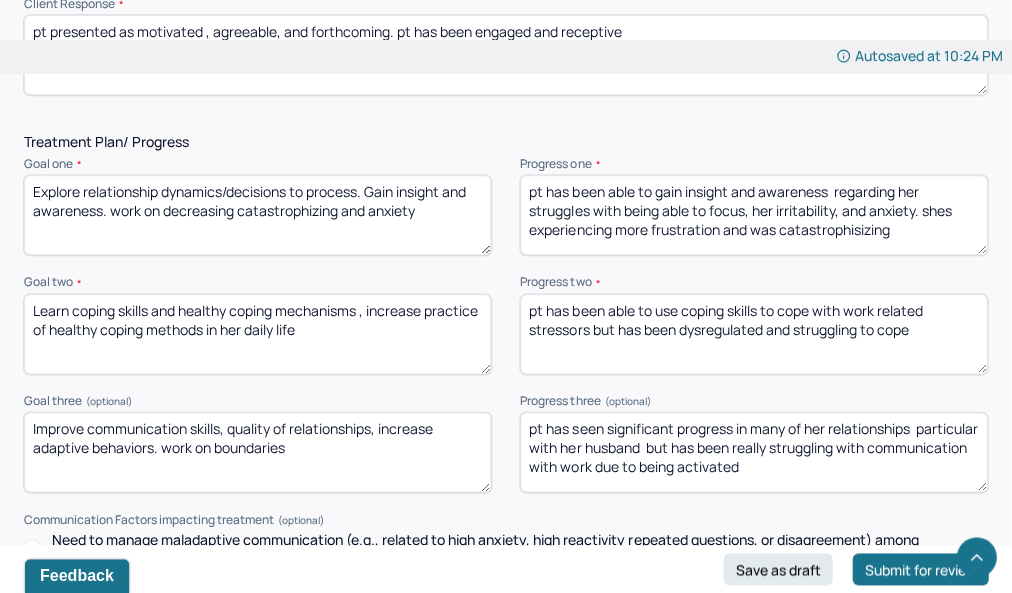 scroll, scrollTop: 2671, scrollLeft: 0, axis: vertical 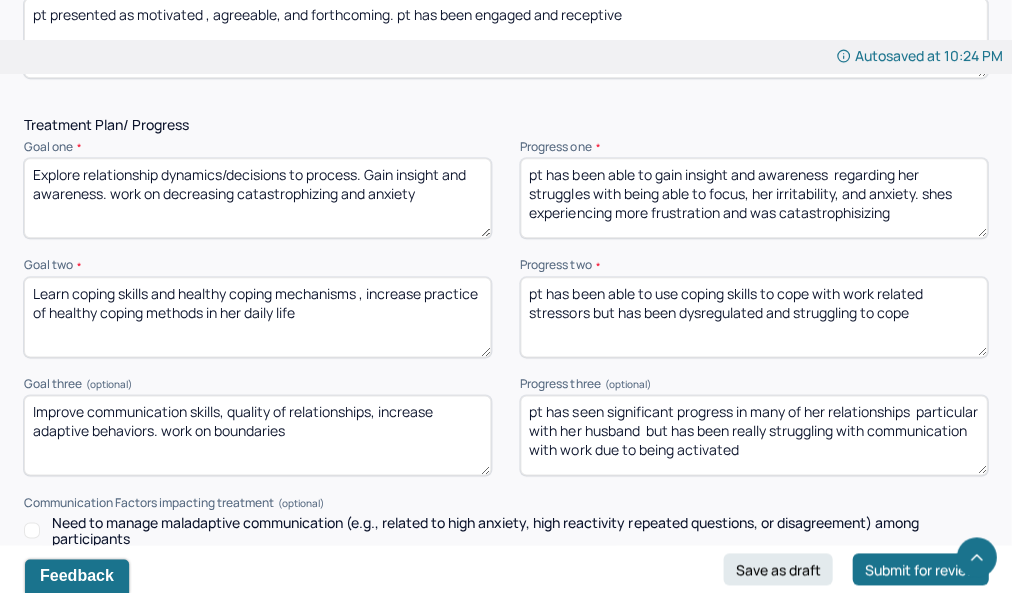 type on "pt presented as motivated , agreeable, and forthcoming. pt has been engaged and receptive" 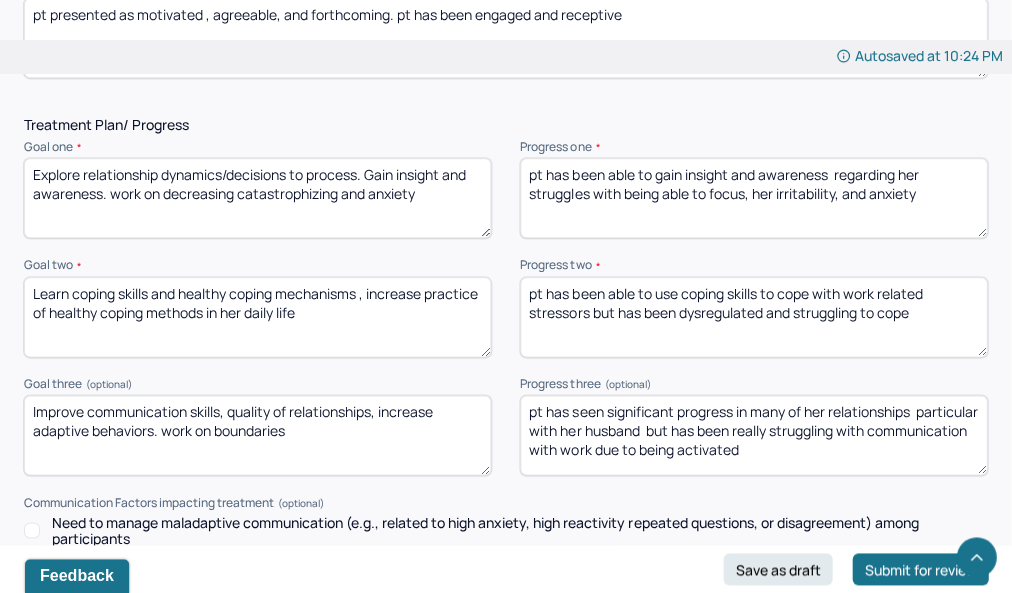 click on "pt has been able to gain insight and awareness  regarding her struggles with being able to focus, her irritability, and anxiety" at bounding box center [753, 198] 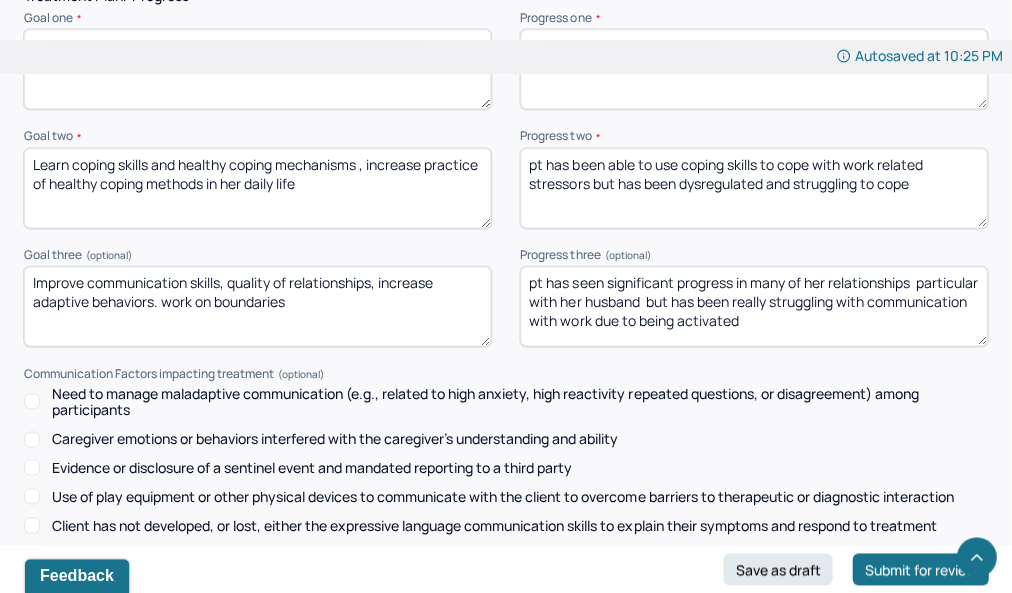 scroll, scrollTop: 2800, scrollLeft: 0, axis: vertical 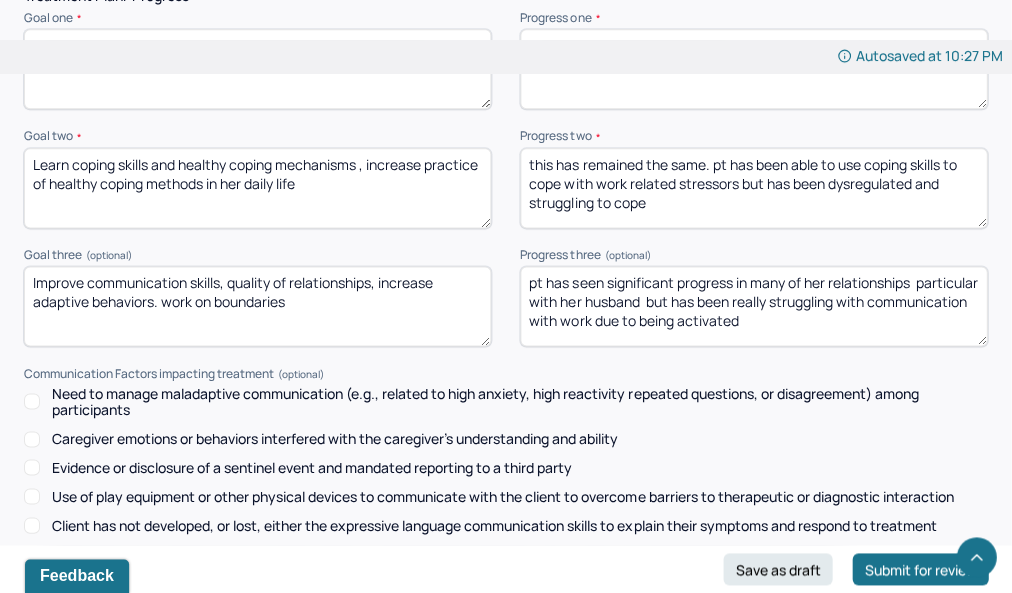 type on "this has remained the same. pt has been able to use coping skills to cope with work related stressors but has been dysregulated and struggling to cope" 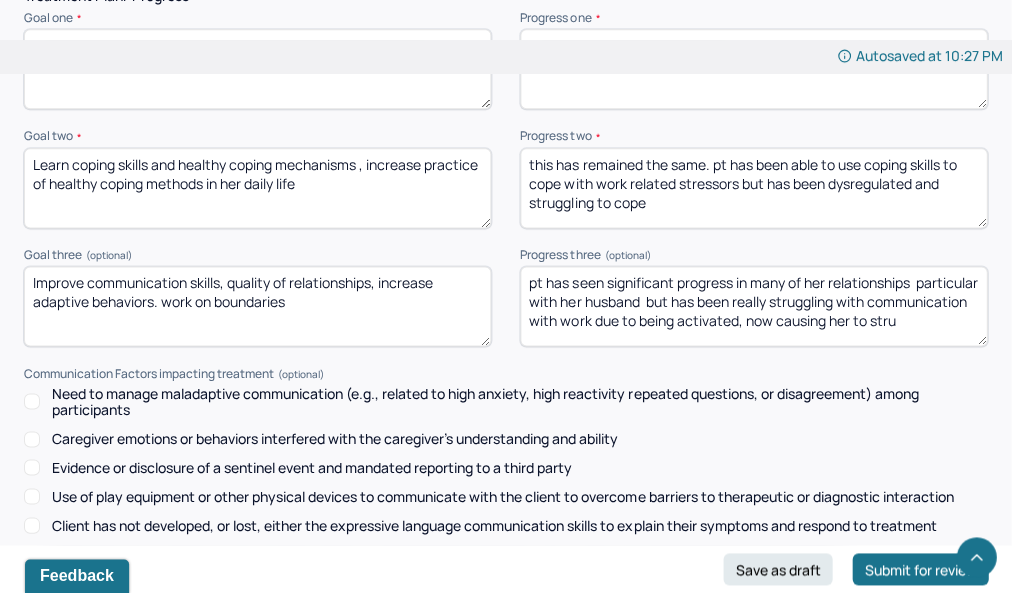 scroll, scrollTop: 4, scrollLeft: 0, axis: vertical 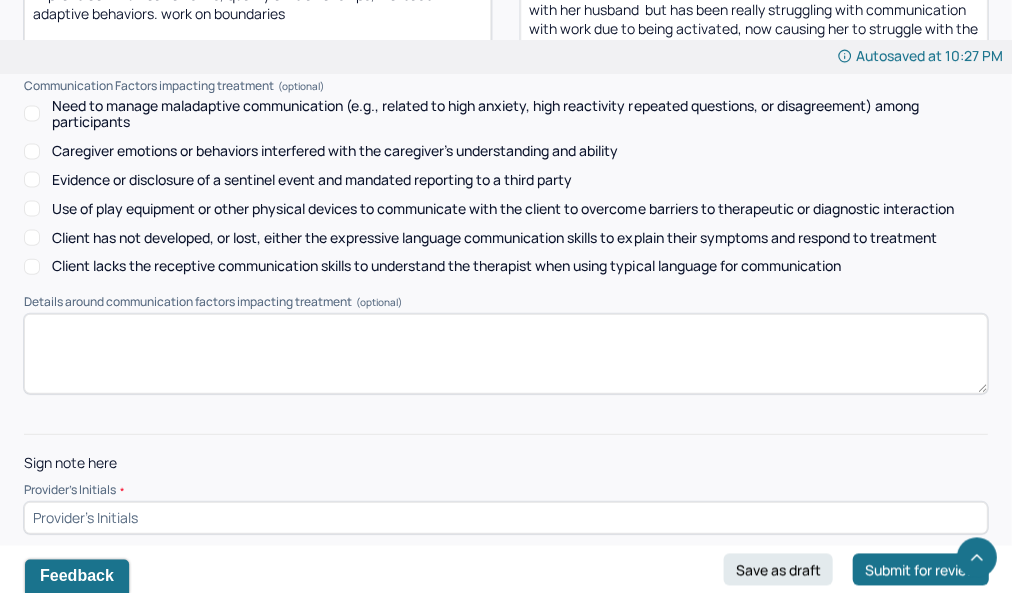 type on "pt has seen significant progress in many of her relationships  particular with her husband  but has been really struggling with communication with work due to being activated, now causing her to struggle with the way she speaks with her manager." 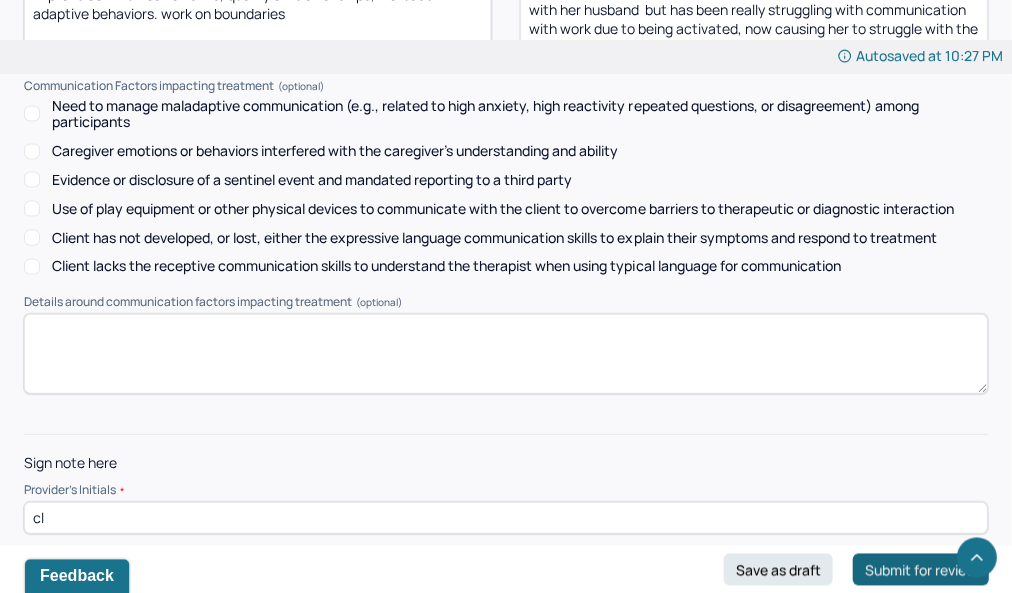 type on "cl" 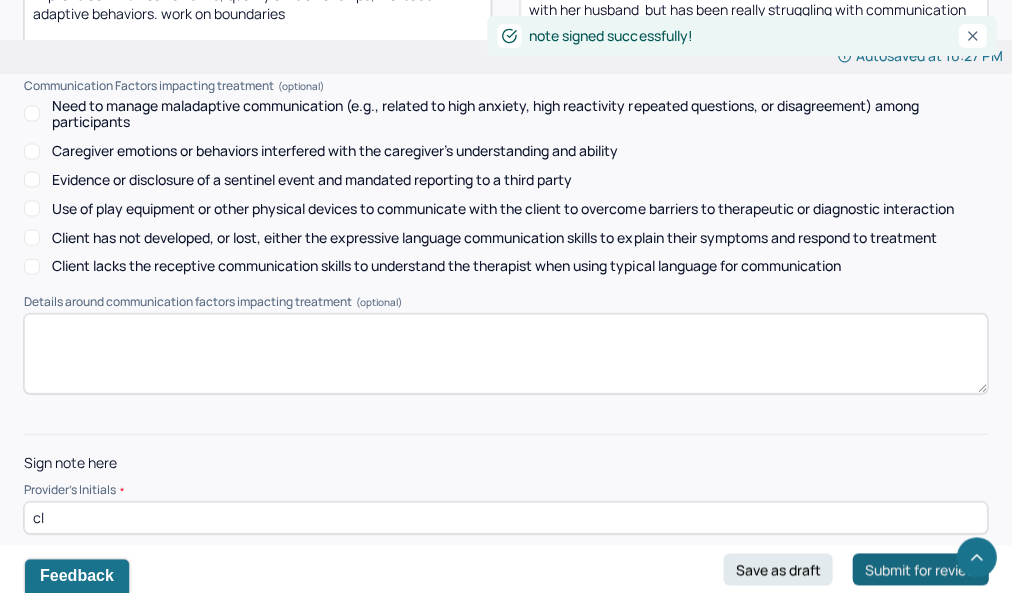 scroll, scrollTop: 0, scrollLeft: 0, axis: both 